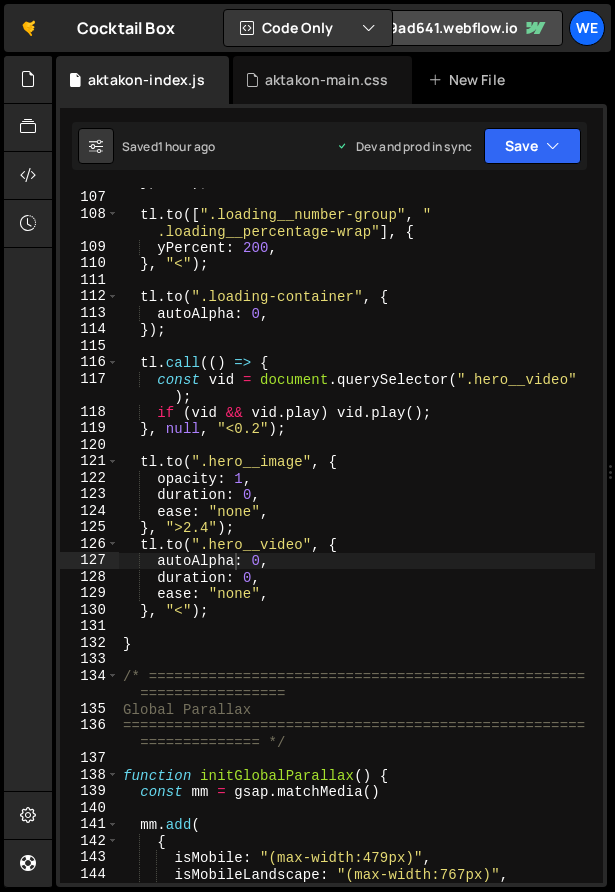 scroll, scrollTop: 0, scrollLeft: 0, axis: both 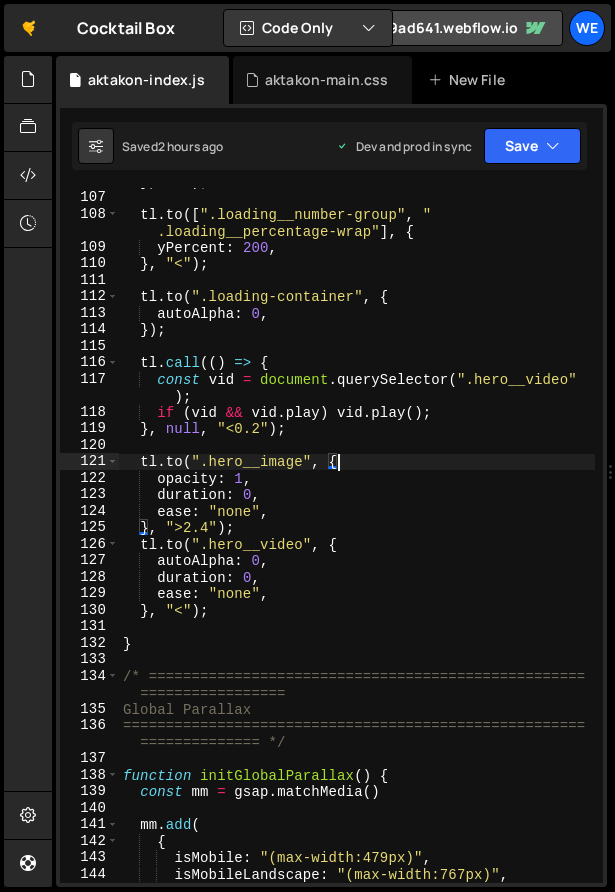 click on "} ,   "<" ) ;    tl . to ([ ".loading__number-group" ,   "      .loading__percentage-wrap" ] ,   {       yPercent :   200 ,    } ,   "<" ) ;    tl . to ( ".loading-container" ,   {       autoAlpha :   0 ,    }) ;    tl . call (( )   =>   {       const   vid   =   document . querySelector ( ".hero__video"        ) ;       if   ( vid          &&   vid . play )   vid . play ( ) ;    } ,   null ,   "<0.2" ) ;    tl . to ( ".hero__image" ,   {       opacity :   1 ,       duration :   0 ,       ease :   "none" ,    } ,   ">2.4" ) ;    tl . to ( ".hero__video" ,   {       autoAlpha :   0 ,       duration :   0 ,       ease :   "none" ,    } ,   "<" ) ; } /* ===================================================    =================   Global Parallax ======================================================    ============== */ function   initGlobalParallax ( )   {    const   mm   =   gsap . matchMedia ( )    mm . add (       {          isMobile :   "(max-width:479px)" ,          isMobileLandscape :   ," at bounding box center (357, 537) 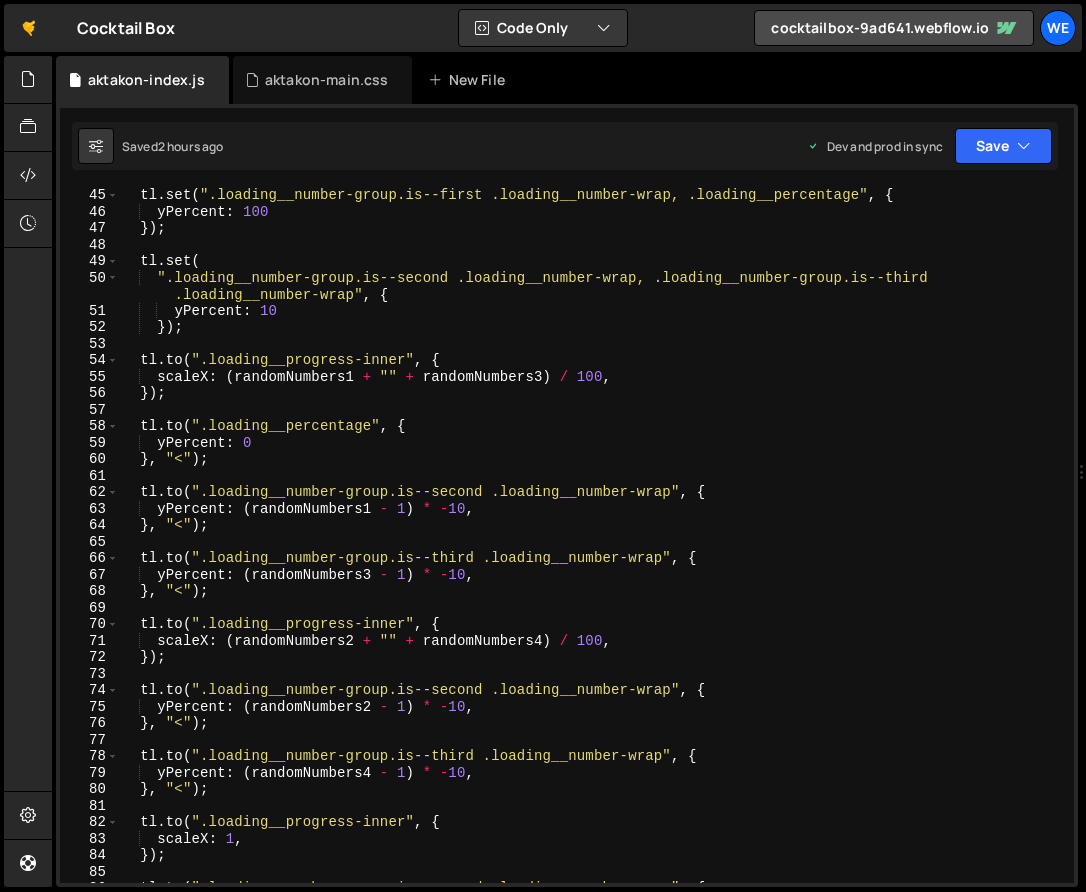 scroll, scrollTop: 0, scrollLeft: 0, axis: both 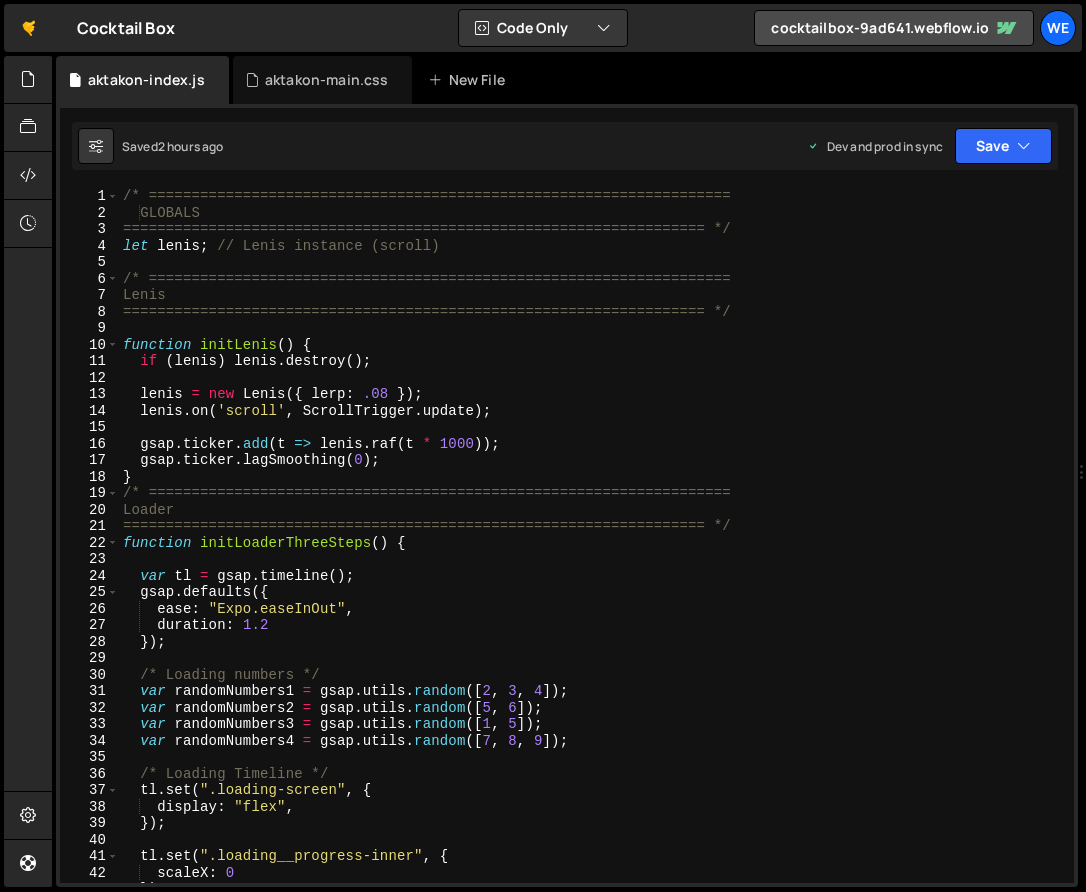 click on "var   randomNumbers1   =   gsap . . ([" at bounding box center (592, 552) 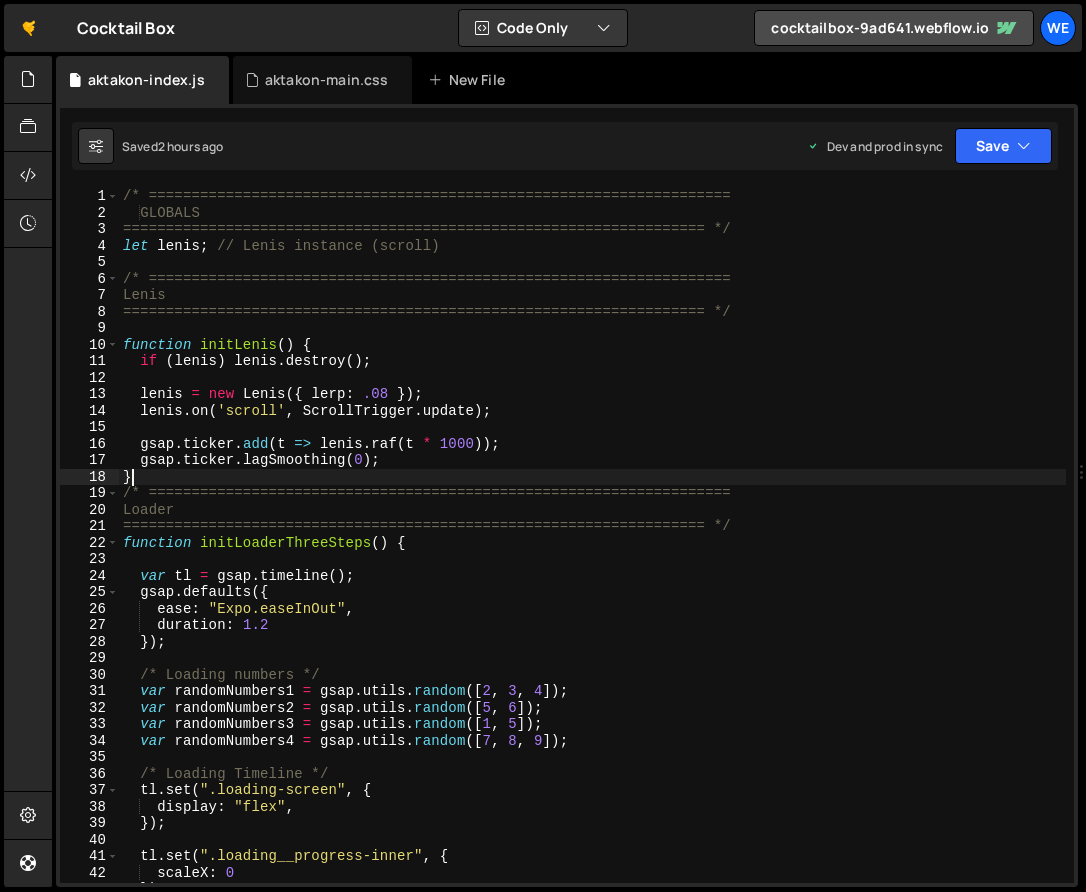 scroll, scrollTop: 0, scrollLeft: 0, axis: both 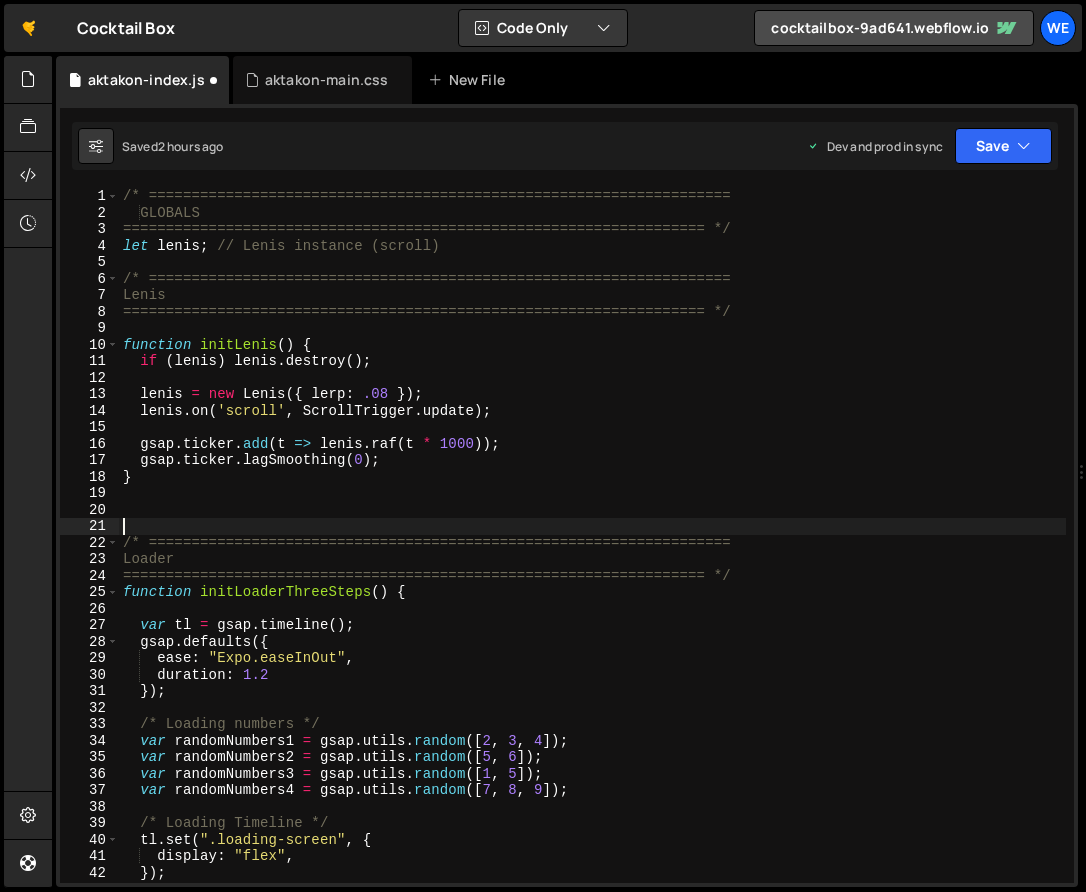 paste on "});" 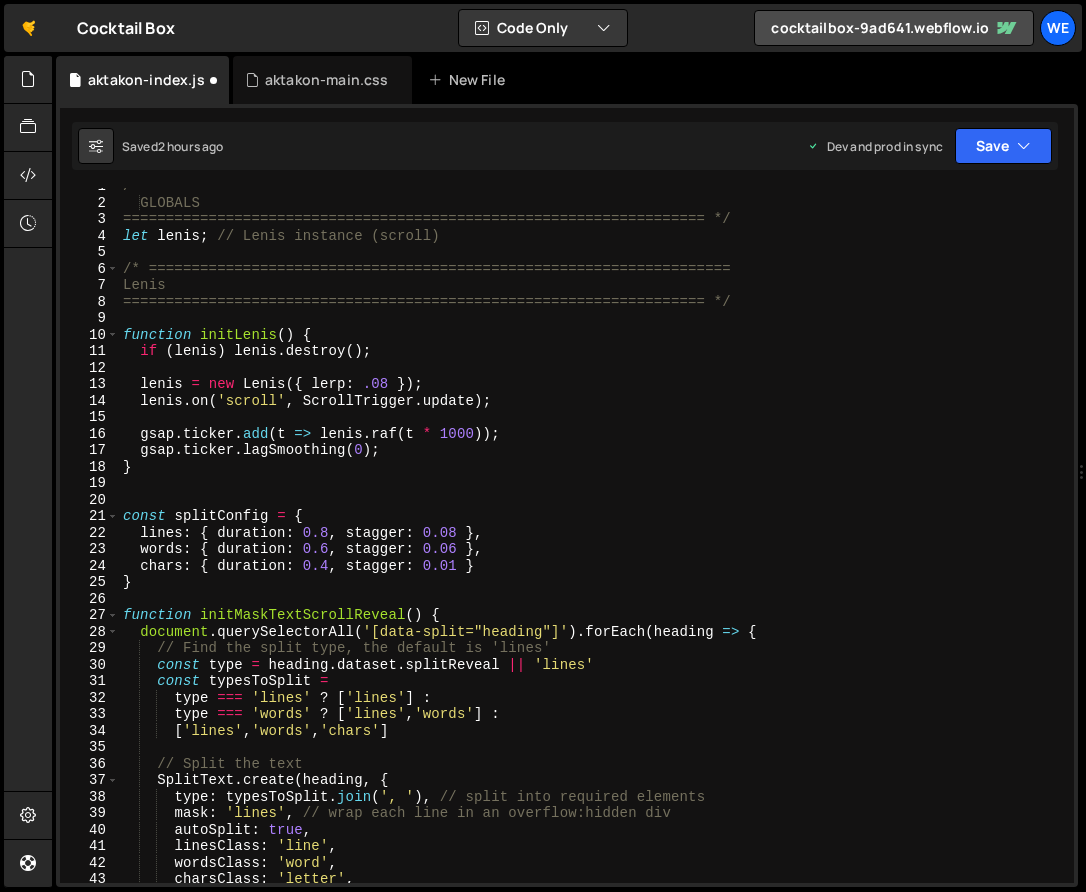 scroll, scrollTop: 0, scrollLeft: 0, axis: both 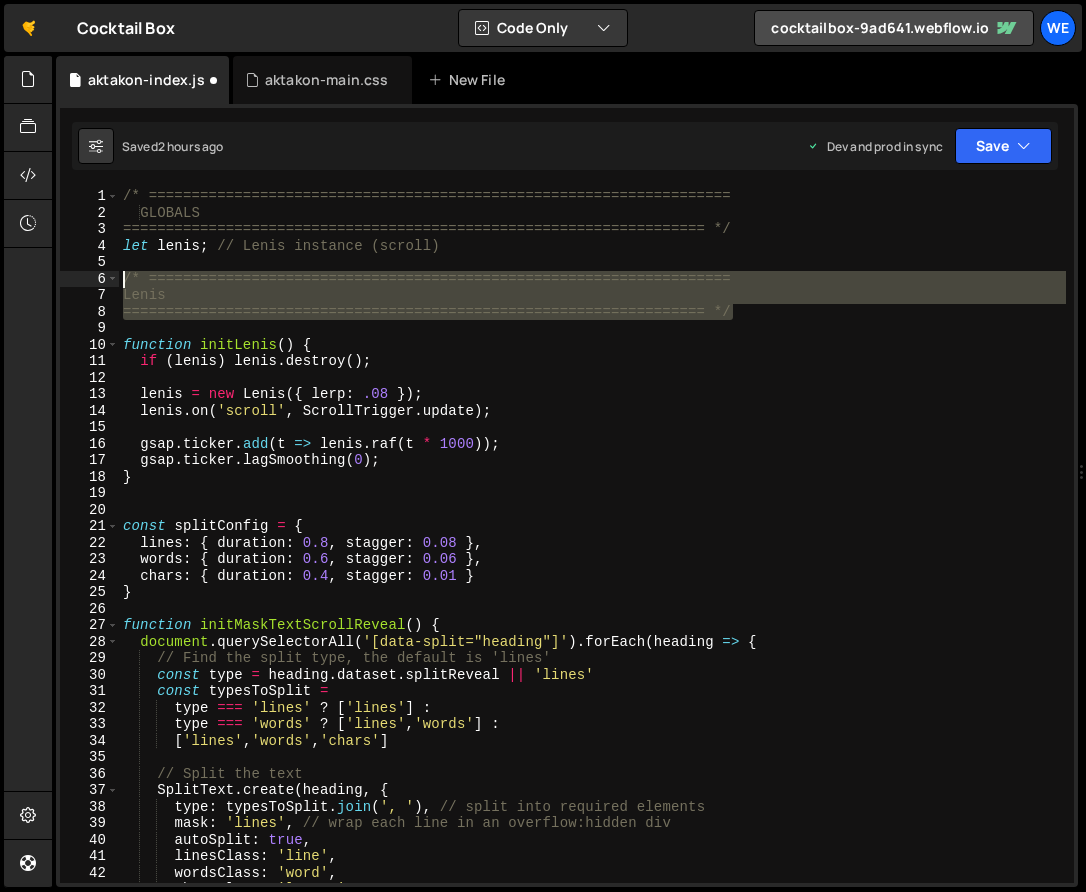 drag, startPoint x: 746, startPoint y: 317, endPoint x: 124, endPoint y: 279, distance: 623.15967 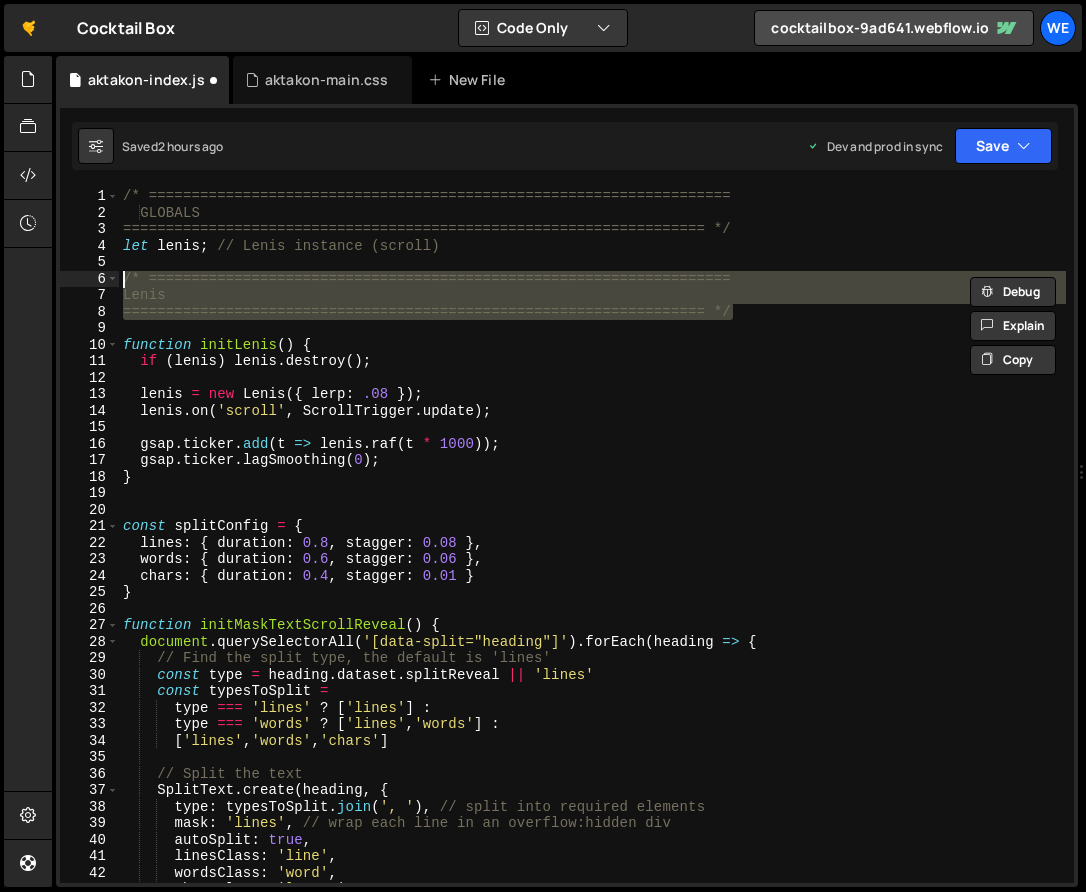click on "/* ====================================================================     GLOBALS ==================================================================== */ let   lenis ;   // Lenis instance (scroll) /* ====================================================================   Lenis ==================================================================== */ function   initLenis ( )   {    if   ( lenis )   lenis . destroy ( ) ;    lenis   =   new   Lenis ({   lerp :   .08   }) ;    lenis . on ( 'scroll' ,   ScrollTrigger . update ) ;    gsap . ticker . add ( t   =>   lenis . raf ( t   *   1000 )) ;    gsap . ticker . lagSmoothing ( 0 ) ; } const   splitConfig   =   {    lines :   {   duration :   0.8 ,   stagger :   0.08   } ,    words :   {   duration :   0.6 ,   stagger :   0.06   } ,    chars :   {   duration :   0.4 ,   stagger :   0.01   } } function   initMaskTextScrollReveal ( )   {    document . querySelectorAll ( '[data-split="heading"]' ) . forEach ( heading   =>   {             const   type   =   heading . ." at bounding box center [592, 552] 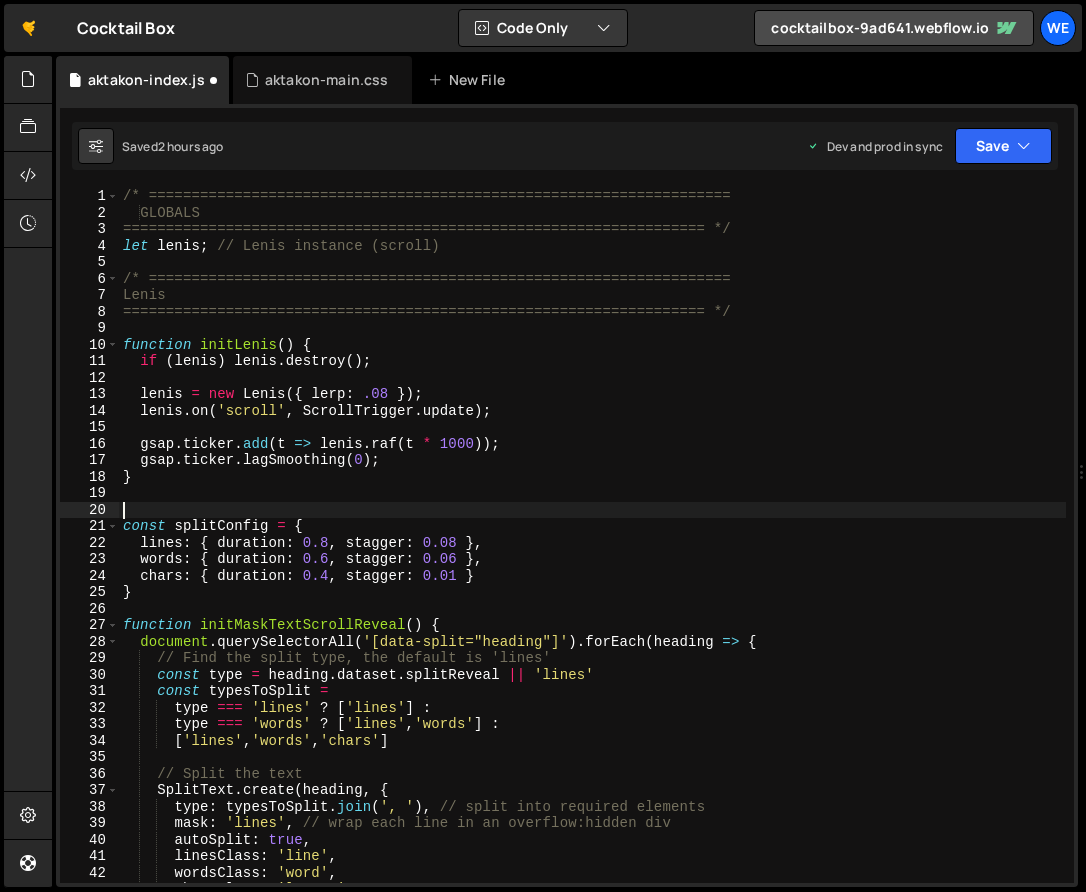 paste on "==================================================================== */" 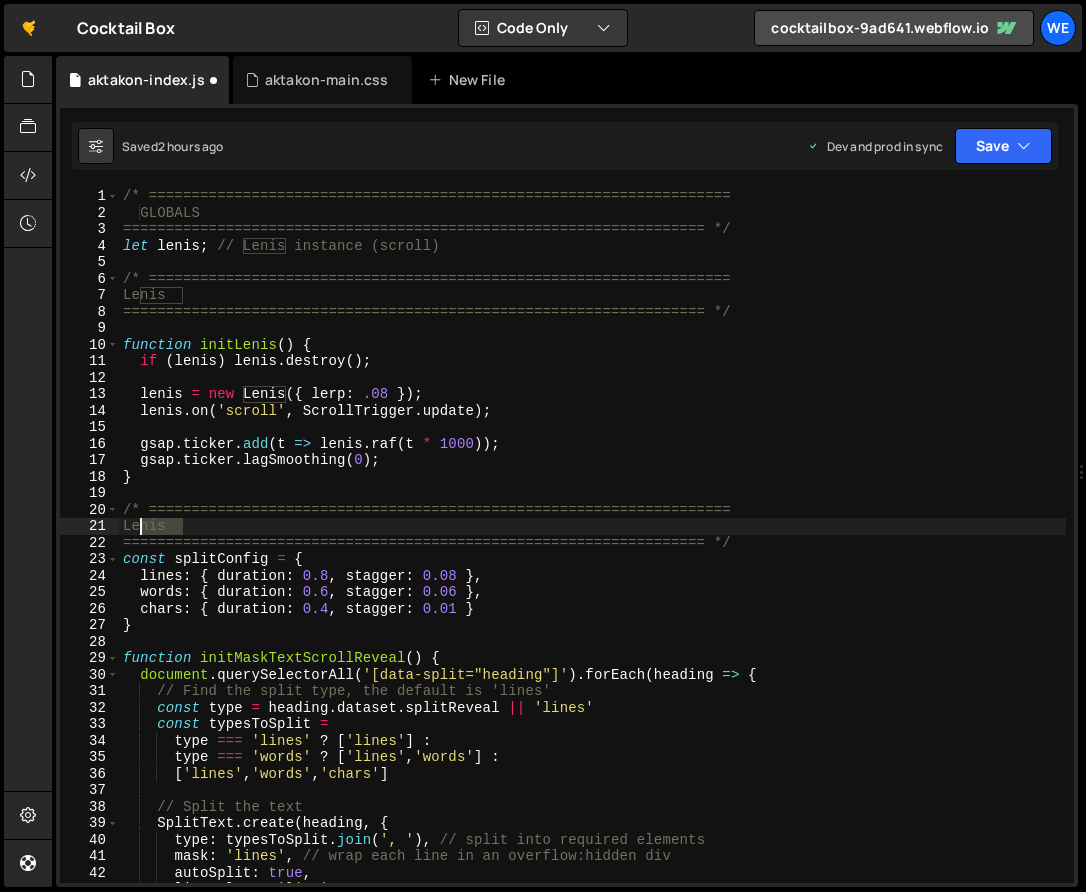 drag, startPoint x: 185, startPoint y: 527, endPoint x: 142, endPoint y: 524, distance: 43.104523 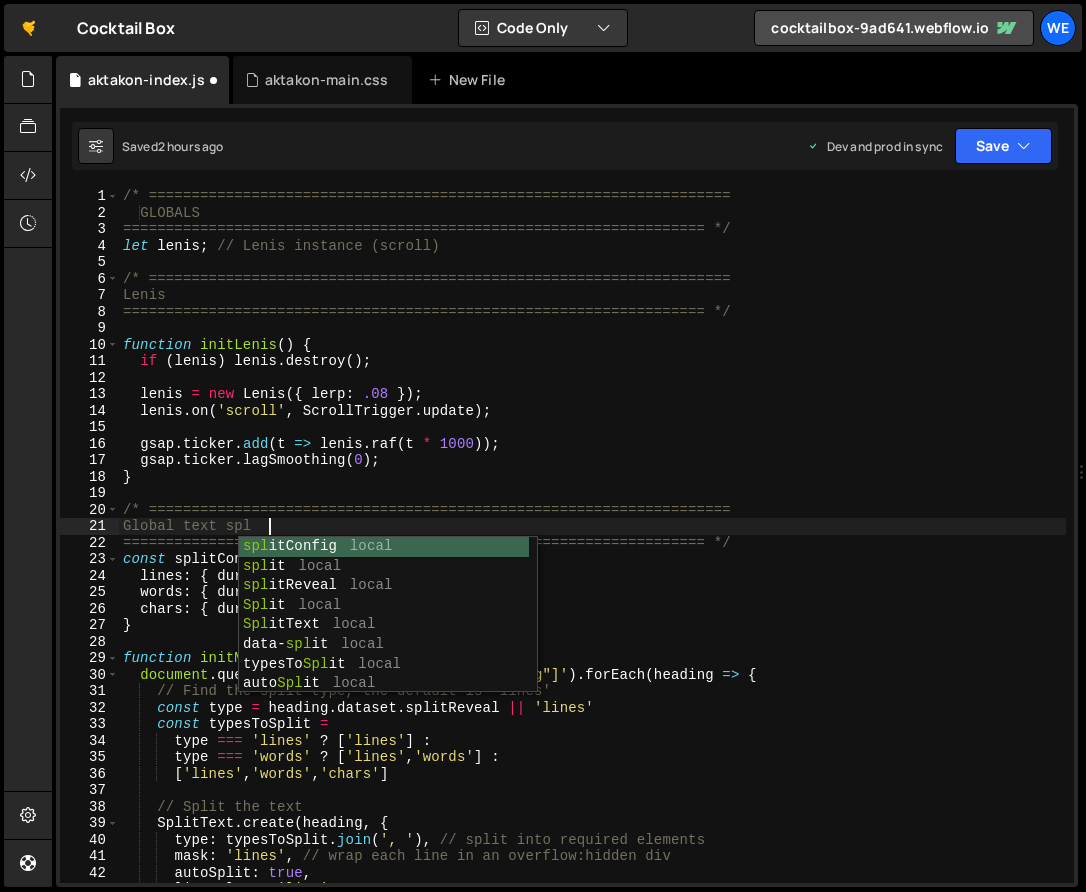 scroll, scrollTop: 0, scrollLeft: 10, axis: horizontal 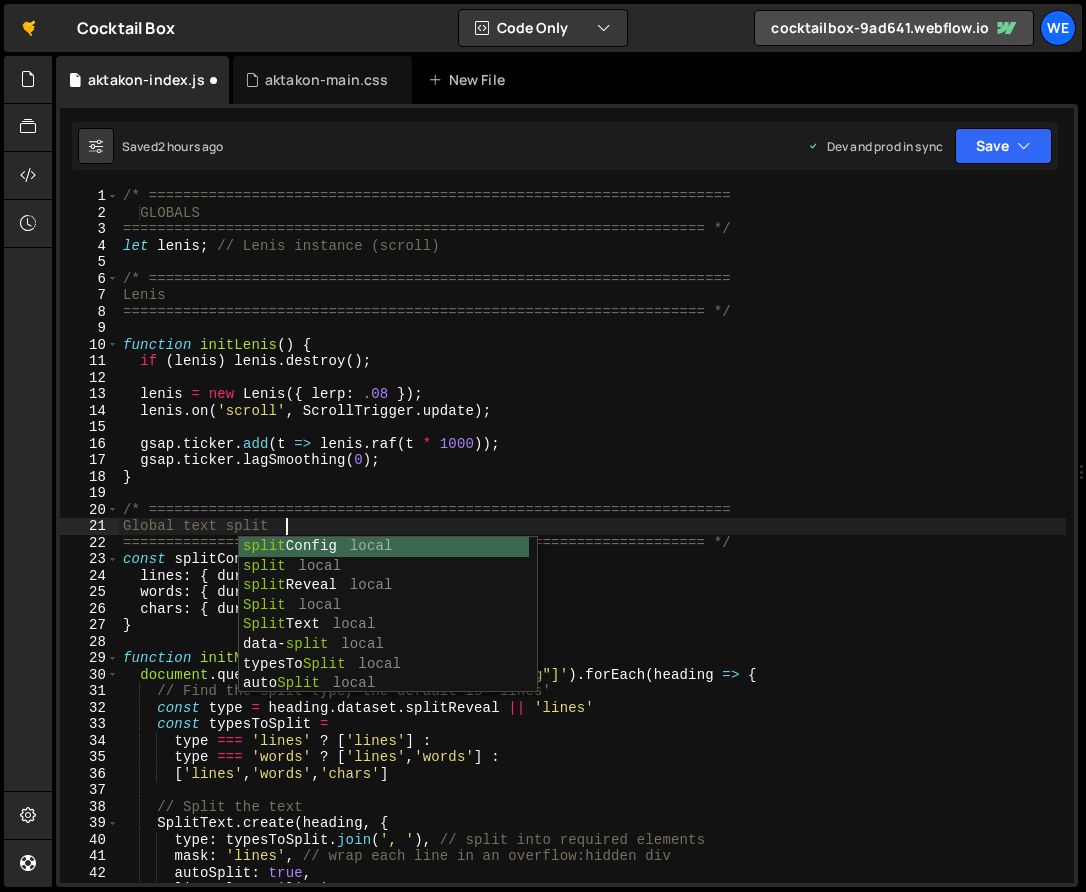 click on "/* ====================================================================     GLOBALS ==================================================================== */ let   lenis ;   // Lenis instance (scroll) /* ====================================================================   Lenis ==================================================================== */ function   initLenis ( )   {    if   ( lenis )   lenis . destroy ( ) ;    lenis   =   new   Lenis ({   lerp :   .08   }) ;    lenis . on ( 'scroll' ,   ScrollTrigger . update ) ;    gsap . ticker . add ( t   =>   lenis . raf ( t   *   1000 )) ;    gsap . ticker . lagSmoothing ( 0 ) ; } /* ====================================================================   Global text split ==================================================================== */ const   splitConfig   =   {    lines :   {   duration :   0.8 ,   stagger :   0.08   } ,    words :   {   duration :   0.6 ,   stagger :   0.06   } ,    chars :   {   duration :   0.4 ,   stagger :   0.01   } } function" at bounding box center [592, 552] 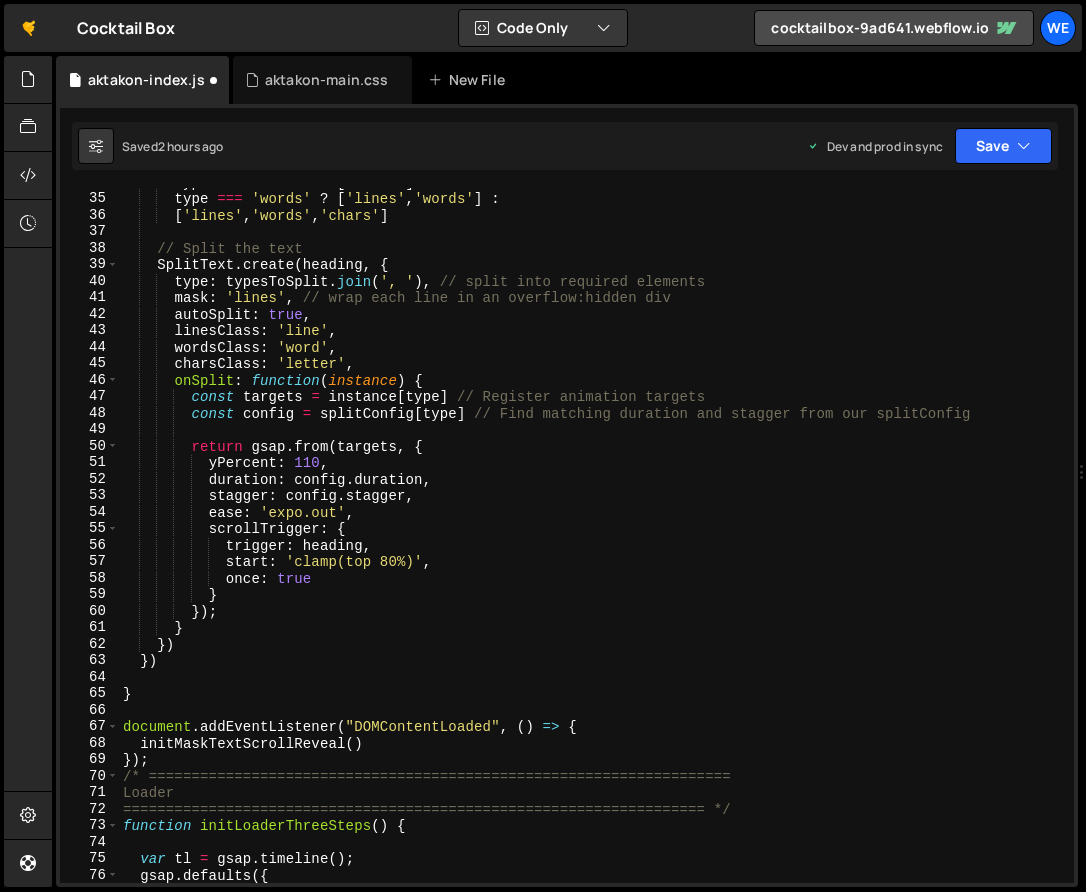 scroll, scrollTop: 559, scrollLeft: 0, axis: vertical 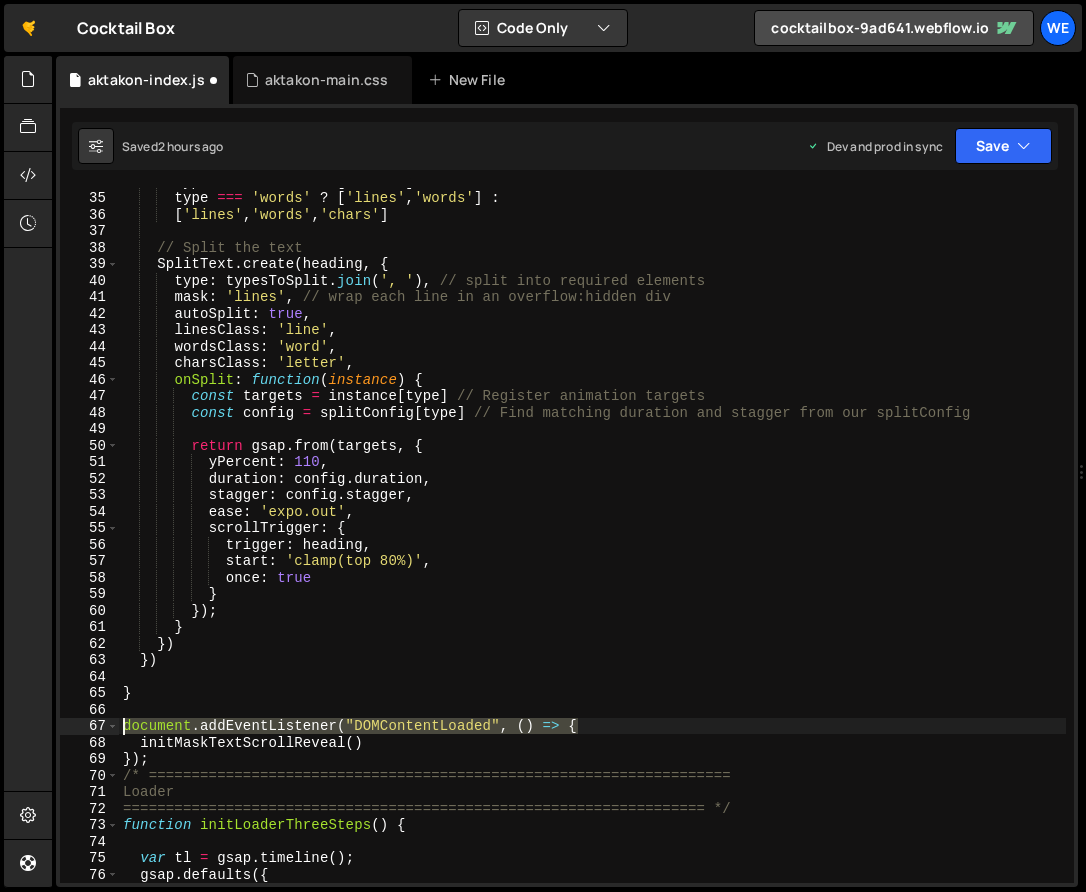 drag, startPoint x: 599, startPoint y: 723, endPoint x: 80, endPoint y: 720, distance: 519.00867 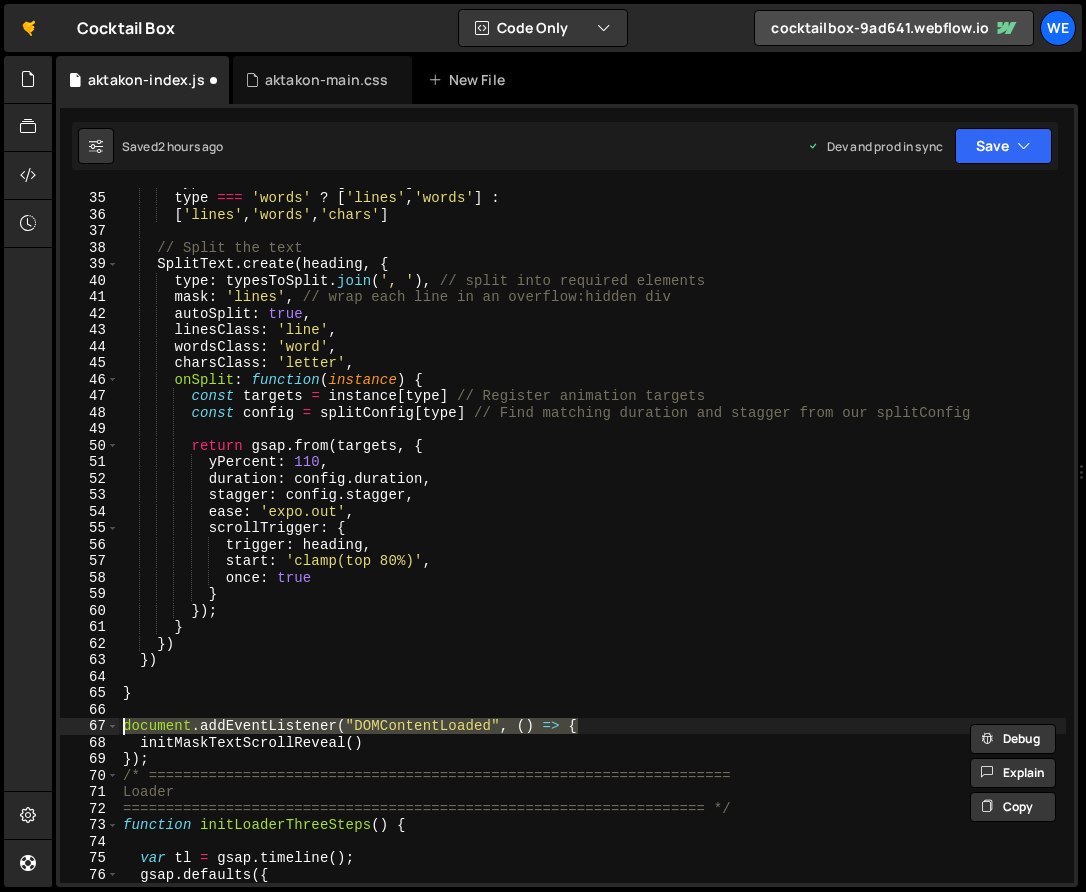 scroll, scrollTop: 0, scrollLeft: 0, axis: both 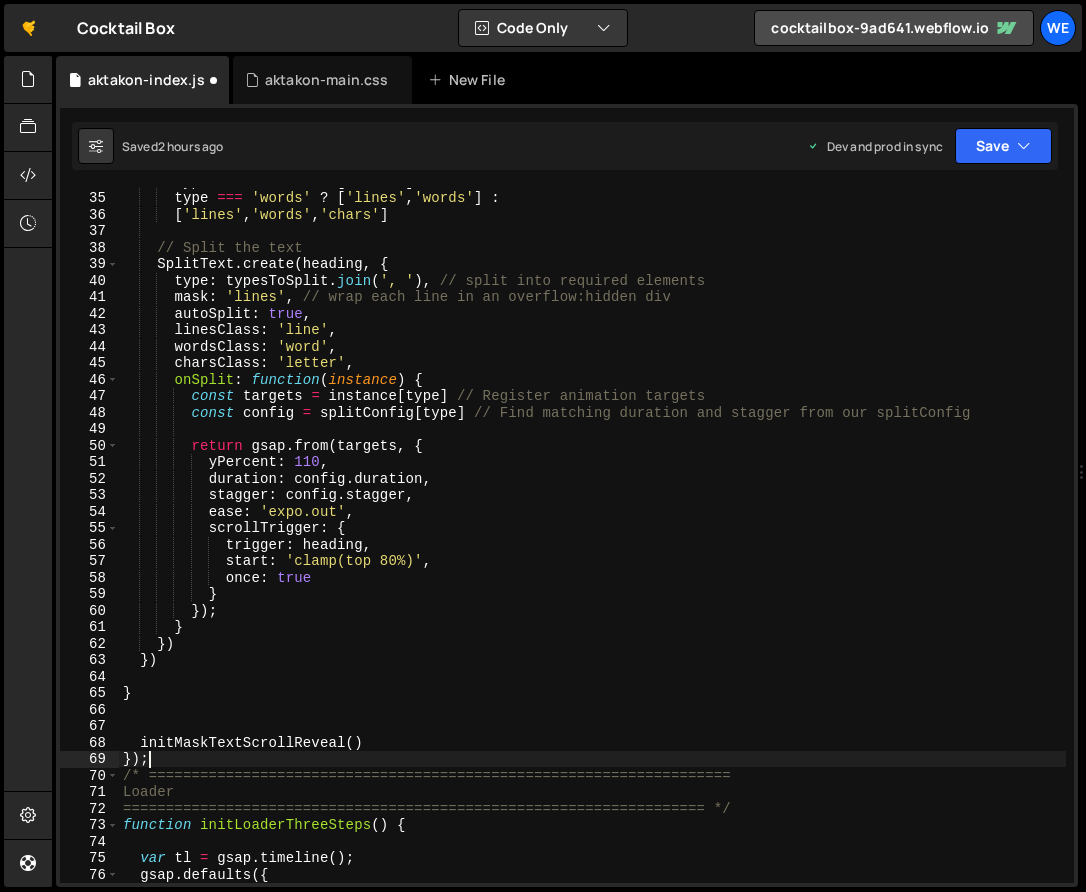 drag, startPoint x: 162, startPoint y: 760, endPoint x: 106, endPoint y: 759, distance: 56.008926 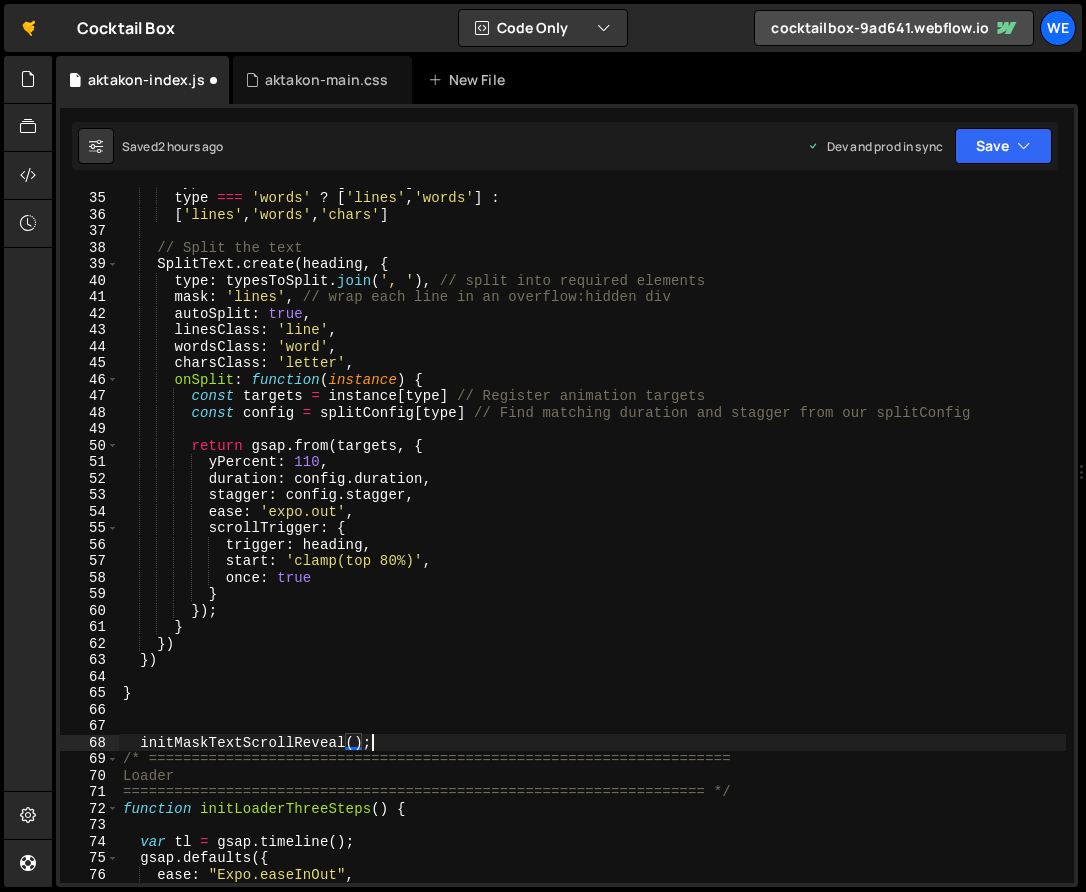 scroll, scrollTop: 0, scrollLeft: 16, axis: horizontal 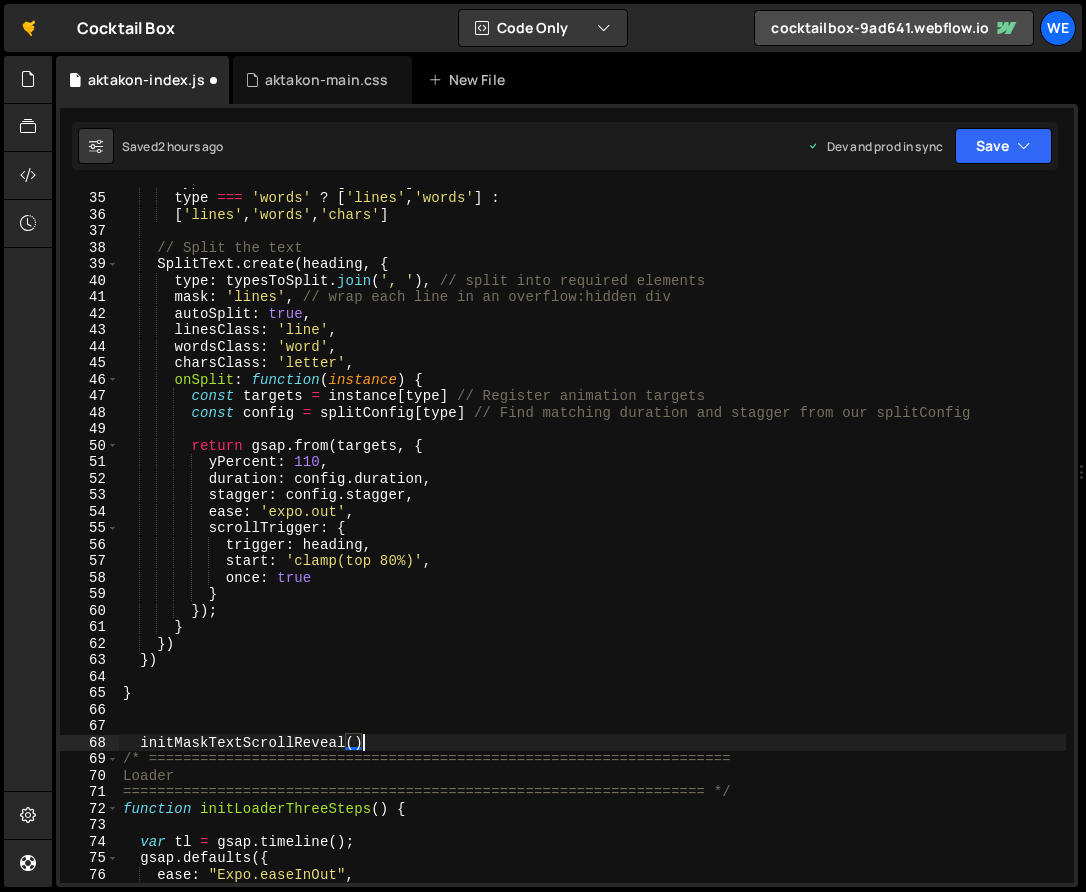 type on "initMaskTextScrollReveal();" 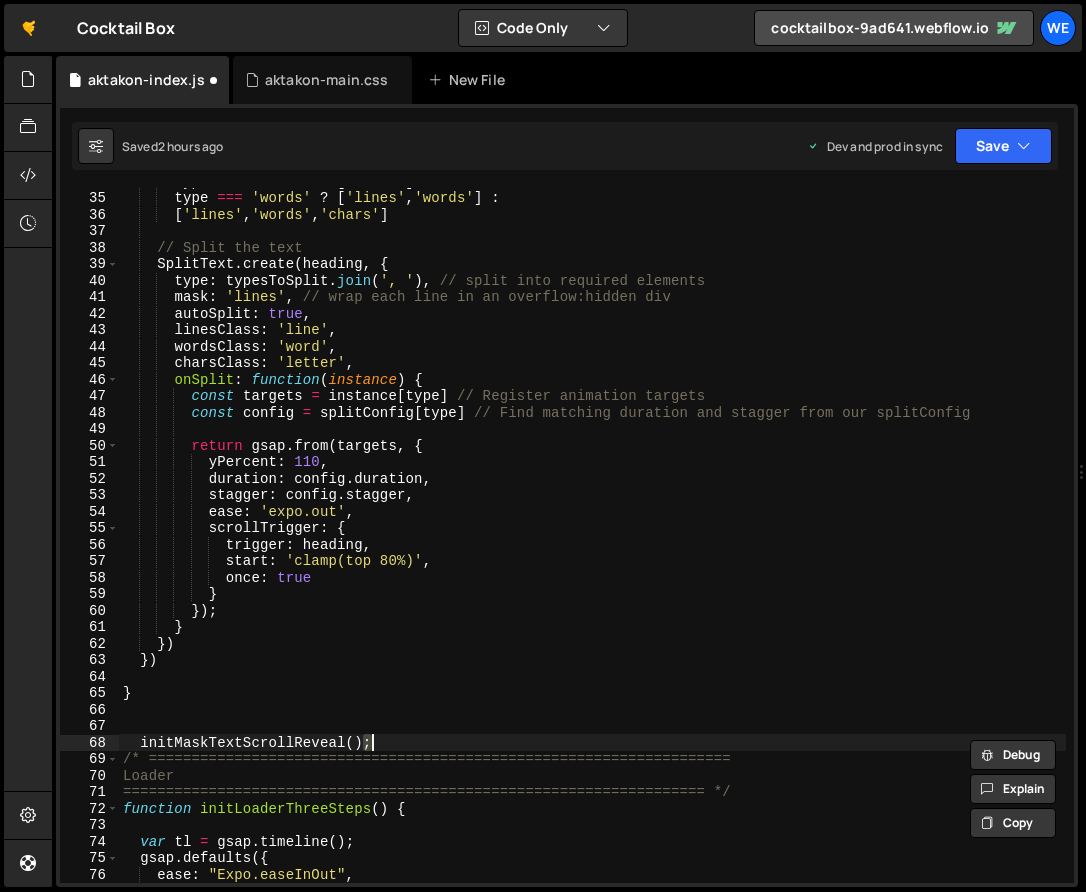 click on "type   ===   'lines'   ?   [ 'lines' ]   :          type   ===   'words'   ?   [ 'lines' , 'words' ]   :          [ 'lines' , 'words' , 'chars' ]             // Split the text       SplitText . create ( heading ,   {          type :   typesToSplit . join ( ', ' ) ,   // split into required elements          mask :   'lines' ,   // wrap each line in an overflow:hidden div          autoSplit :   true ,          linesClass :   'line' ,          wordsClass :   'word' ,          charsClass :   'letter' ,          onSplit :   function ( instance )   {             const   targets   =   instance [ type ]   // Register animation targets             const   config   =   splitConfig [ type ]   // Find matching duration and stagger from our splitConfig                         return   gsap . from ( targets ,   {                yPercent :   110 ,                duration :   config . duration ,                stagger :   config . stagger ,                ease :   'expo.out' ,                scrollTrigger :   {                   trigger :   heading ,                   start :   'clamp(top 80%)' ,                   once :   true                }             }) ;          }       })    })" at bounding box center [592, 537] 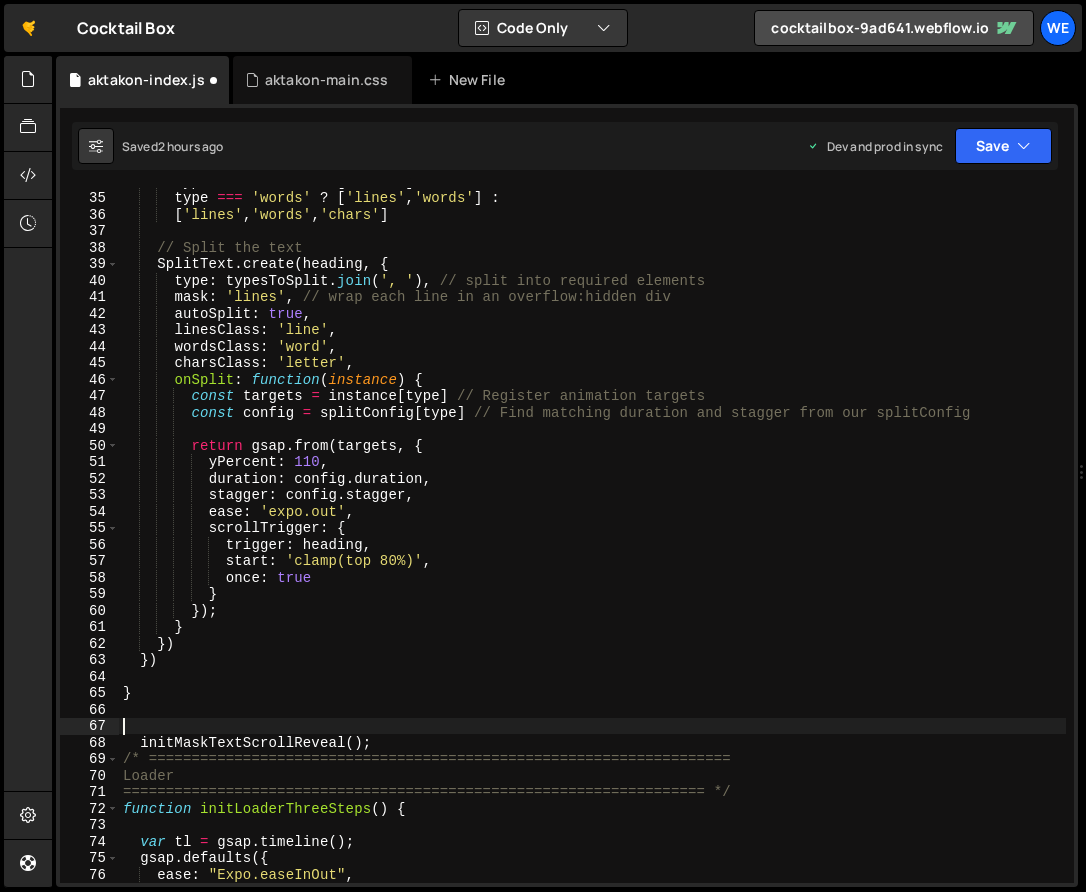 scroll, scrollTop: 0, scrollLeft: 0, axis: both 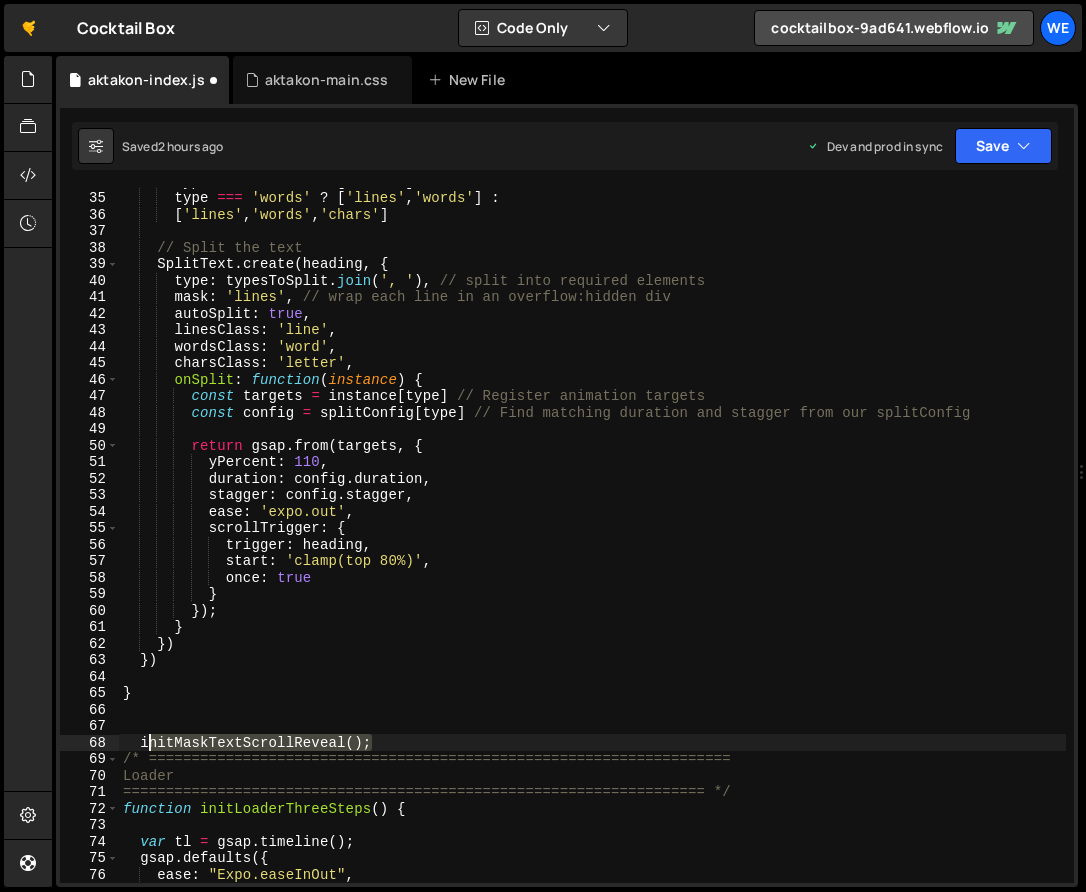 drag, startPoint x: 380, startPoint y: 745, endPoint x: 142, endPoint y: 741, distance: 238.03362 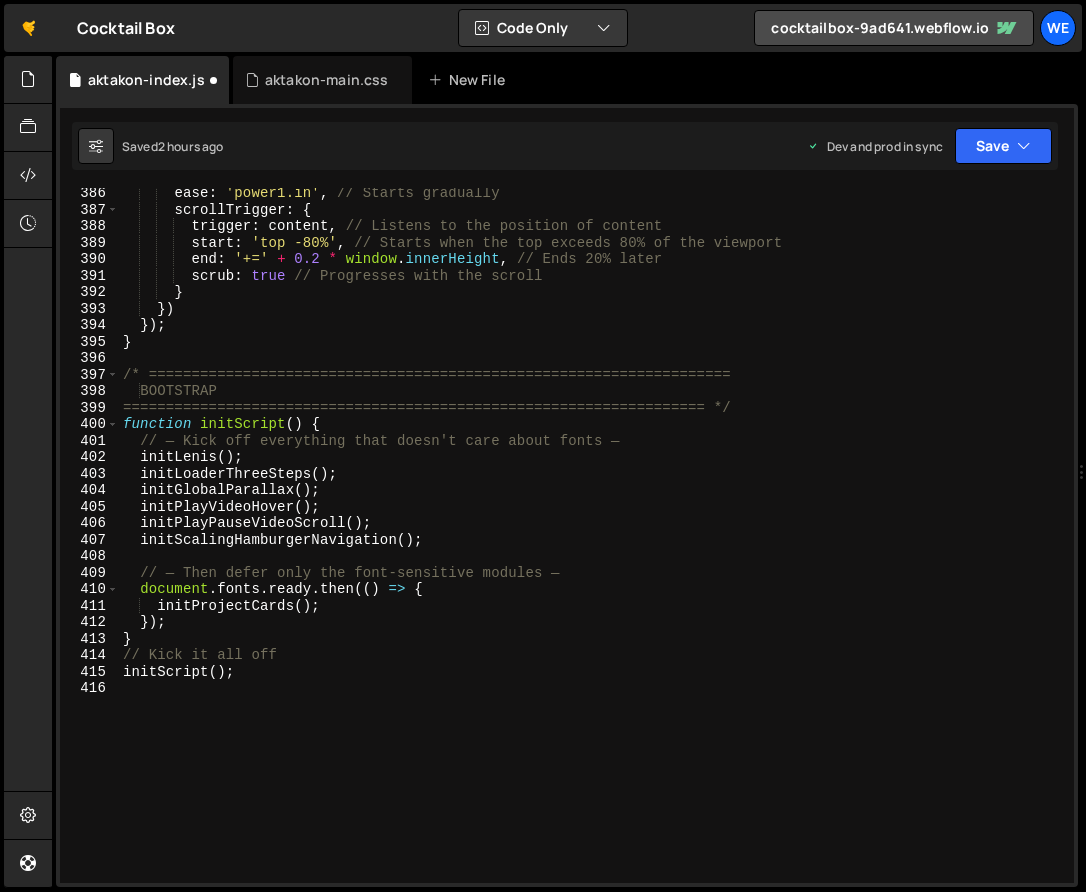 scroll, scrollTop: 6574, scrollLeft: 0, axis: vertical 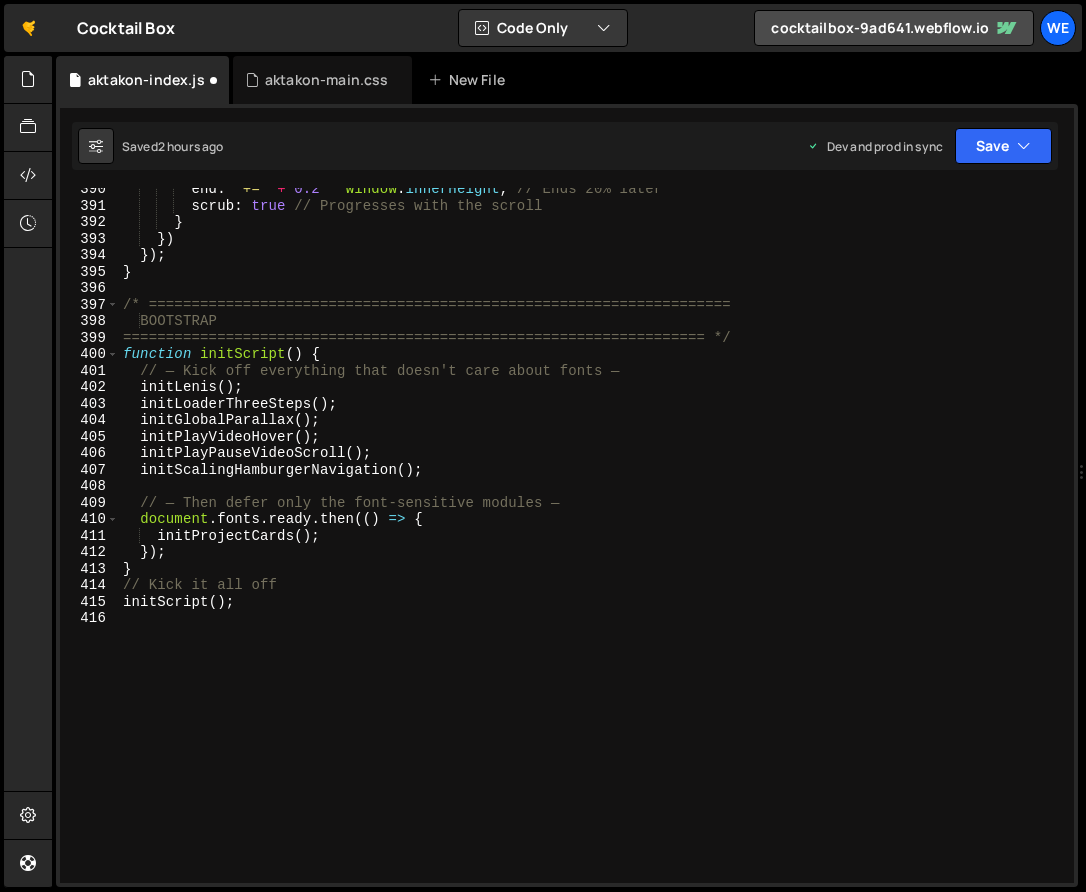click on "duration :   0 ,       ease :   "none" ,    } ,   ">2.4" ) ;    tl . to ( ".hero__video" ,   {       autoAlpha :   0 ,       duration :   0 ,       ease :   "none" ,    } ,   "<" ) ;    tl . call (( )   =>   lenis . start ( )) ;   // un-freeze scroll } /* ====================================================================   Service section ==================================================================== */ function   scrollToServiceSection   ( ) {       let   tl   =   gsap . timeline ({       scrollTrigger :   {          trigger :   ".c-about" ,          start :   "top center" ,          scrub :   true ,               }    }) ;    scene       . to ( ".c-hero__base" ,   {          yPercent :   - 360 ,          ease :   "none" ,       })       . to ( ".c-hero__content" ,   {          yPercent :   - 300 ,          // ease: "power1.out",          duration :   3 ,       } ,   "<" ) ; //  // Function-based values so they randomize on each iteration    // x: () => gsap.utils.random(-40, 40)," at bounding box center (592, 545) 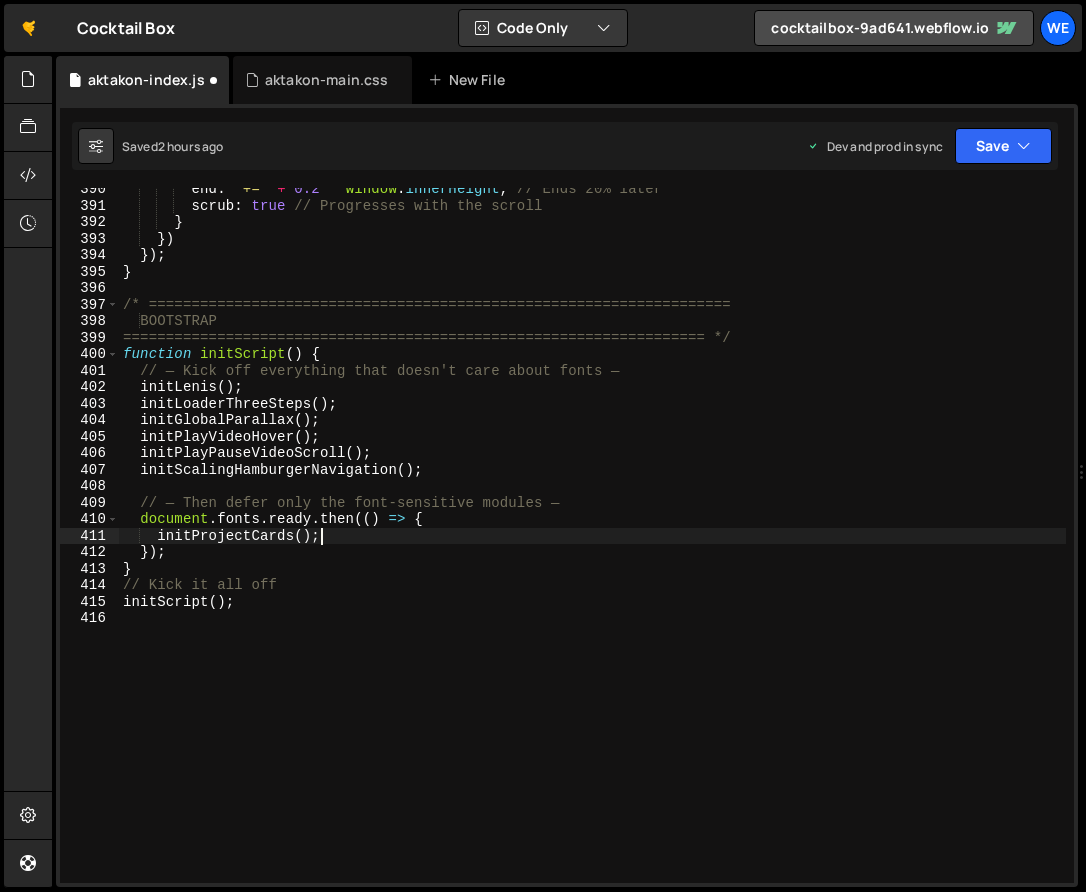 click on "duration :   0 ,       ease :   "none" ,    } ,   ">2.4" ) ;    tl . to ( ".hero__video" ,   {       autoAlpha :   0 ,       duration :   0 ,       ease :   "none" ,    } ,   "<" ) ;    tl . call (( )   =>   lenis . start ( )) ;   // un-freeze scroll } /* ====================================================================   Service section ==================================================================== */ function   scrollToServiceSection   ( ) {       let   tl   =   gsap . timeline ({       scrollTrigger :   {          trigger :   ".c-about" ,          start :   "top center" ,          scrub :   true ,               }    }) ;    scene       . to ( ".c-hero__base" ,   {          yPercent :   - 360 ,          ease :   "none" ,       })       . to ( ".c-hero__content" ,   {          yPercent :   - 300 ,          // ease: "power1.out",          duration :   3 ,       } ,   "<" ) ; //  // Function-based values so they randomize on each iteration    // x: () => gsap.utils.random(-40, 40)," at bounding box center [592, 545] 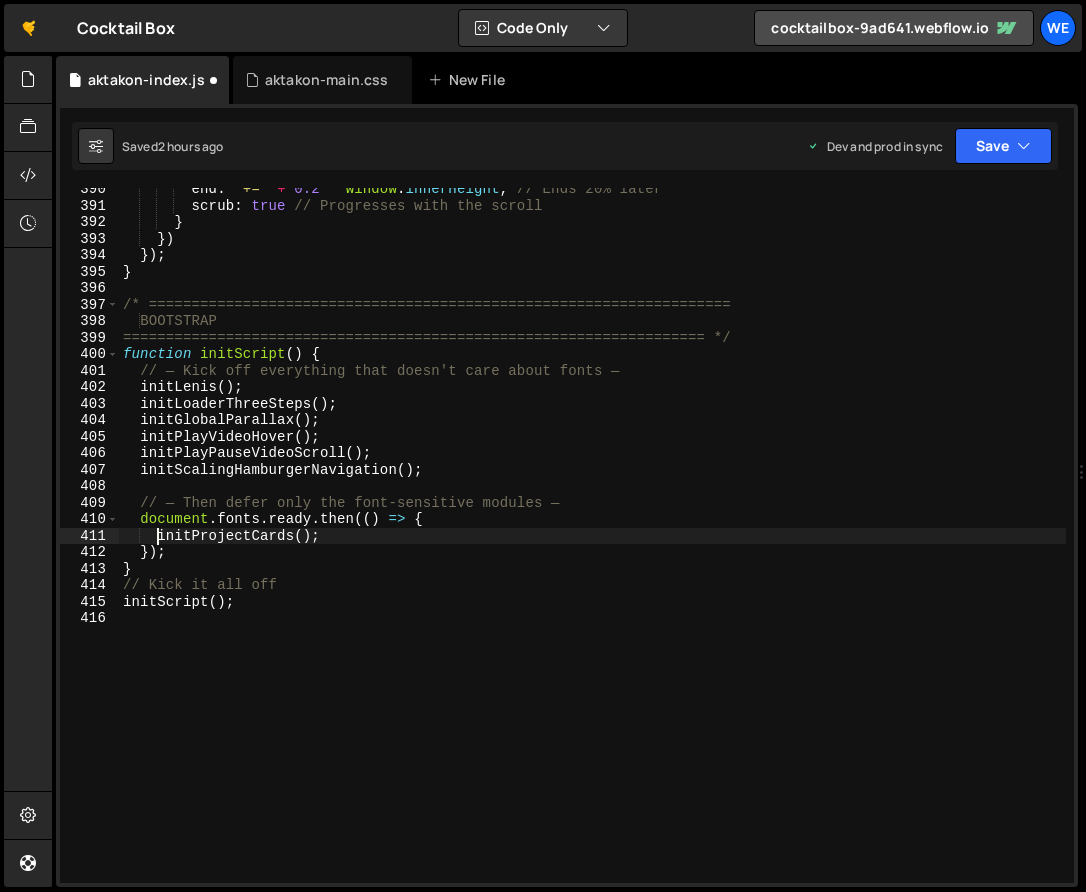 type on "initProjectCards();" 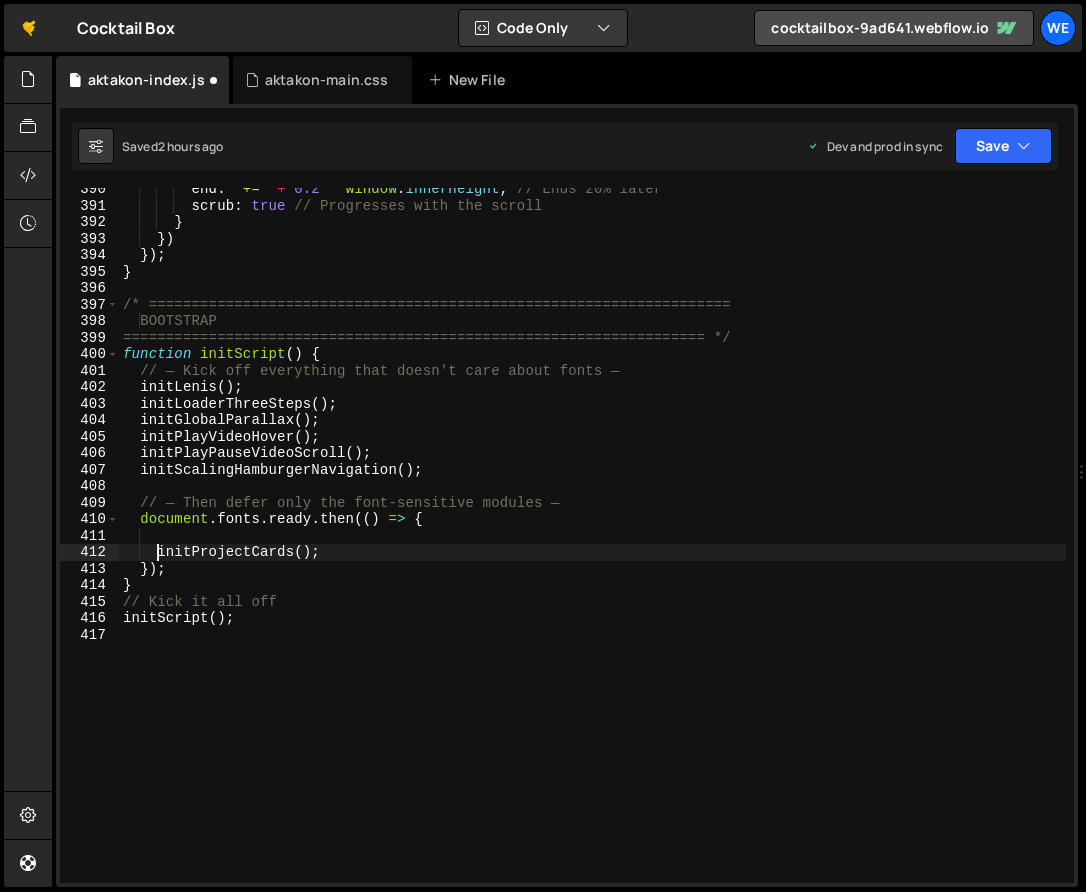type on "initProjectCards();" 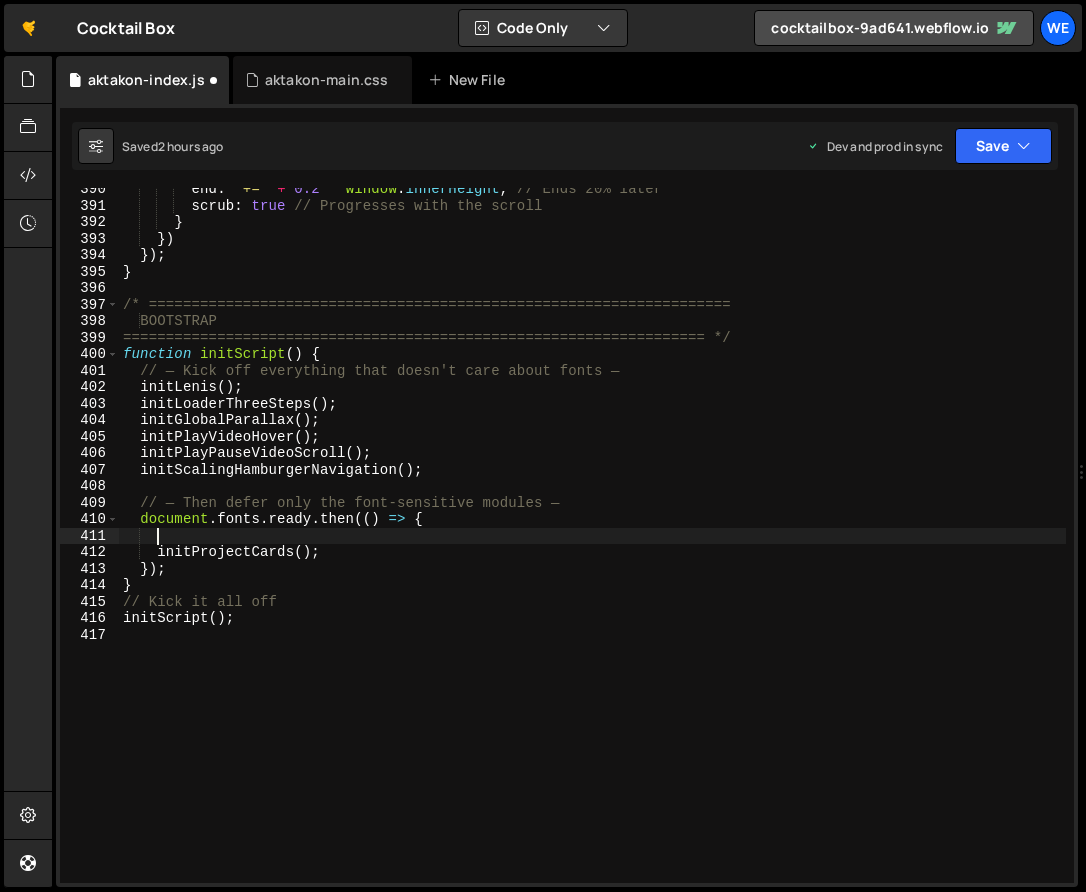 paste on "initMaskTextScrollReveal();" 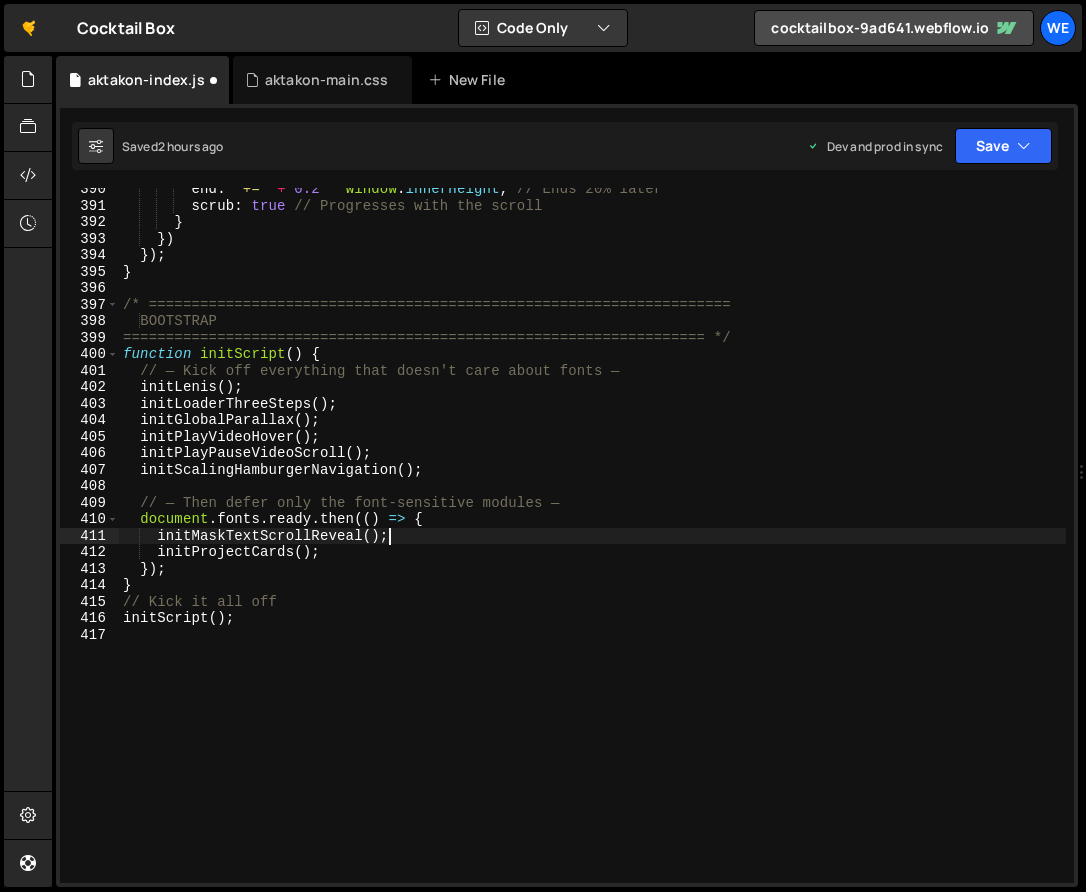 type on "});" 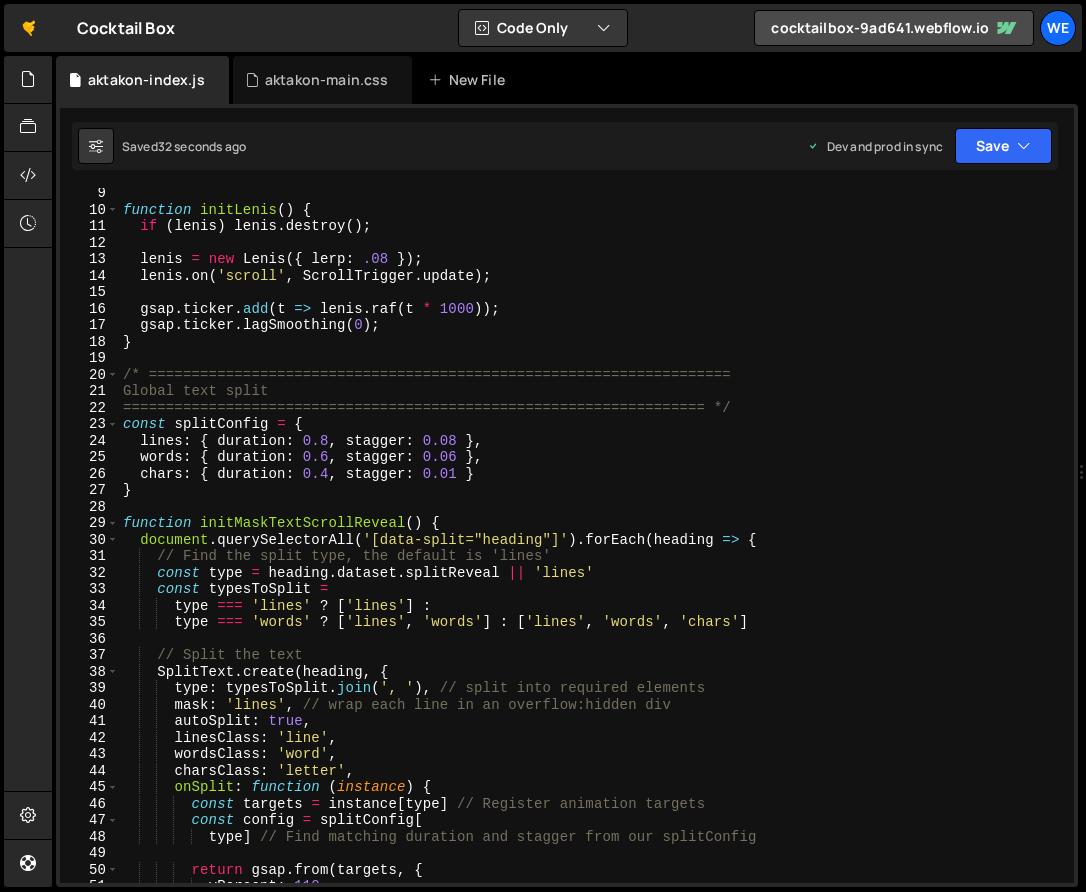 scroll, scrollTop: 134, scrollLeft: 0, axis: vertical 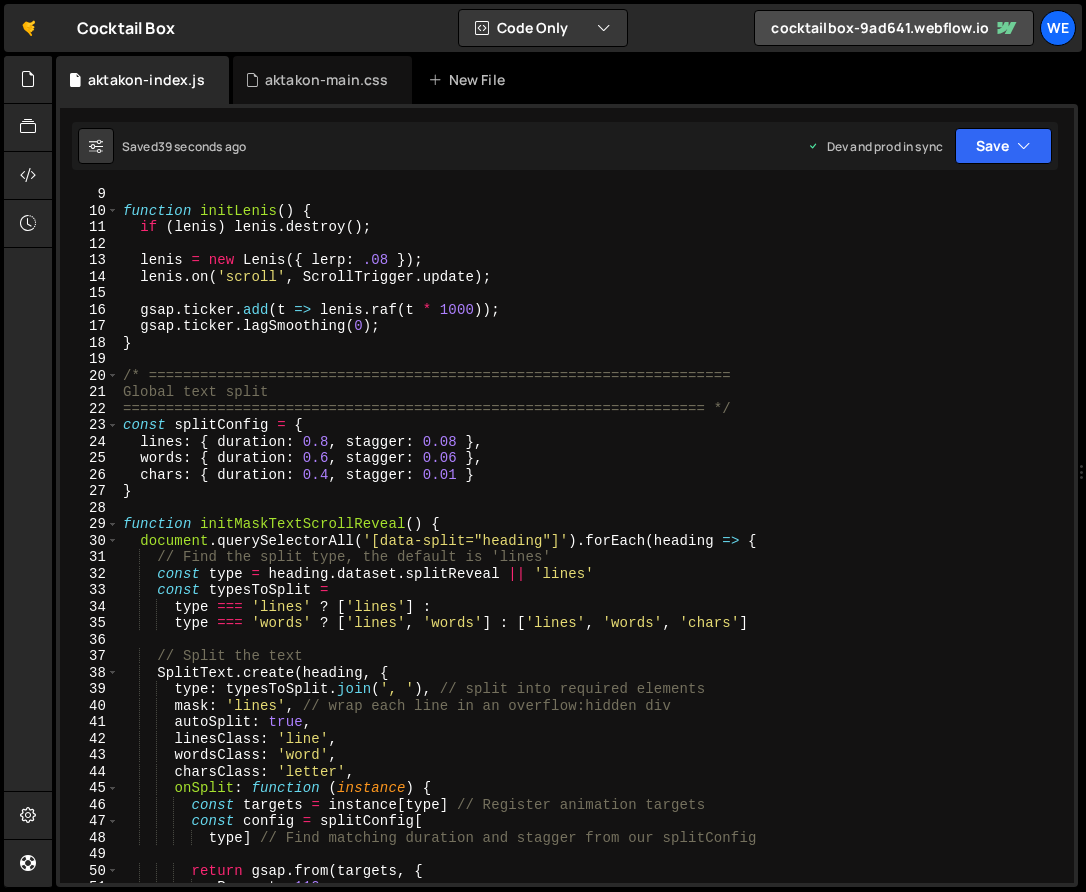 click on "BOOTSTRAP ===========================================================    ========= */ function   initScript ( )   {    // — Kick off everything that doesn't care about fonts —    initLenis ( ) ;    initLoaderThreeSteps ( ) ;    scrollToServiceSection ( ) ;    initGlobalParallax ( ) ;    initPlayVideoHover ( ) ;    initPlayPauseVideoScroll ( ) ;    initScalingHamburgerNavigation ( ) ;    // — Then defer only the font-sensitive modules —    document . fonts . ready . then (( )   =>   {       initMaskTextScrollReveal ( ) ;       initProjectCards ( ) ;    }) ; } // Kick it all off initScript ( ) ;" at bounding box center [592, 550] 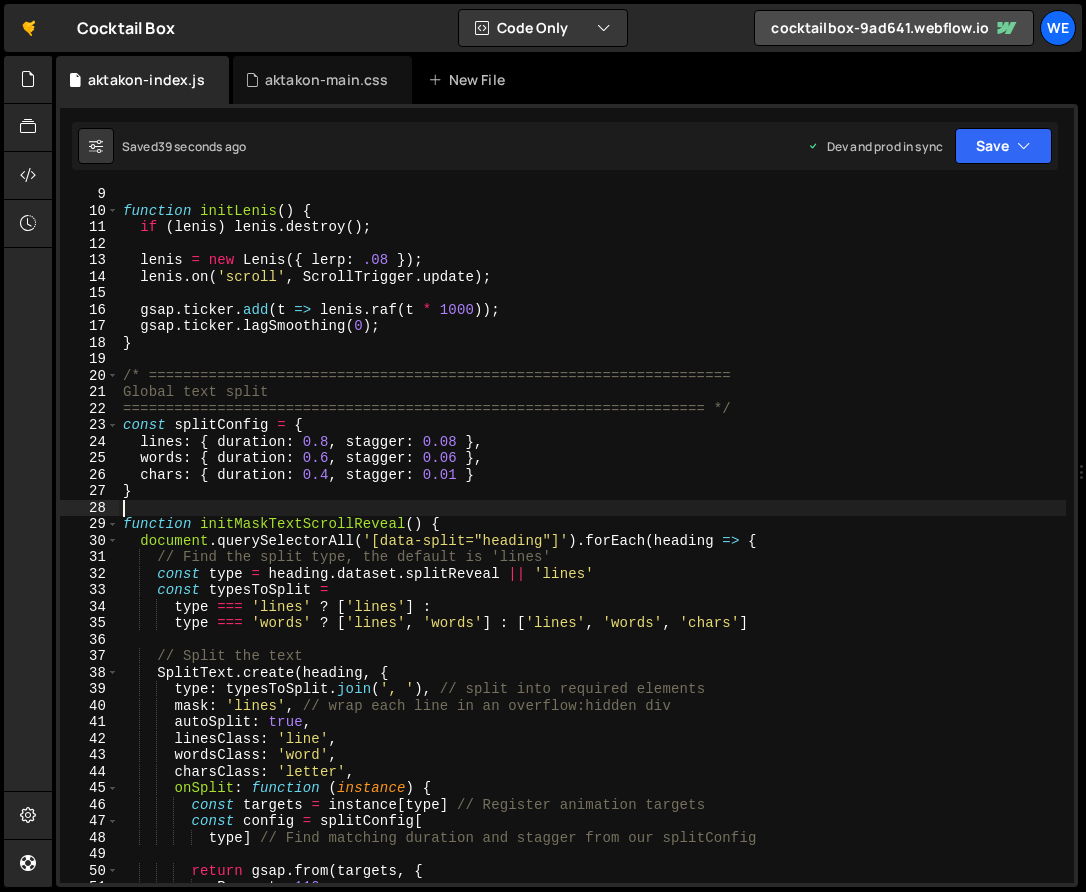 scroll, scrollTop: 0, scrollLeft: 0, axis: both 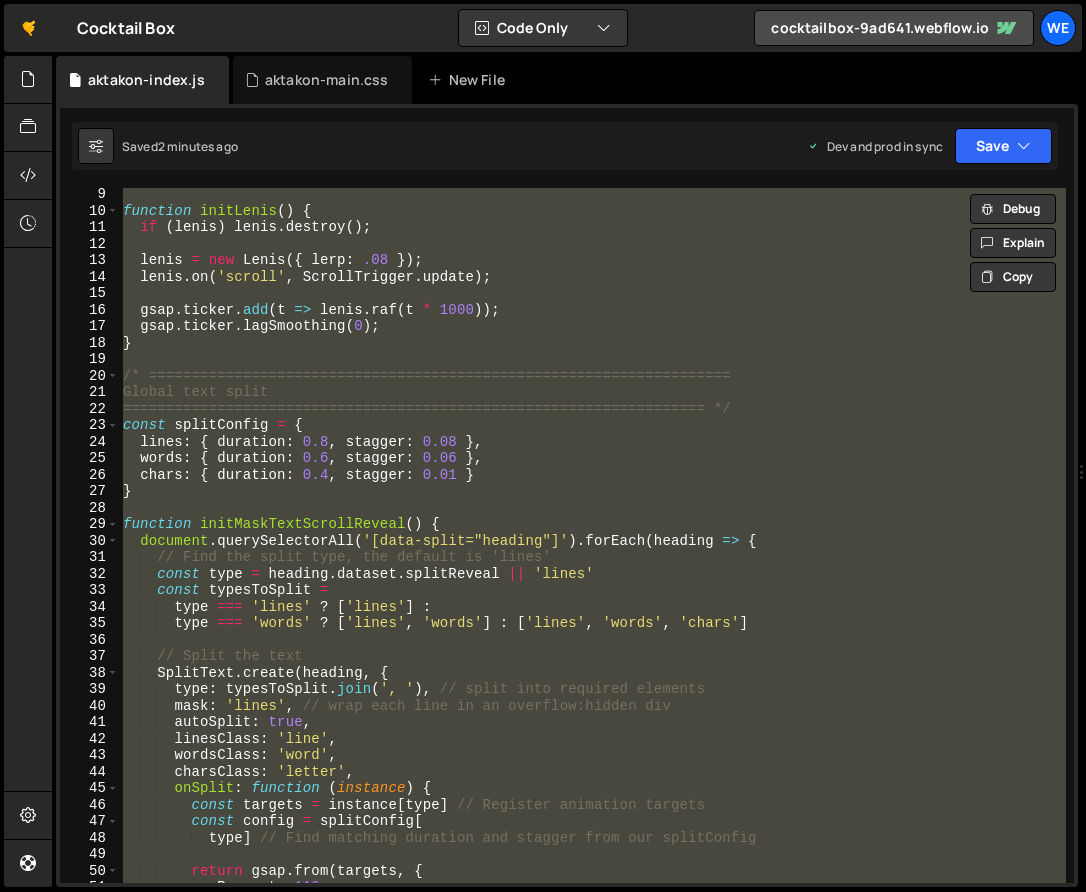 click on "BOOTSTRAP ===========================================================    ========= */ function   initScript ( )   {    // — Kick off everything that doesn't care about fonts —    initLenis ( ) ;    initLoaderThreeSteps ( ) ;    scrollToServiceSection ( ) ;    initGlobalParallax ( ) ;    initPlayVideoHover ( ) ;    initPlayPauseVideoScroll ( ) ;    initScalingHamburgerNavigation ( ) ;    // — Then defer only the font-sensitive modules —    document . fonts . ready . then (( )   =>   {       initMaskTextScrollReveal ( ) ;       initProjectCards ( ) ;    }) ; } // Kick it all off initScript ( ) ;" at bounding box center [592, 550] 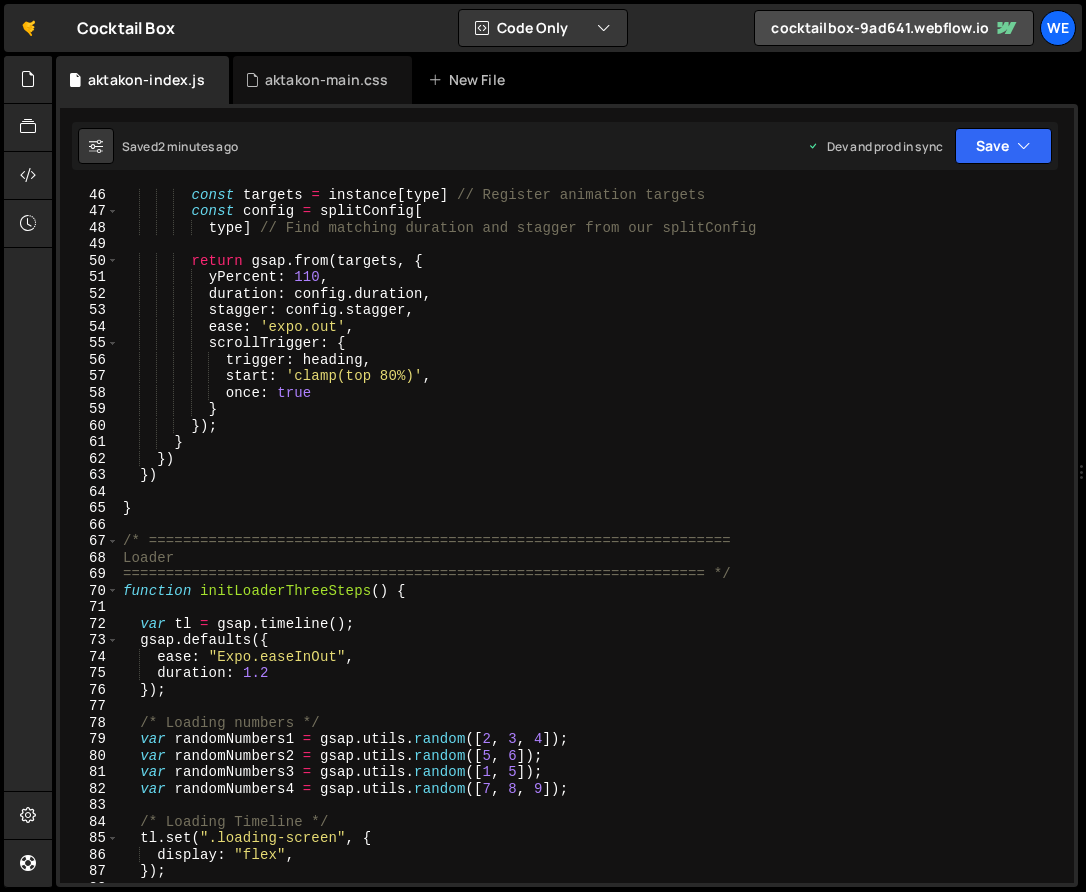 scroll, scrollTop: 744, scrollLeft: 0, axis: vertical 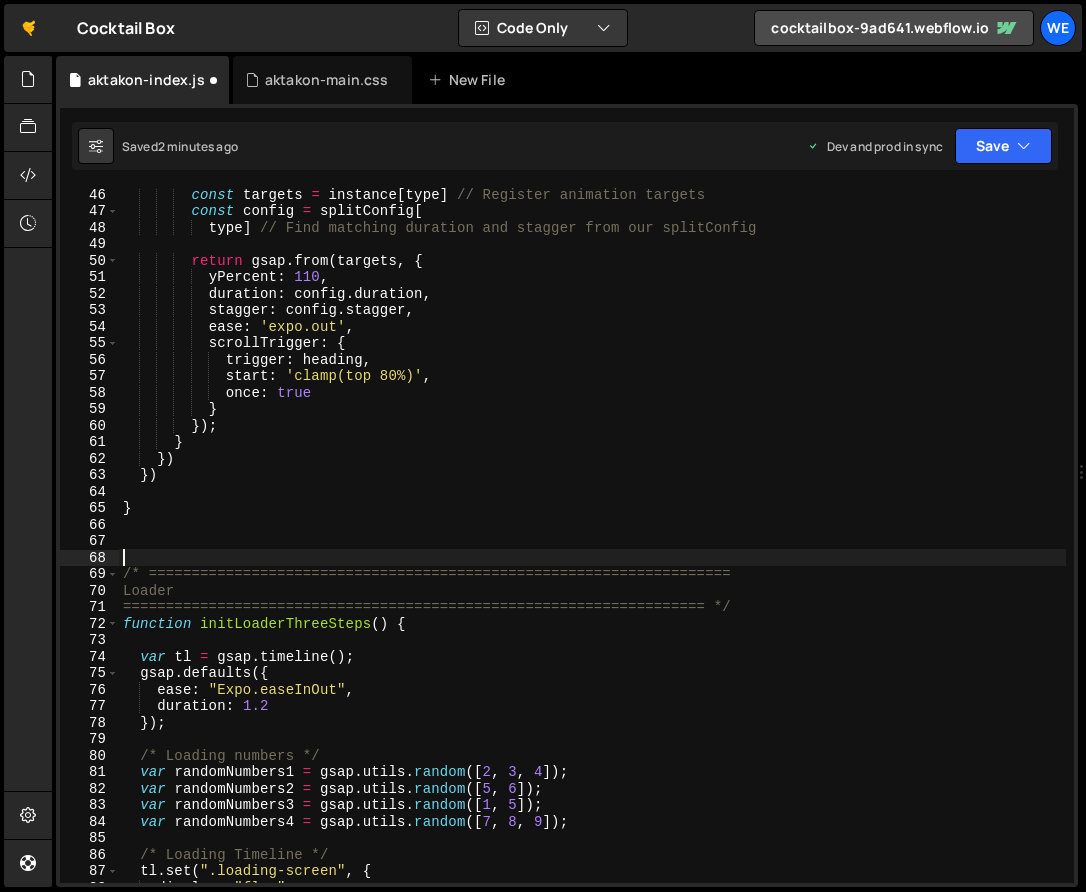 paste on "}" 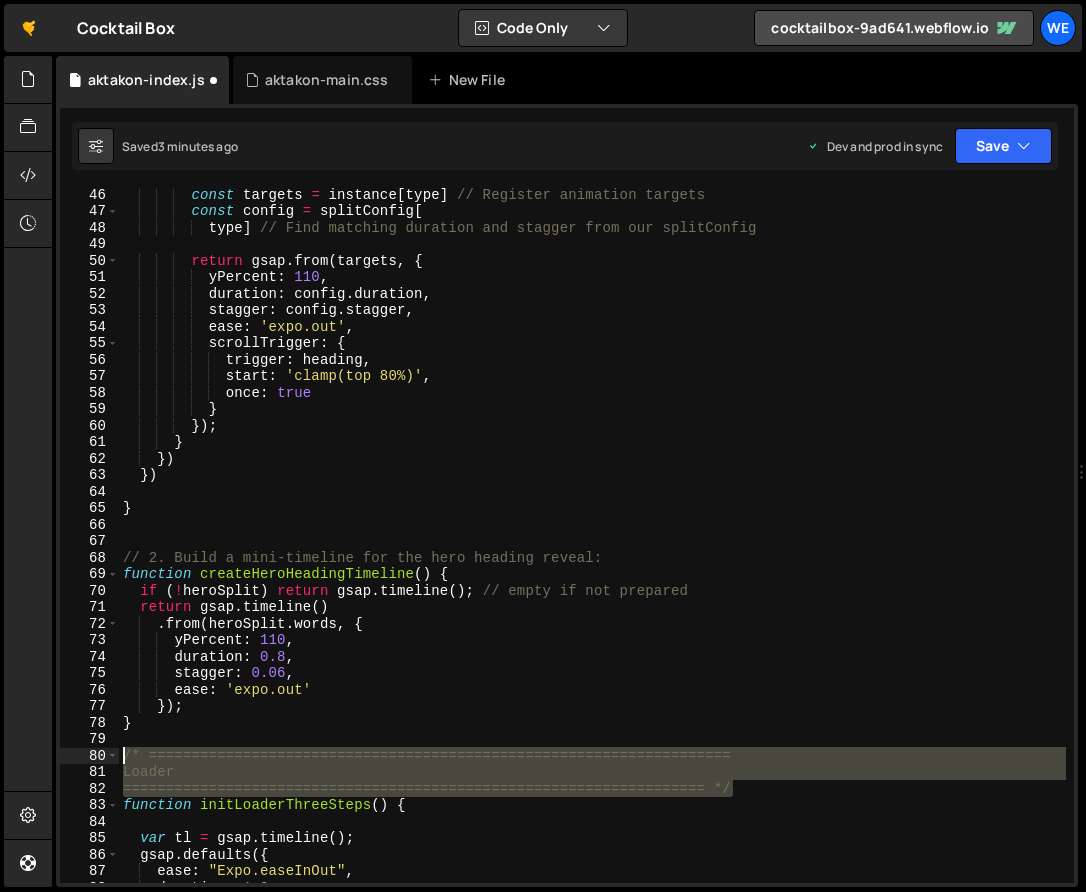 drag, startPoint x: 736, startPoint y: 783, endPoint x: 120, endPoint y: 755, distance: 616.63605 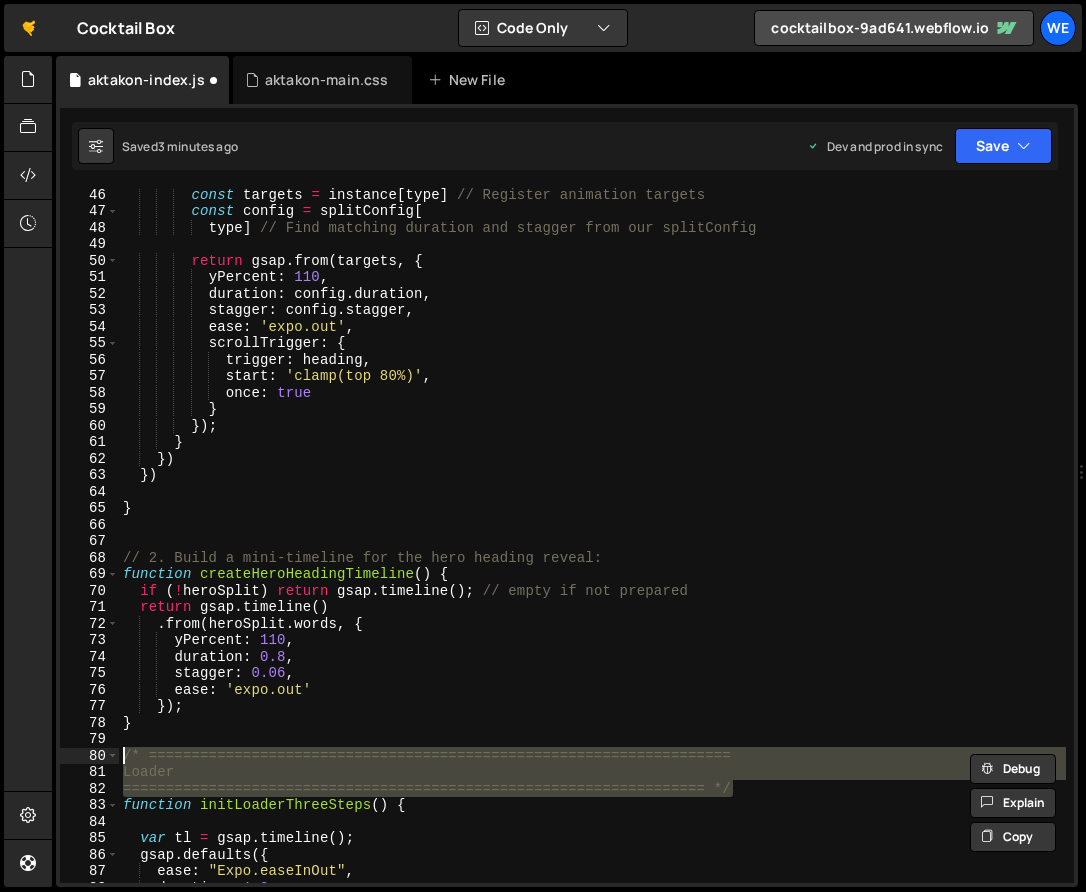 click on "const   targets   =   instance [ type ]   // Register animation targets             const   config   =   splitConfig [                type ]   // Find matching duration and stagger from our splitConfig             return   gsap . from ( targets ,   {                yPercent :   110 ,                duration :   config . duration ,                stagger :   config . stagger ,                ease :   'expo.out' ,                scrollTrigger :   {                   trigger :   heading ,                   start :   'clamp(top 80%)' ,                   once :   true                }             }) ;          }       })    }) } // 2. Build a mini‐timeline for the hero heading reveal: function   createHeroHeadingTimeline ( )   {    if   ( ! heroSplit )   return   gsap . timeline ( ) ;   // empty if not prepared    return   gsap . timeline ( )       . from ( heroSplit . words ,   {          yPercent :   110 ,          duration :   0.8 ,          stagger :   0.06 ,          ease :   'expo.out'       })" at bounding box center [592, 550] 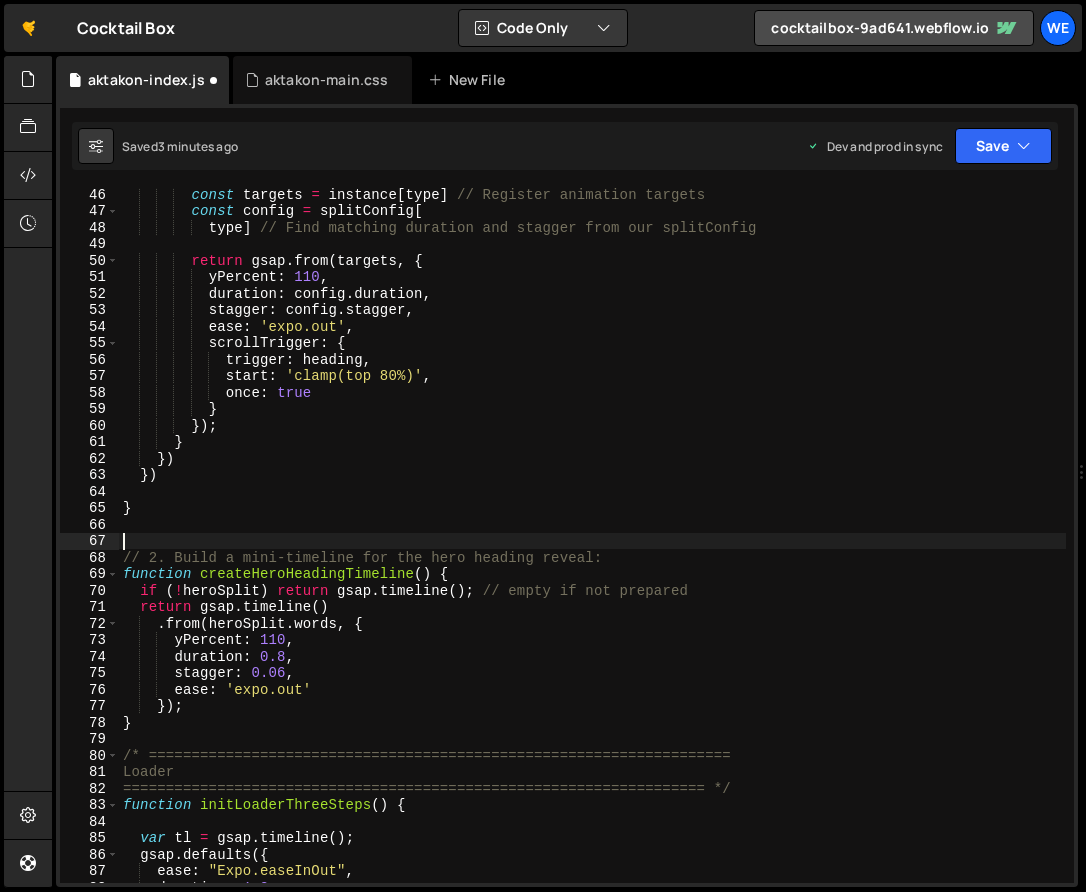paste on "==================================================================== */" 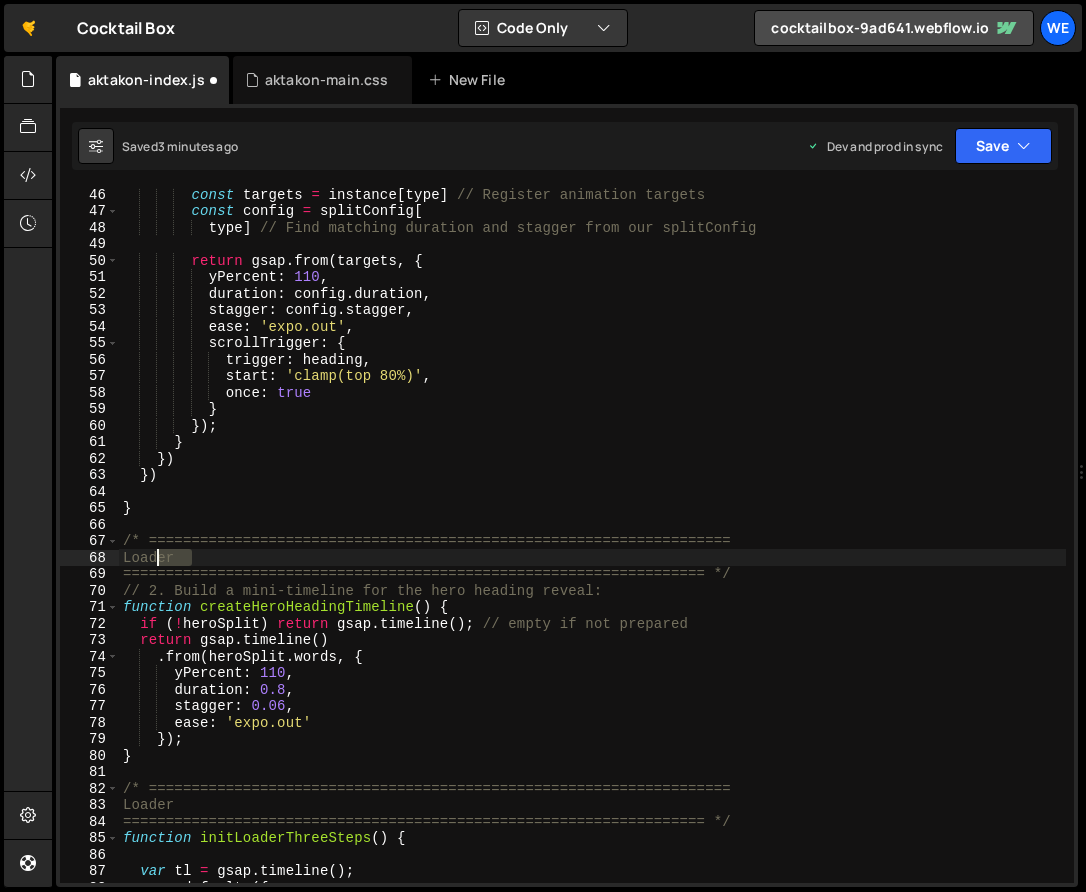 drag, startPoint x: 195, startPoint y: 565, endPoint x: 125, endPoint y: 563, distance: 70.028564 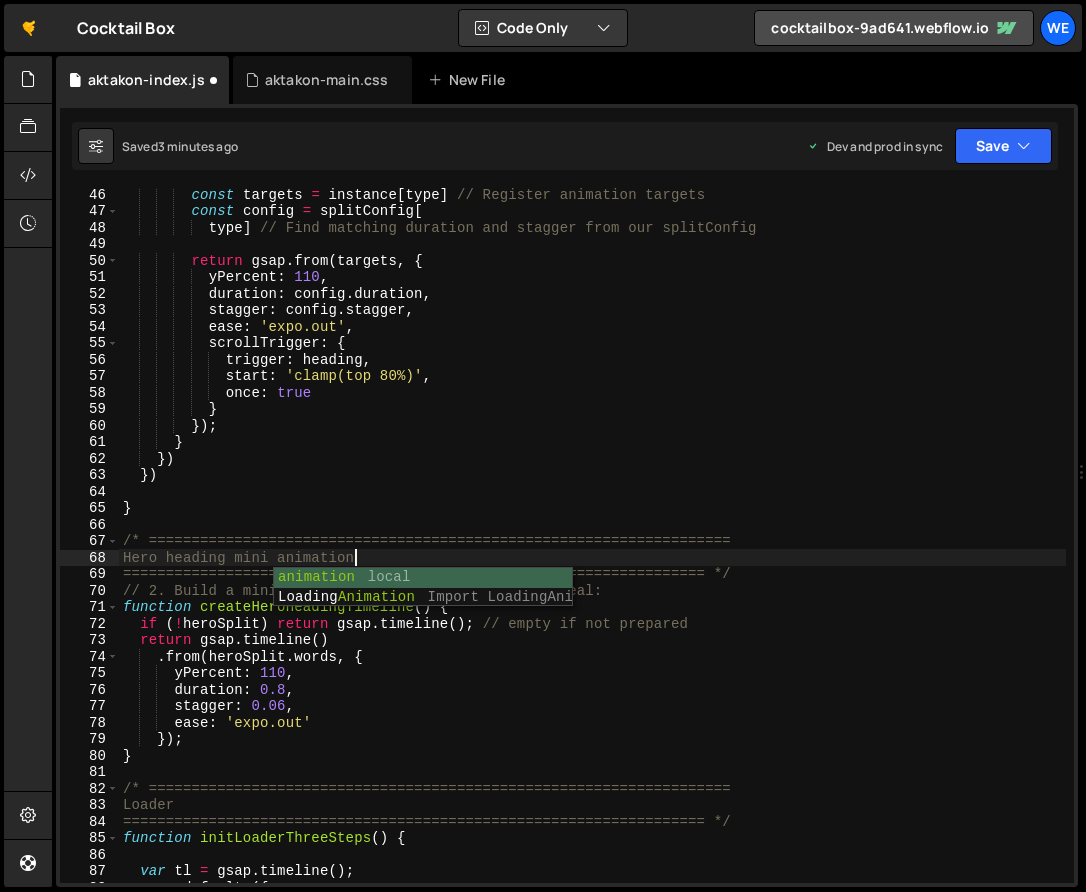 click on "const   targets   =   instance [ type ]   // Register animation targets             const   config   =   splitConfig [                type ]   // Find matching duration and stagger from our splitConfig             return   gsap . from ( targets ,   {                yPercent :   110 ,                duration :   config . duration ,                stagger :   config . stagger ,                ease :   'expo.out' ,                scrollTrigger :   {                   trigger :   heading ,                   start :   'clamp(top 80%)' ,                   once :   true                }             }) ;          }       })    }) } /* ==================================================================== Hero heading mini animation ==================================================================== */ // 2. Build a mini‐timeline for the hero heading reveal: function   createHeroHeadingTimeline ( )   {    if   ( ! heroSplit )   return   gsap . timeline ( ) ;   // empty if not prepared    return   gsap . ("" at bounding box center [592, 550] 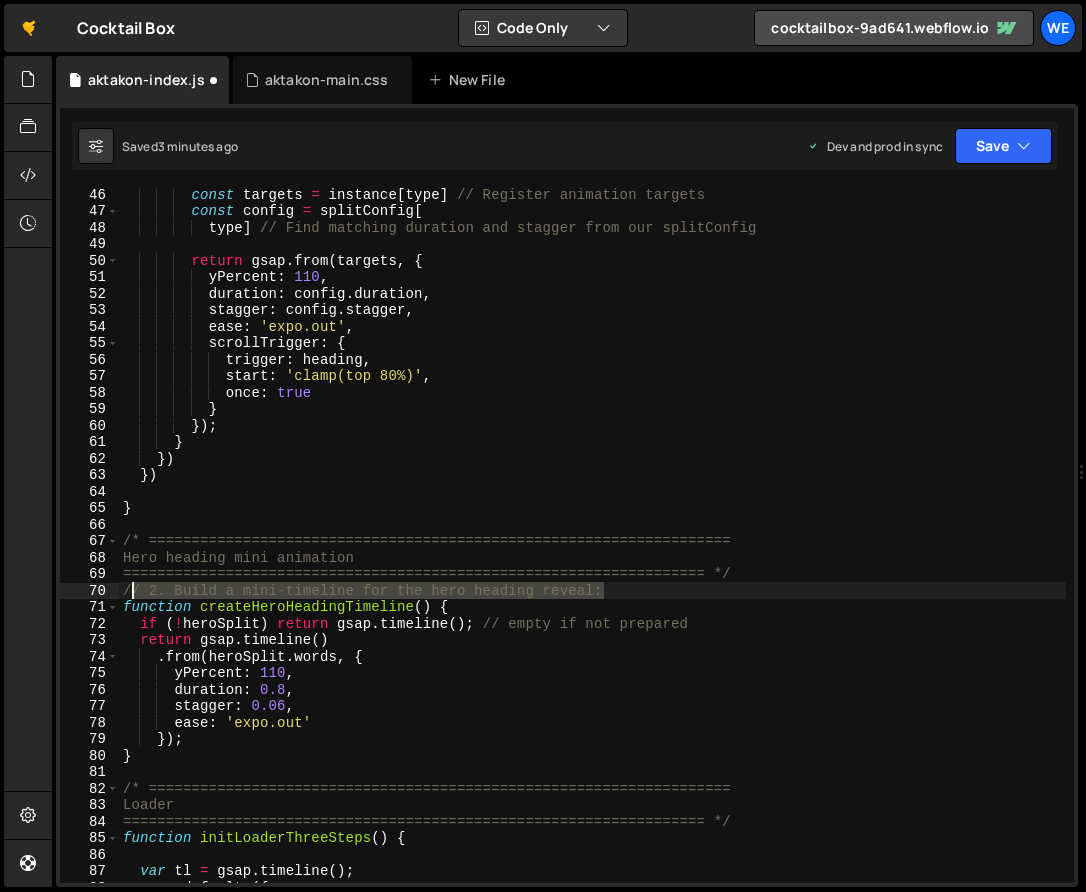 drag, startPoint x: 627, startPoint y: 585, endPoint x: 128, endPoint y: 589, distance: 499.01602 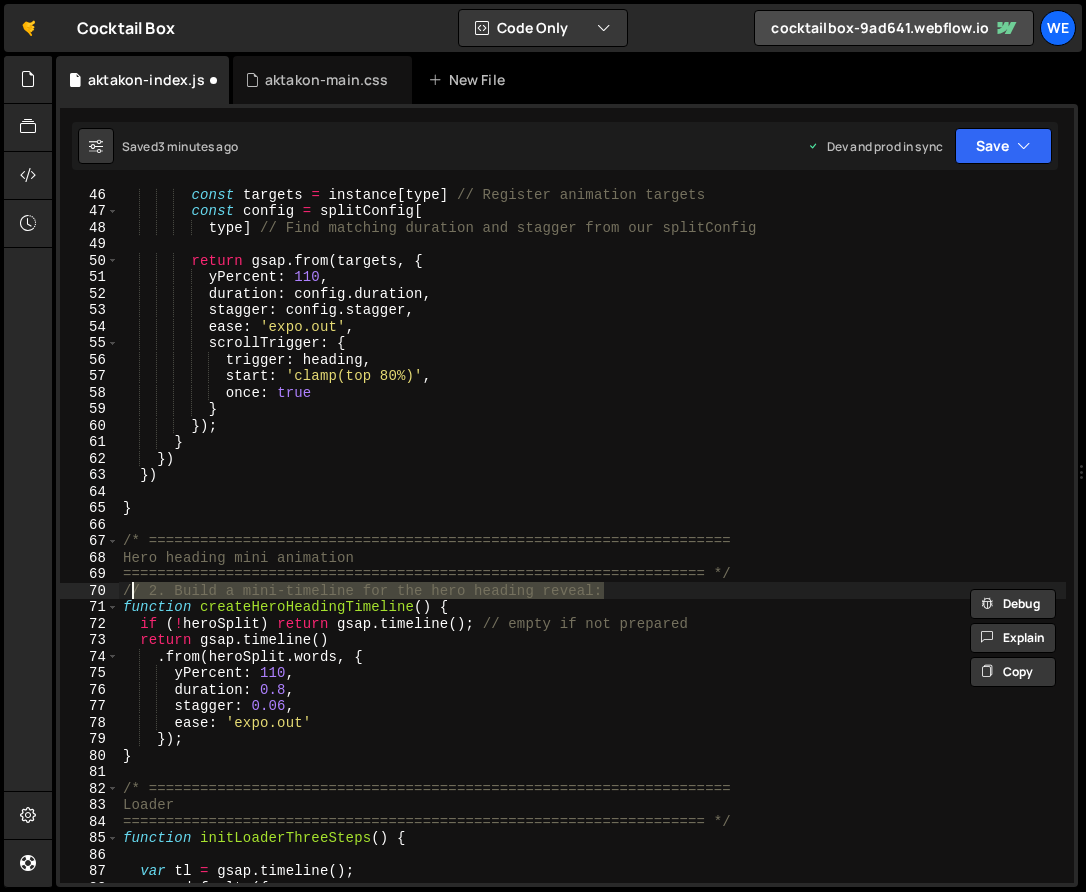 type on "/" 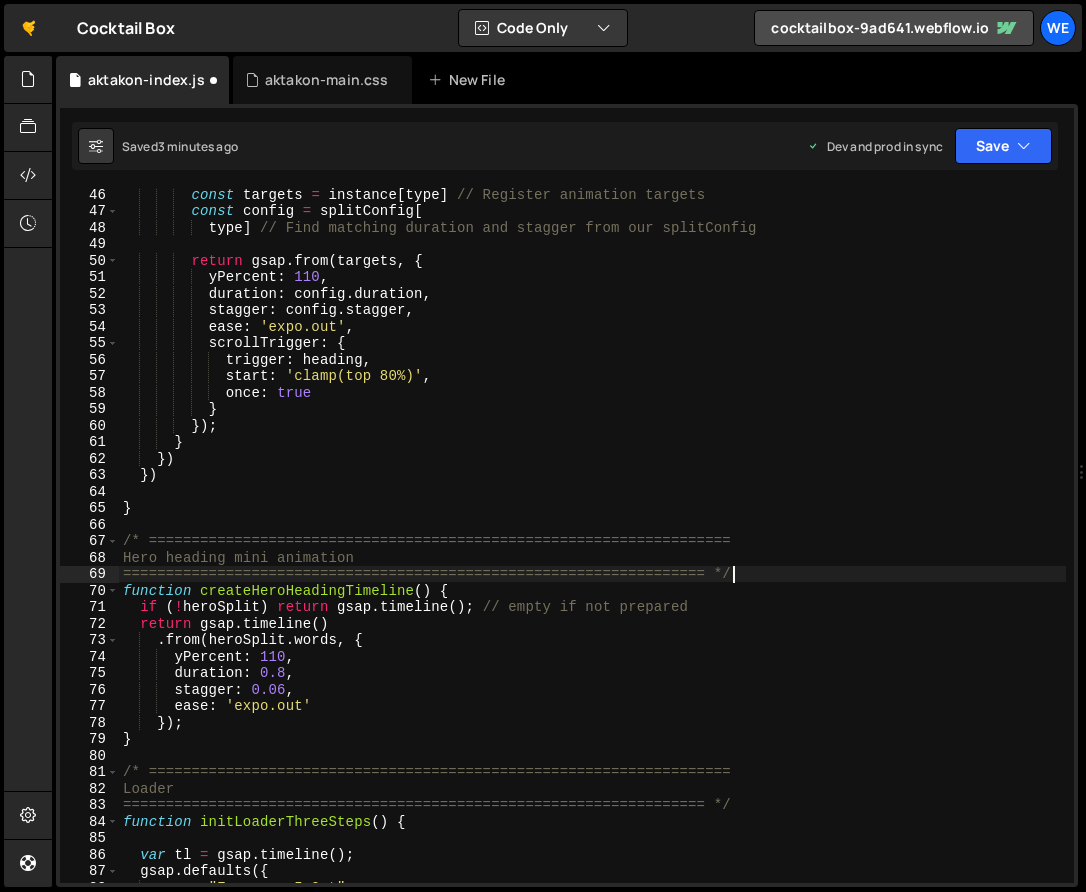 click on "const   targets   =   instance [ type ]   // Register animation targets             const   config   =   splitConfig [                type ]   // Find matching duration and stagger from our splitConfig             return   gsap . from ( targets ,   {                yPercent :   110 ,                duration :   config . duration ,                stagger :   config . stagger ,                ease :   'expo.out' ,                scrollTrigger :   {                   trigger :   heading ,                   start :   'clamp(top 80%)' ,                   once :   true                }             }) ;          }       })    }) } /* ==================================================================== Hero heading mini animation ==================================================================== */ function   createHeroHeadingTimeline ( )   {    if   ( ! heroSplit )   return   gsap . timeline ( ) ;   // empty if not prepared    return   gsap . timeline ( )       . from ( heroSplit . words ,   {" at bounding box center (592, 550) 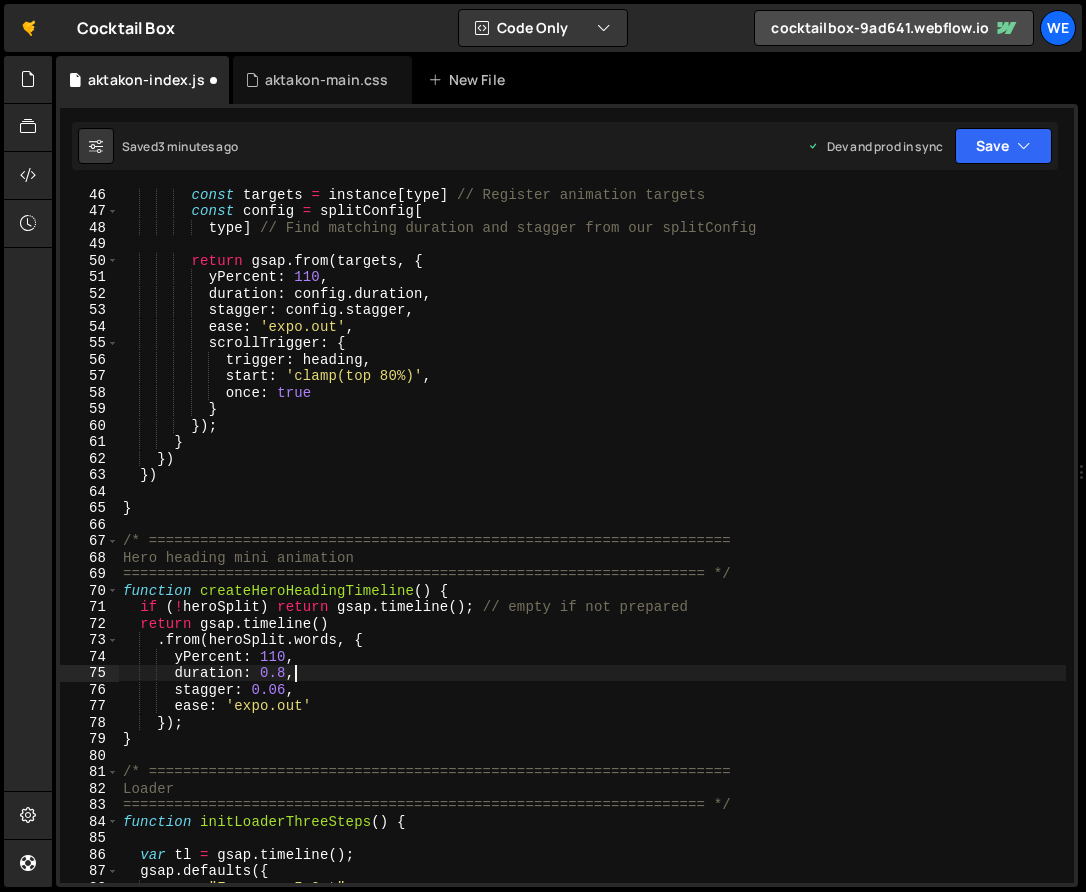 click on "const   targets   =   instance [ type ]   // Register animation targets             const   config   =   splitConfig [                type ]   // Find matching duration and stagger from our splitConfig             return   gsap . from ( targets ,   {                yPercent :   110 ,                duration :   config . duration ,                stagger :   config . stagger ,                ease :   'expo.out' ,                scrollTrigger :   {                   trigger :   heading ,                   start :   'clamp(top 80%)' ,                   once :   true                }             }) ;          }       })    }) } /* ==================================================================== Hero heading mini animation ==================================================================== */ function   createHeroHeadingTimeline ( )   {    if   ( ! heroSplit )   return   gsap . timeline ( ) ;   // empty if not prepared    return   gsap . timeline ( )       . from ( heroSplit . words ,   {" at bounding box center [592, 550] 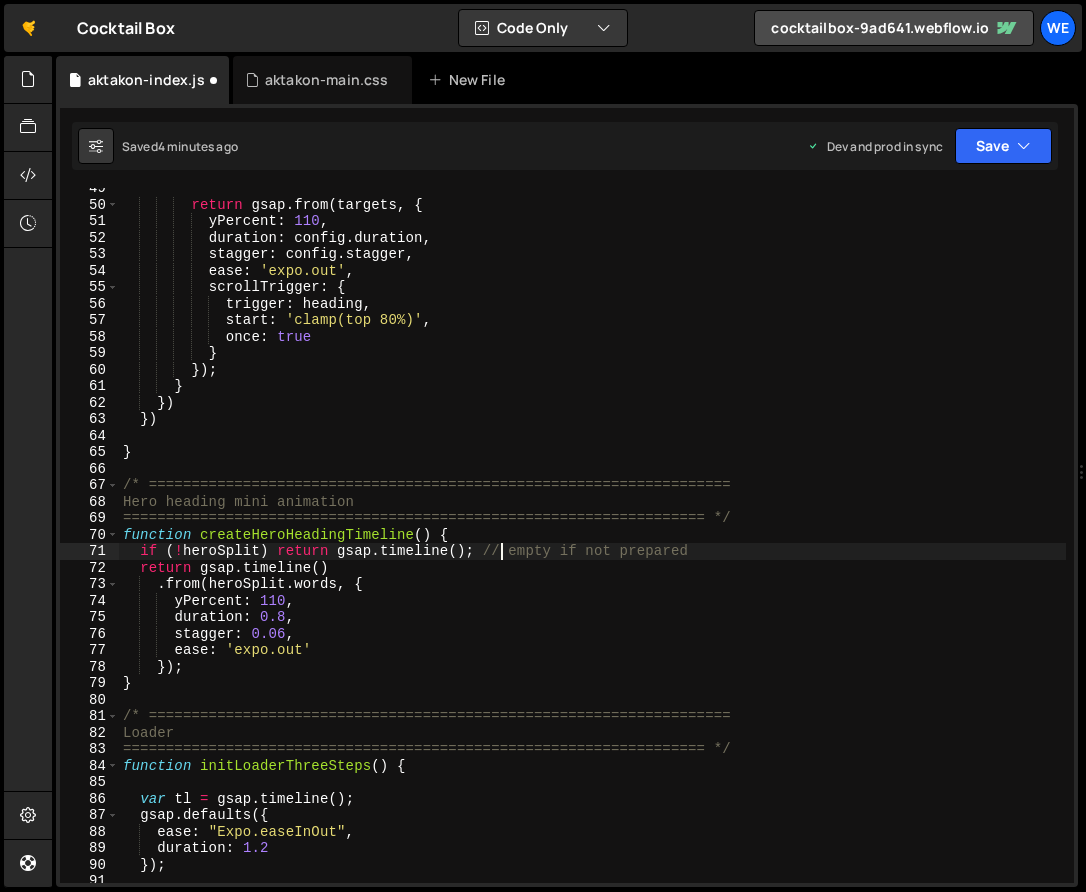 scroll, scrollTop: 800, scrollLeft: 0, axis: vertical 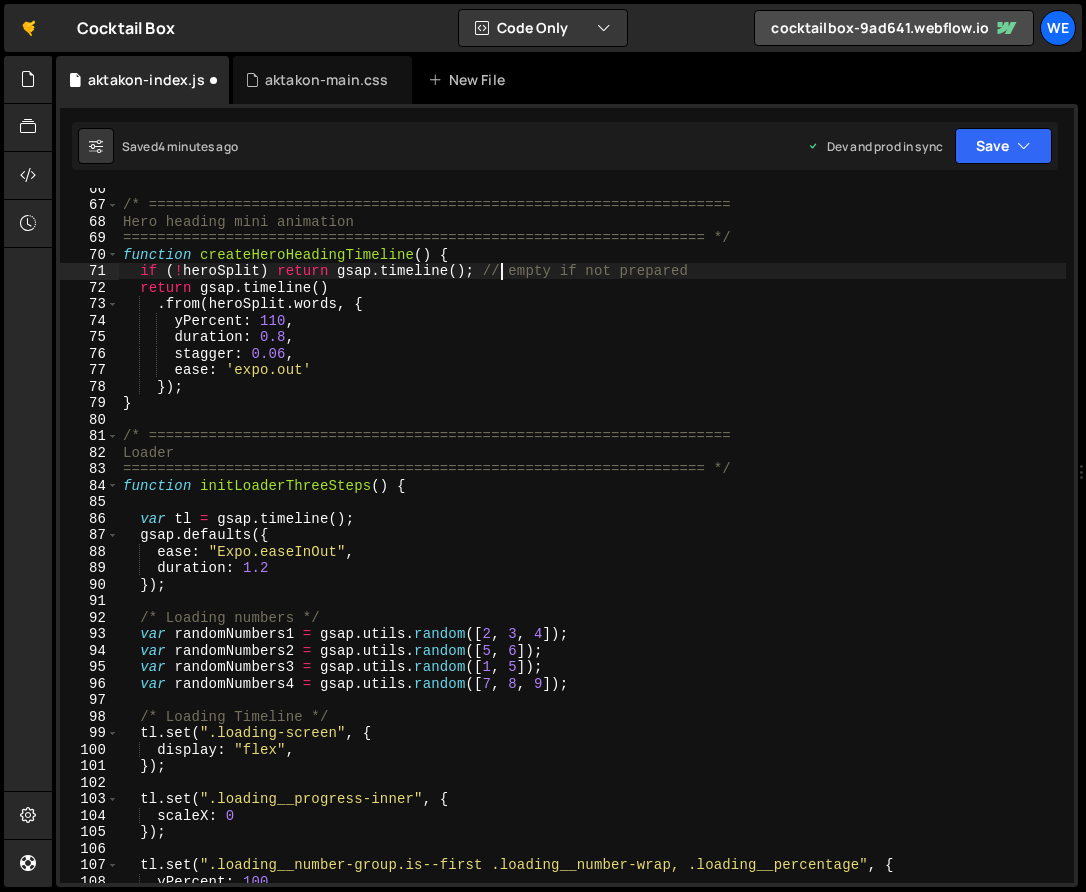 click on "/* ==================================================================== Hero heading mini animation ==================================================================== */ function   createHeroHeadingTimeline ( )   {    if   ( ! heroSplit )   return   gsap . timeline ( ) ;   // empty if not prepared    return   gsap . timeline ( )       . from ( heroSplit . words ,   {          yPercent :   110 ,          duration :   0.8 ,          stagger :   0.06 ,          ease :   'expo.out'       }) ; } /* ====================================================================   Loader ==================================================================== */ function   initLoaderThreeSteps ( )   {    var   tl   =   gsap . timeline ( ) ;    gsap . defaults ({       ease :   "Expo.easeInOut" ,       duration :   1.2    }) ;    /* Loading numbers */    var   randomNumbers1   =   gsap . utils . random ([ 2 ,   3 ,   4 ]) ;    var   randomNumbers2   =   gsap . utils . random ([ 5 ,   6 ]) ;    var   randomNumbers3   =   gsap . ." at bounding box center (592, 544) 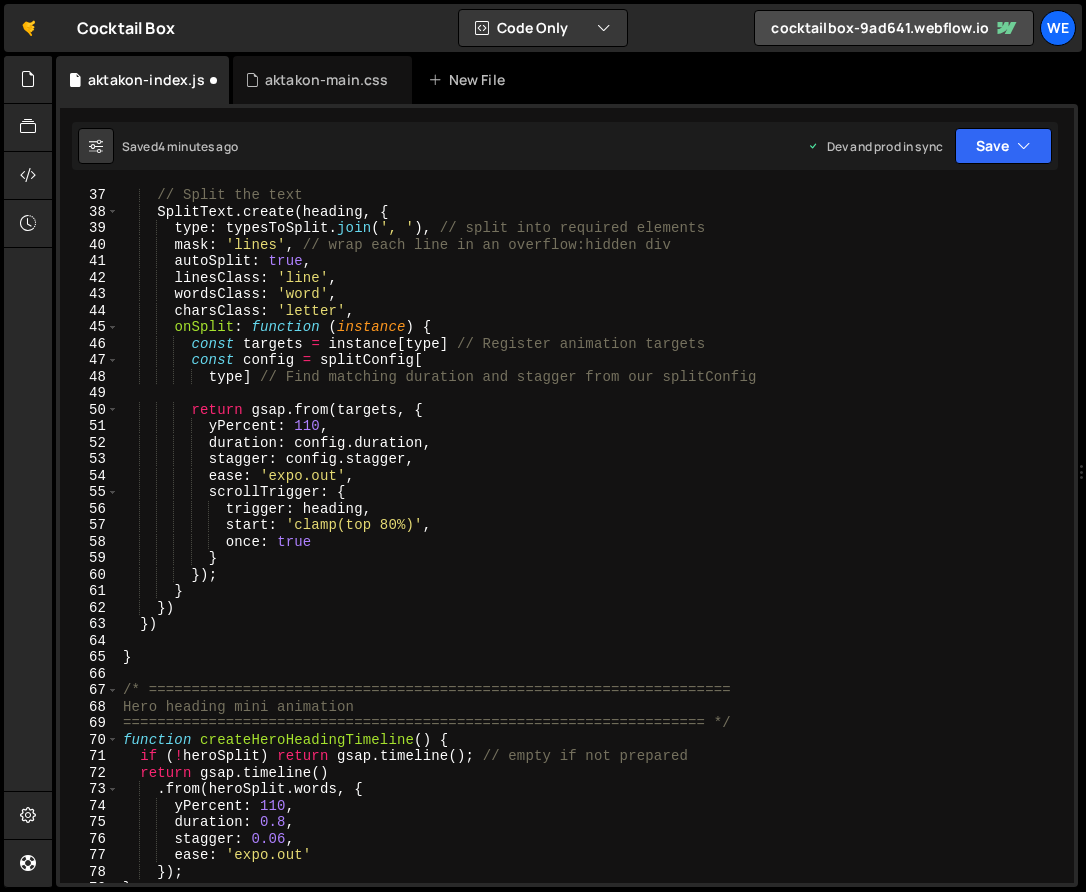 scroll, scrollTop: 591, scrollLeft: 0, axis: vertical 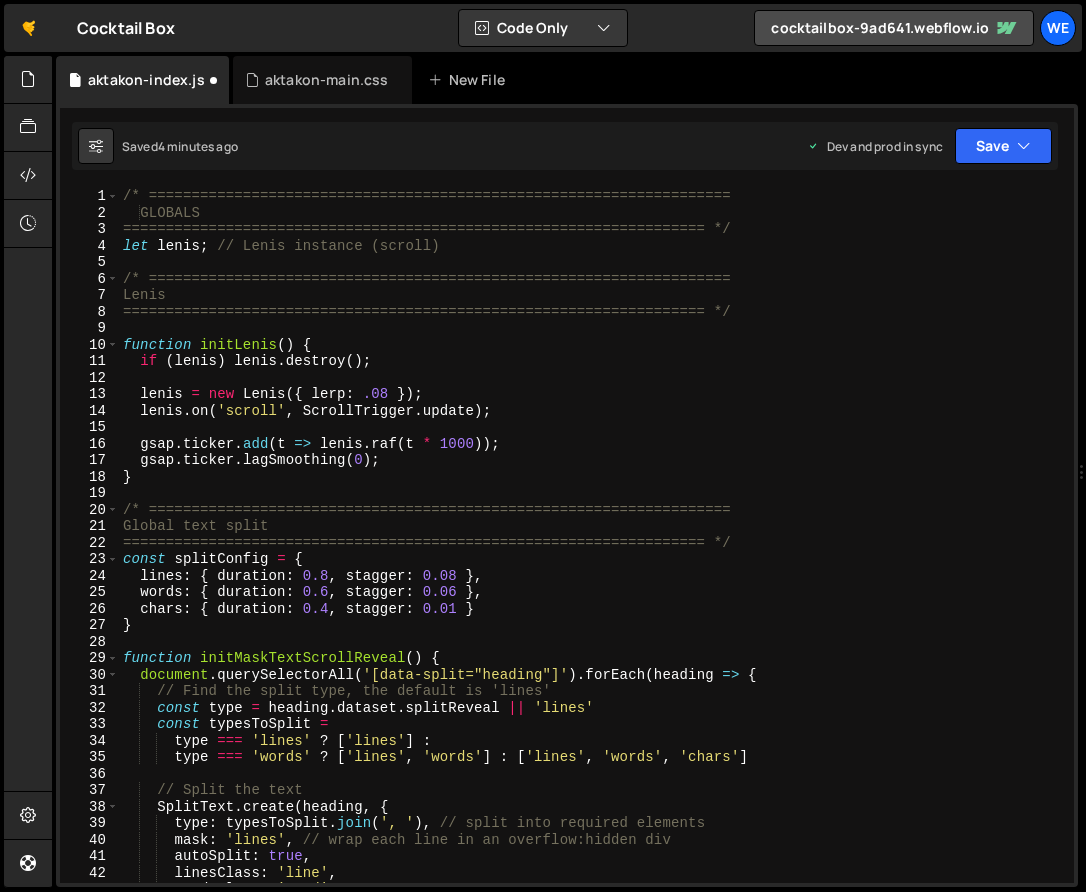 click on "/* ====================================================================     GLOBALS ==================================================================== */ let   lenis ;   // Lenis instance (scroll) /* ====================================================================   Lenis ==================================================================== */ function   initLenis ( )   {    if   ( lenis )   lenis . destroy ( ) ;    lenis   =   new   Lenis ({   lerp :   .08   }) ;    lenis . on ( 'scroll' ,   ScrollTrigger . update ) ;    gsap . ticker . add ( t   =>   lenis . raf ( t   *   1000 )) ;    gsap . ticker . lagSmoothing ( 0 ) ; } /* ====================================================================   Global text split ==================================================================== */ const   splitConfig   =   {    lines :   {   duration :   0.8 ,   stagger :   0.08   } ,    words :   {   duration :   0.6 ,   stagger :   0.06   } ,    chars :   {   duration :   0.4 ,   stagger :   0.01   } } function" at bounding box center [592, 552] 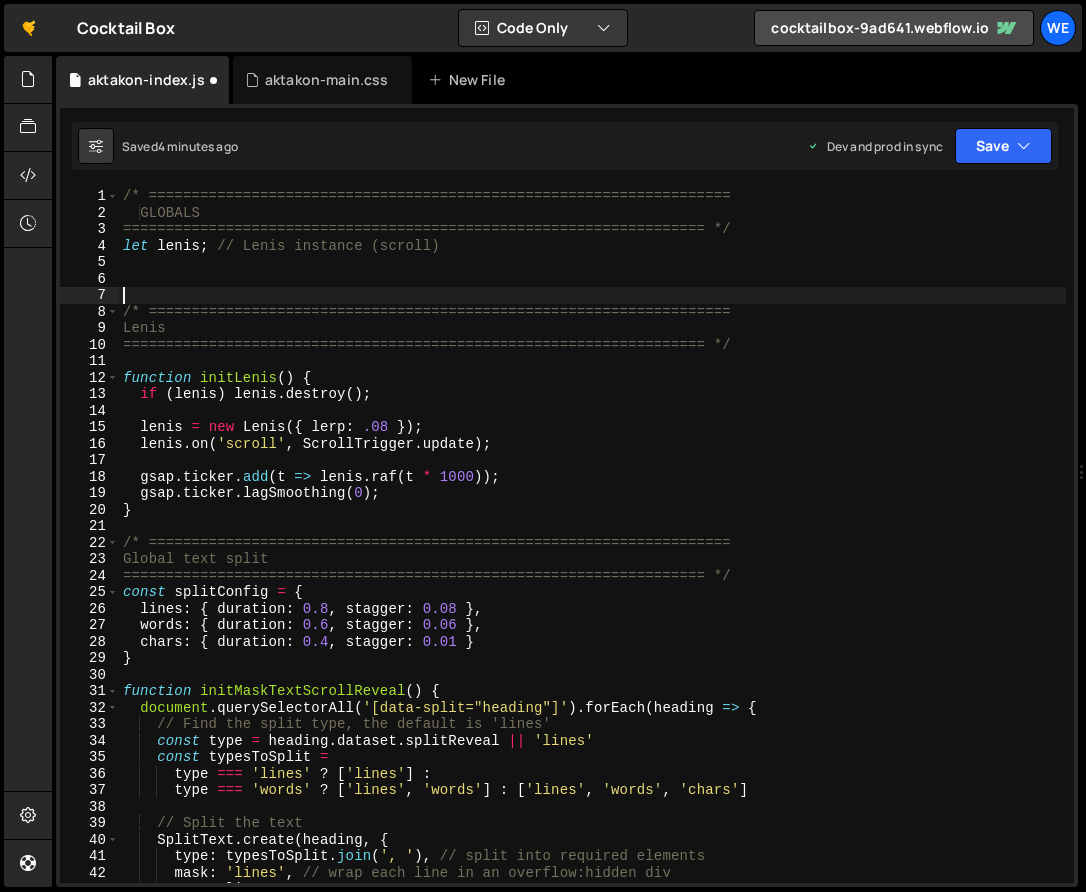 paste on "window.scrollTo(0, 0);" 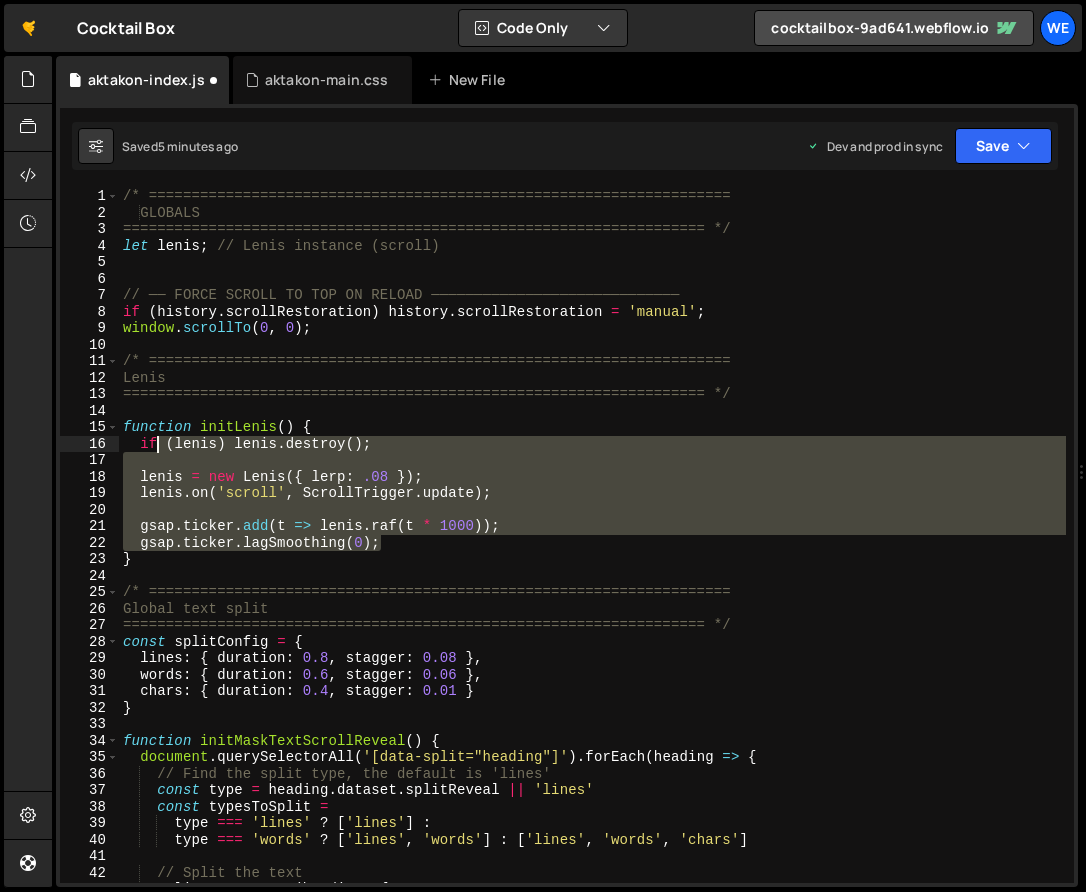 drag, startPoint x: 413, startPoint y: 537, endPoint x: 148, endPoint y: 432, distance: 285.04385 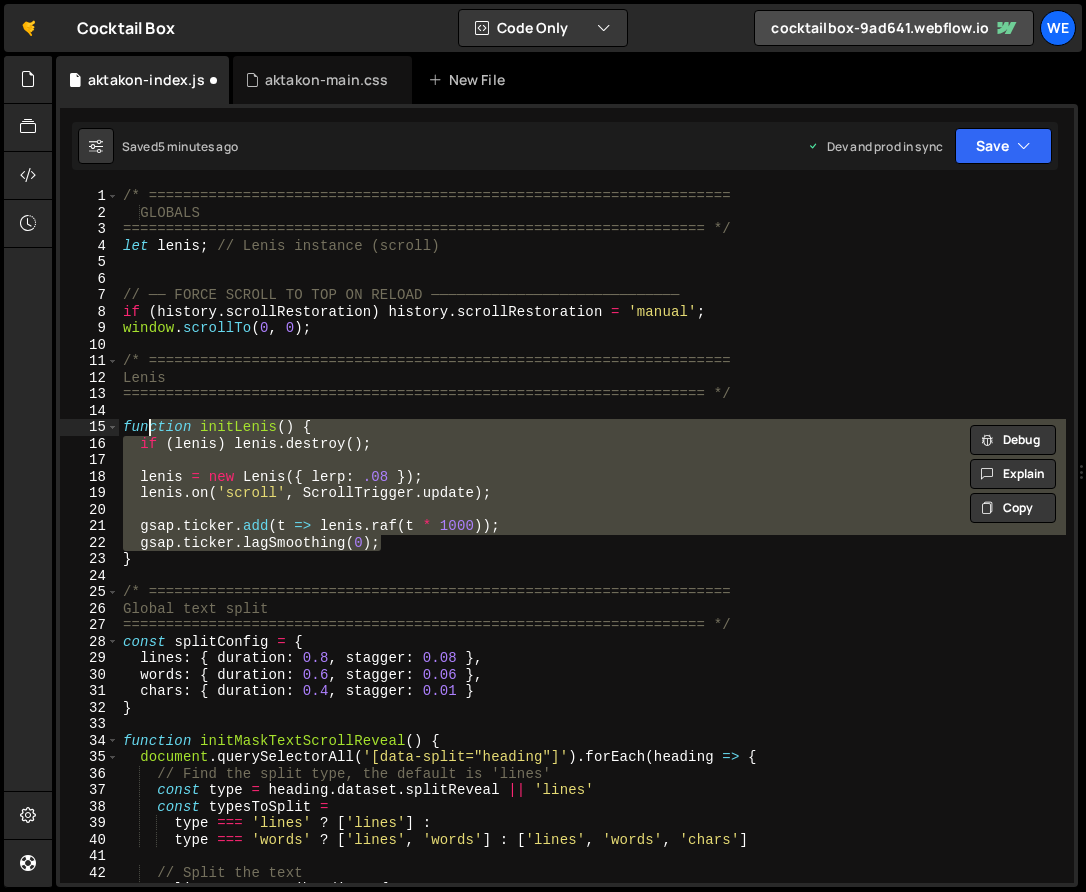 click on "/* ====================================================================     GLOBALS ==================================================================== */ let   lenis ;   // Lenis instance (scroll) // ── FORCE SCROLL TO TOP ON RELOAD ───────────────────────────── if   ( history . scrollRestoration )   history . scrollRestoration   =   'manual' ; window . scrollTo ( 0 ,   0 ) ; /* ====================================================================   Lenis ==================================================================== */ function   initLenis ( )   {    if   ( lenis )   lenis . destroy ( ) ;    lenis   =   new   Lenis ({   lerp :   .08   }) ;    lenis . on ( 'scroll' ,   ScrollTrigger . update ) ;    gsap . ticker . add ( t   =>   lenis . raf ( t   *   1000 )) ;    gsap . ticker . lagSmoothing ( 0 ) ; } /* ====================================================================   Global text split const   splitConfig   =   {    lines :   {   :   ," at bounding box center [592, 552] 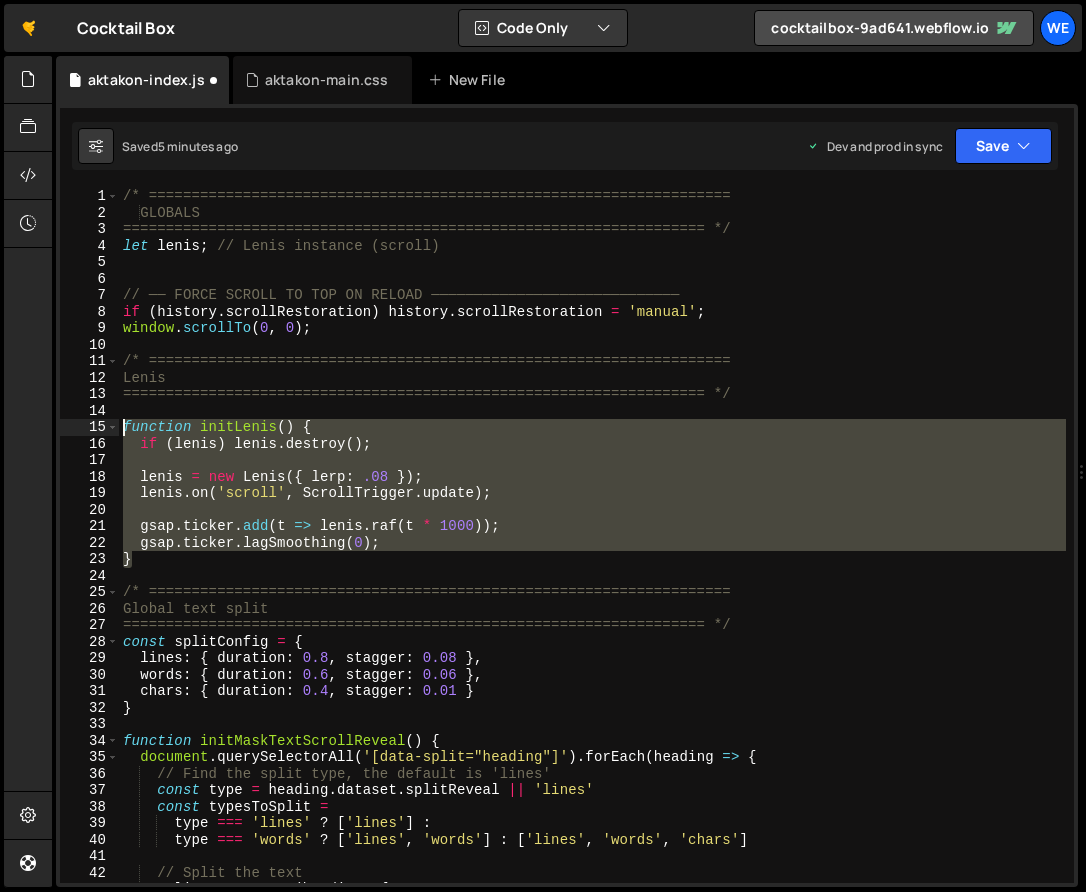 drag, startPoint x: 155, startPoint y: 563, endPoint x: 109, endPoint y: 417, distance: 153.07515 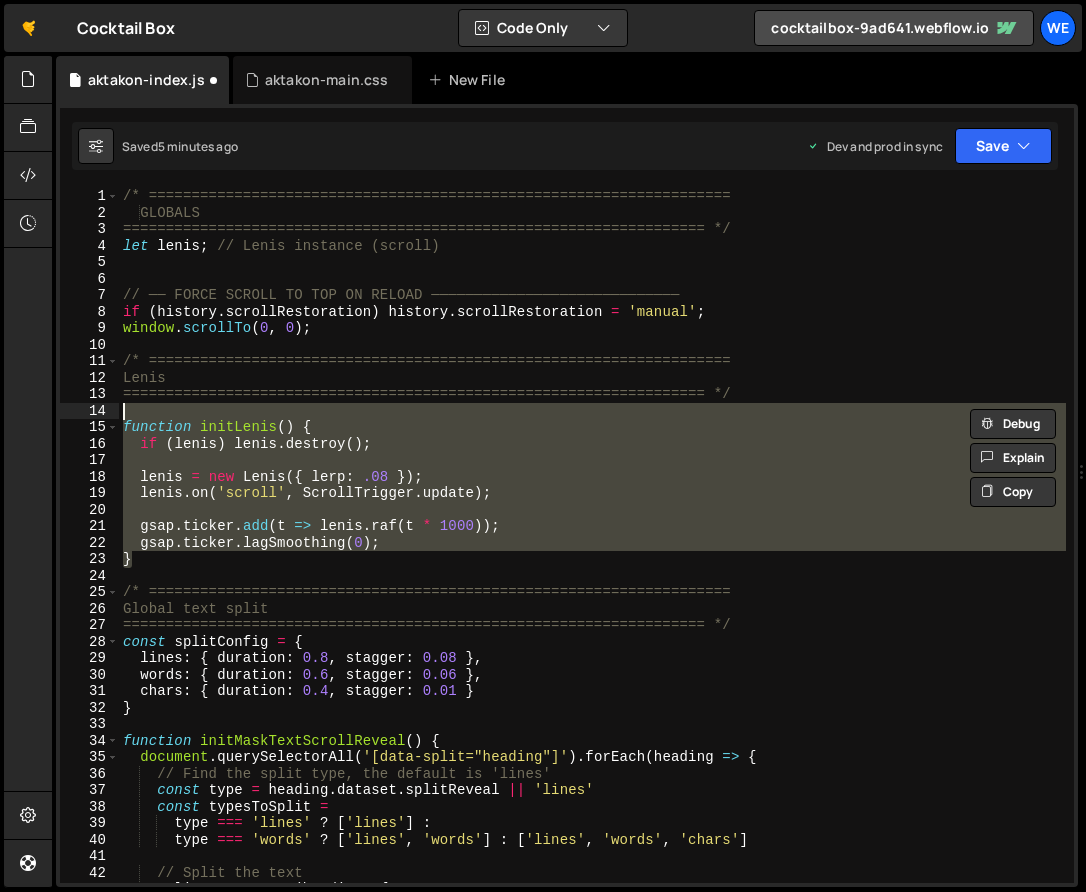 paste on "});" 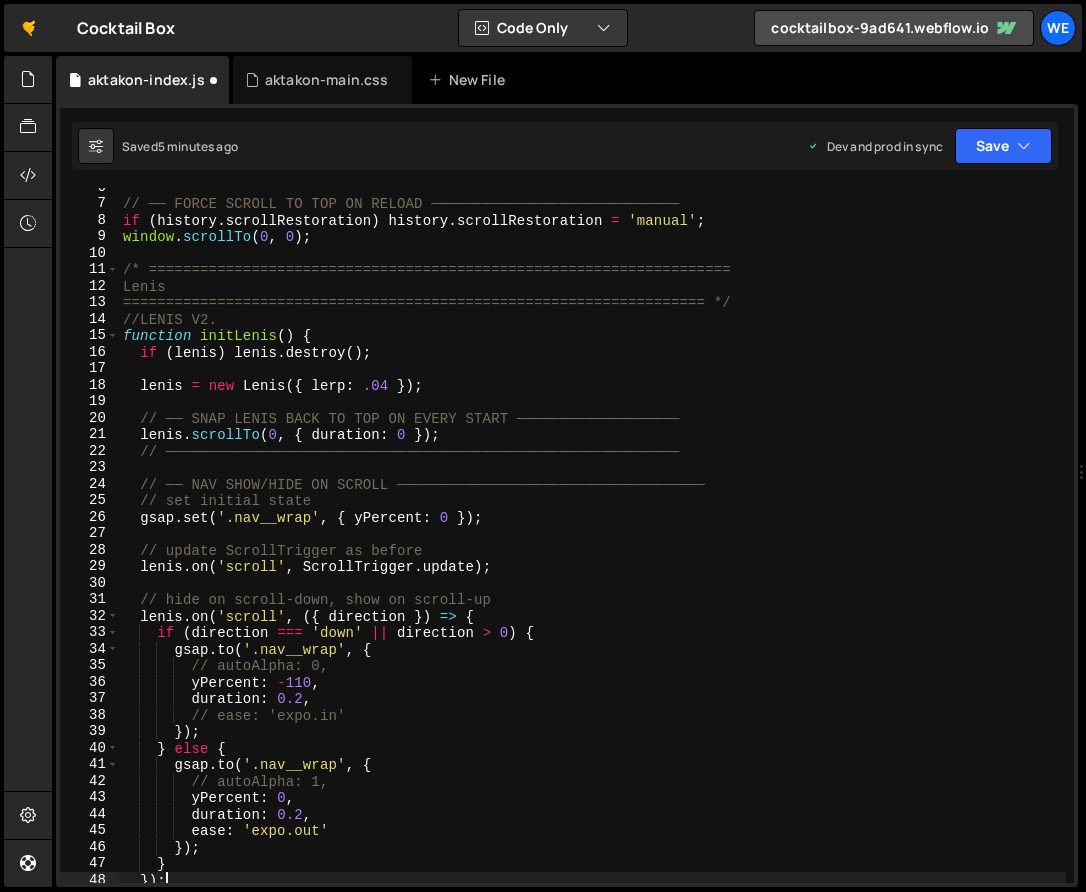scroll, scrollTop: 73, scrollLeft: 0, axis: vertical 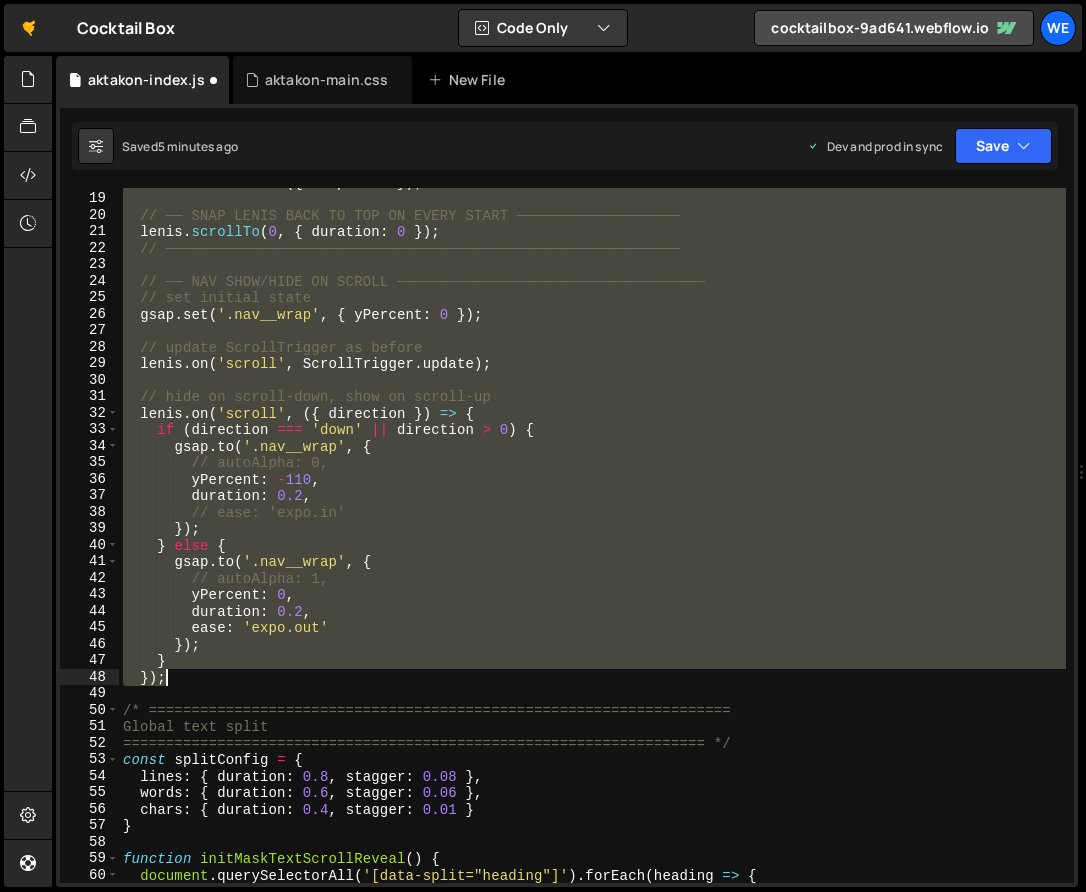 drag, startPoint x: 123, startPoint y: 336, endPoint x: 270, endPoint y: 684, distance: 377.77374 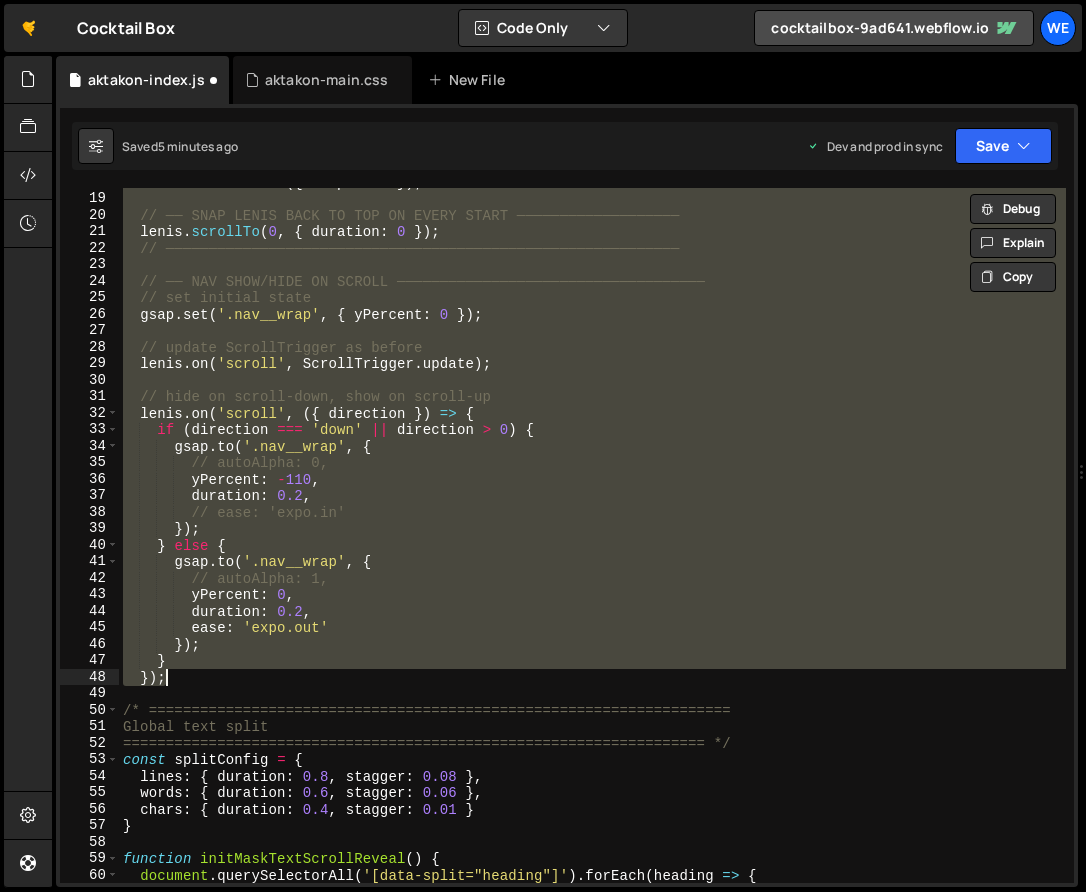 paste on "}" 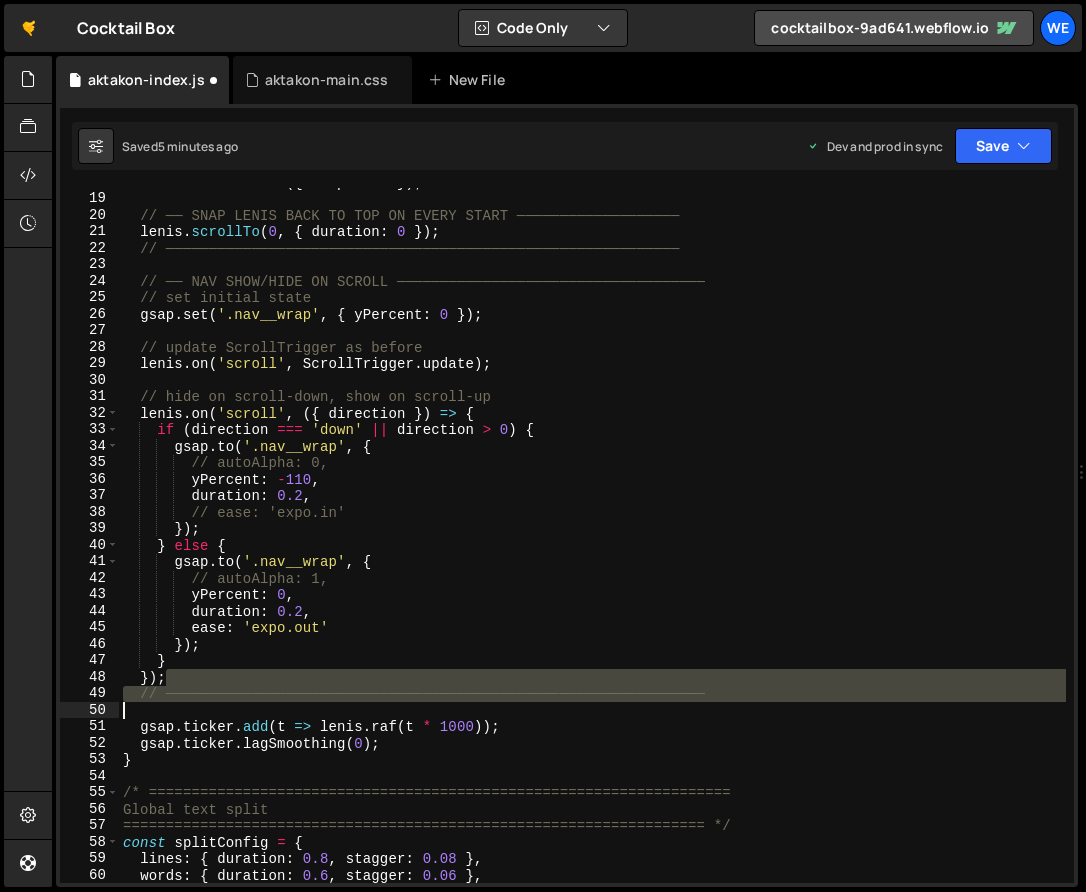 drag, startPoint x: 719, startPoint y: 683, endPoint x: 708, endPoint y: 704, distance: 23.70654 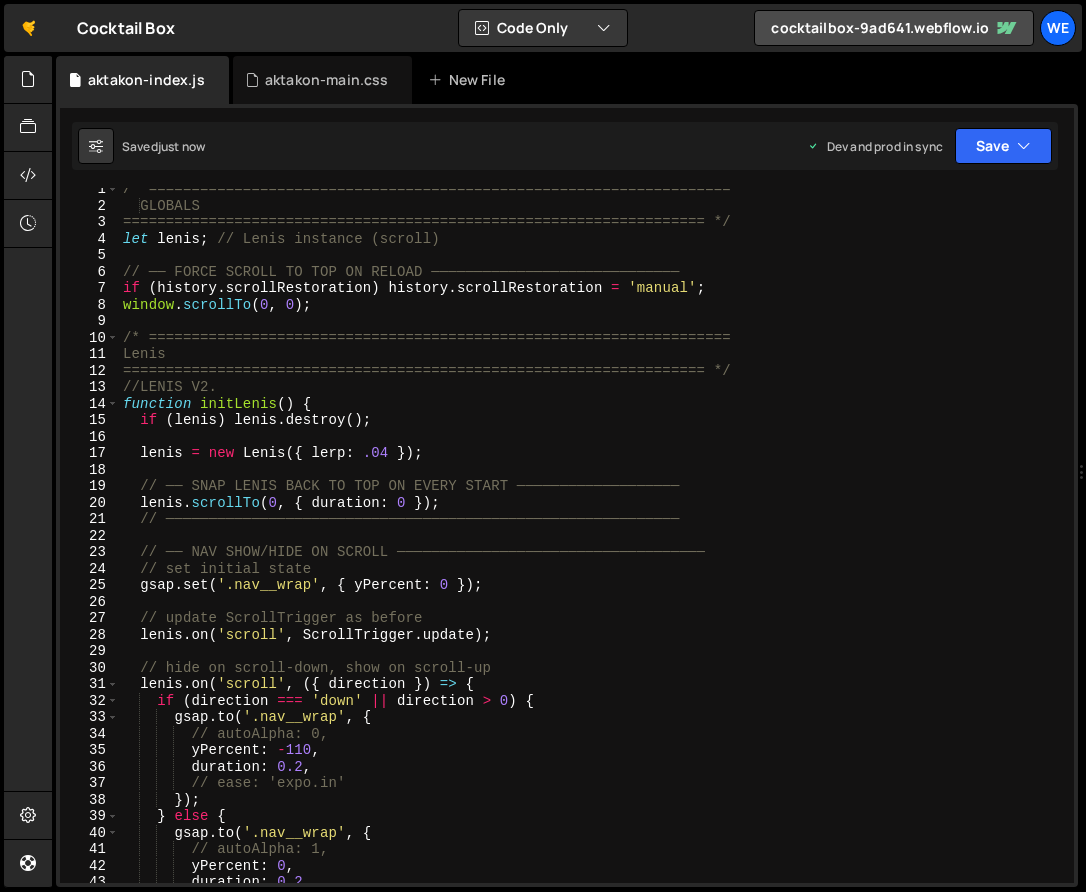 scroll, scrollTop: 0, scrollLeft: 0, axis: both 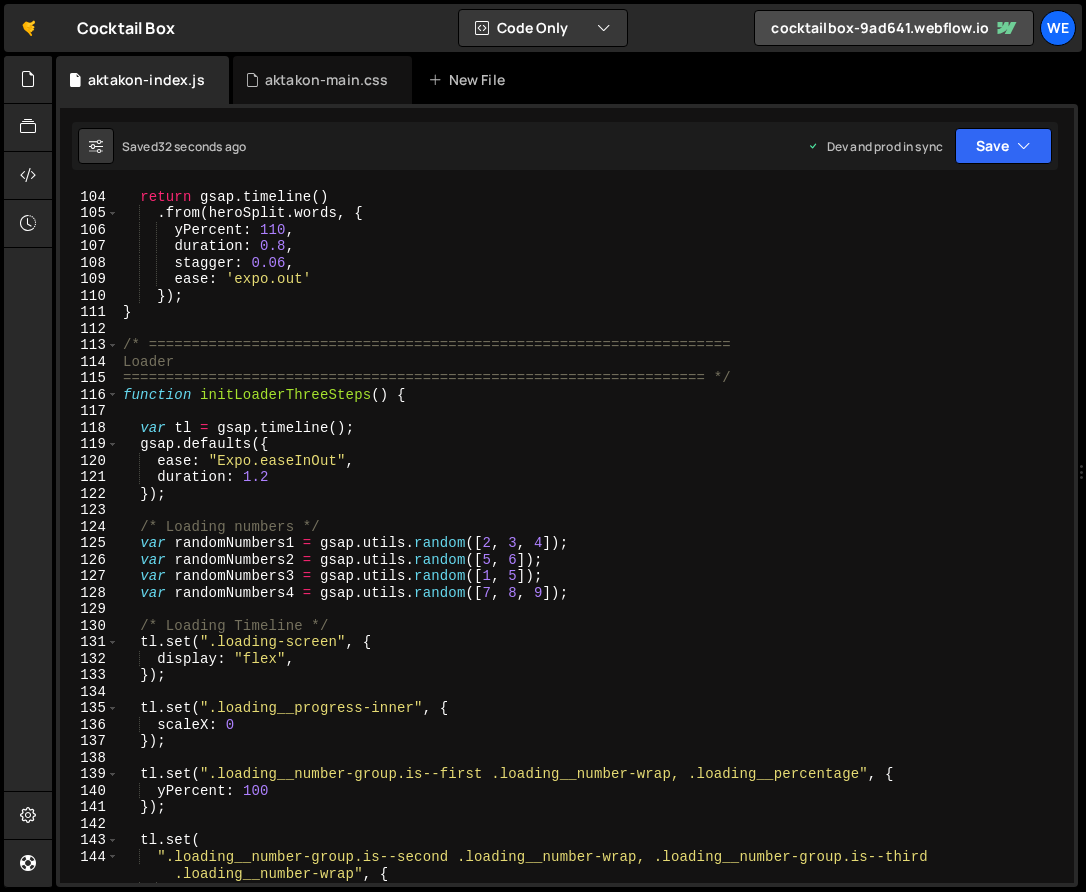 click on "var   randomNumbers1   =   gsap . utils . random ([ 2 ,   3 ,   4 ]) ;    var   randomNumbers2   =   gsap . utils . random ([ 5 ,   6 ]) ;    var   randomNumbers3   =   gsap . utils . random ([ 1 ,   5 ]) ;    var   randomNumbers4   =   gsap . utils . random ([ 7 ,   8 ,   9 ]) ;    /* Loading Timeline */    tl . set ( ".loading-screen" ,   {       display :   "flex" ,    }) ;    tl . set ( ," at bounding box center [592, 536] 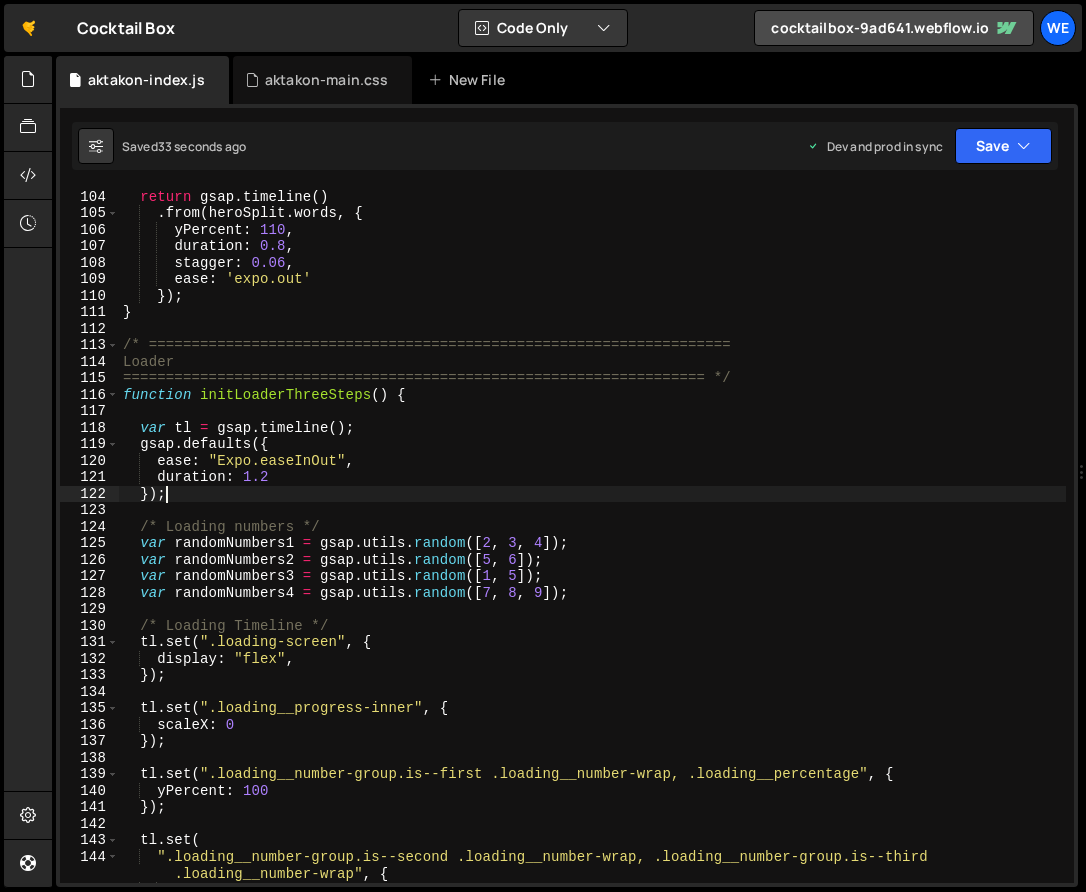 click on "var   randomNumbers1   =   gsap . utils . random ([ 2 ,   3 ,   4 ]) ;    var   randomNumbers2   =   gsap . utils . random ([ 5 ,   6 ]) ;    var   randomNumbers3   =   gsap . utils . random ([ 1 ,   5 ]) ;    var   randomNumbers4   =   gsap . utils . random ([ 7 ,   8 ,   9 ]) ;    /* Loading Timeline */    tl . set ( ".loading-screen" ,   {       display :   "flex" ,    }) ;    tl . set ( ," at bounding box center [592, 536] 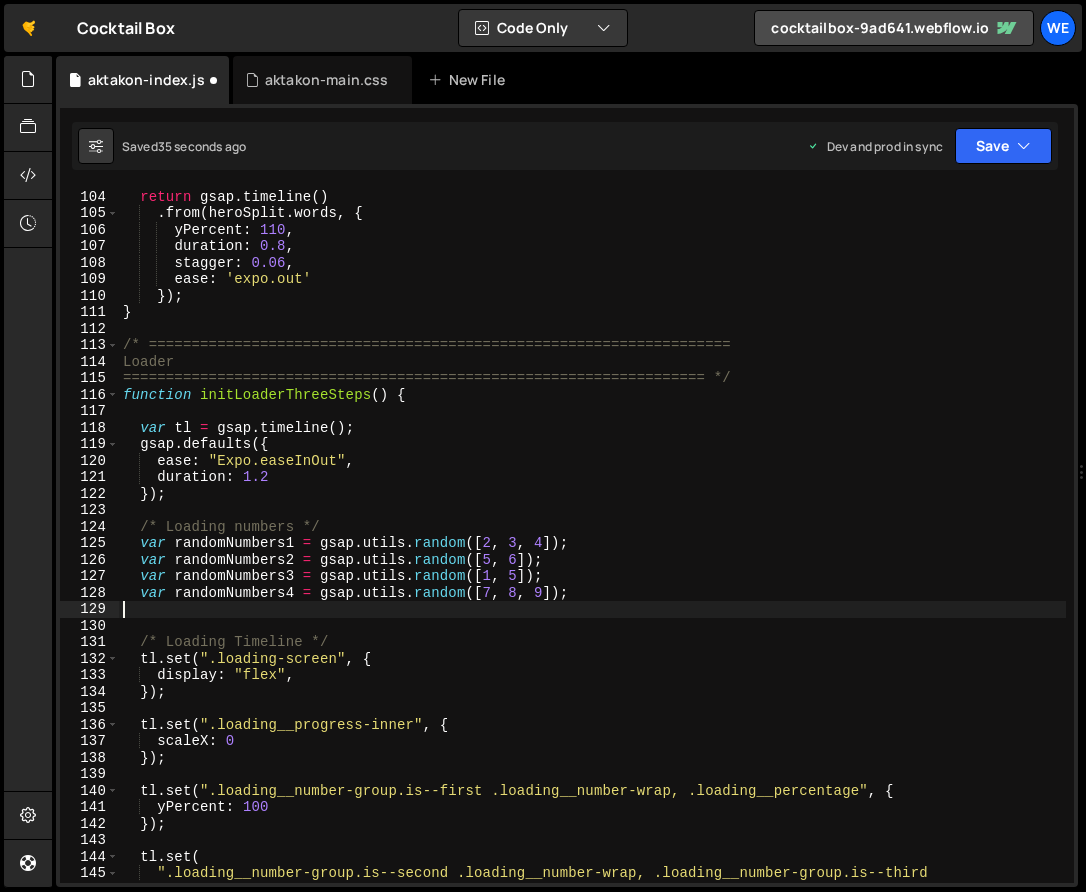 paste on "tl.call(() => lenis.stop(), null, 0);" 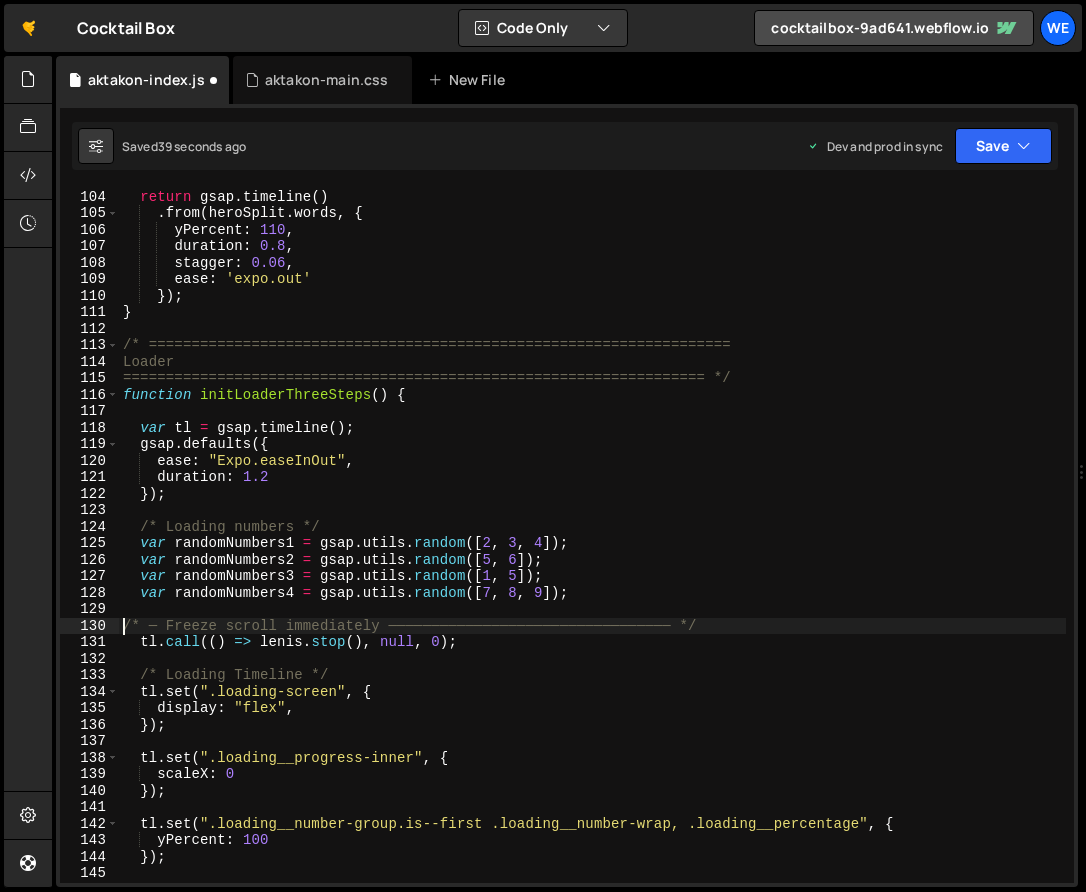 click on "if   ( ! heroSplit )   return   gsap . timeline ( ) ;   // empty if not prepared    return   gsap . timeline ( )       . from ( heroSplit . words ,   {          yPercent :   110 ,          duration :   0.8 ,          stagger :   0.06 ,          ease :   'expo.out'       }) ; } /* ====================================================================   Loader ==================================================================== */ function   initLoaderThreeSteps ( )   {    var   tl   =   gsap . timeline ( ) ;    gsap . defaults ({       ease :   "Expo.easeInOut" ,       duration :   1.2    }) ;    /* Loading numbers */    var   randomNumbers1   =   gsap . utils . random ([ 2 ,   3 ,   4 ]) ;    var   randomNumbers2   =   gsap . utils . random ([ 5 ,   6 ]) ;    var   randomNumbers3   =   gsap . utils . random ([ 1 ,   5 ]) ;    var   randomNumbers4   =   gsap . utils . random ([ 7 ,   8 ,   9 ]) ;    tl . call (( )   =>   lenis . stop ( ) ,   null ,   0 ) ;    /* Loading Timeline */    tl . set ( ,   {       :" at bounding box center [592, 536] 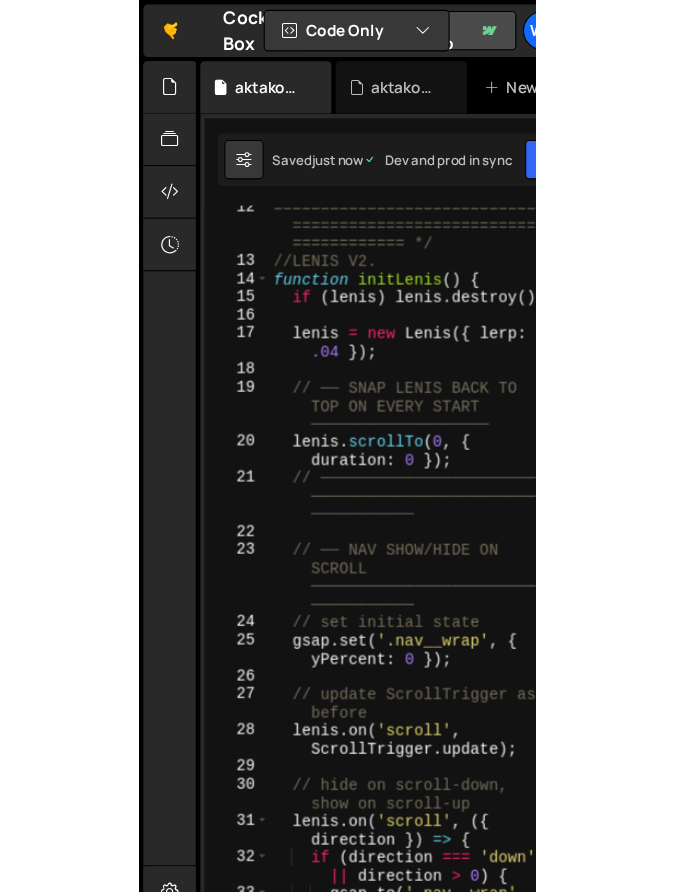 scroll, scrollTop: 386, scrollLeft: 0, axis: vertical 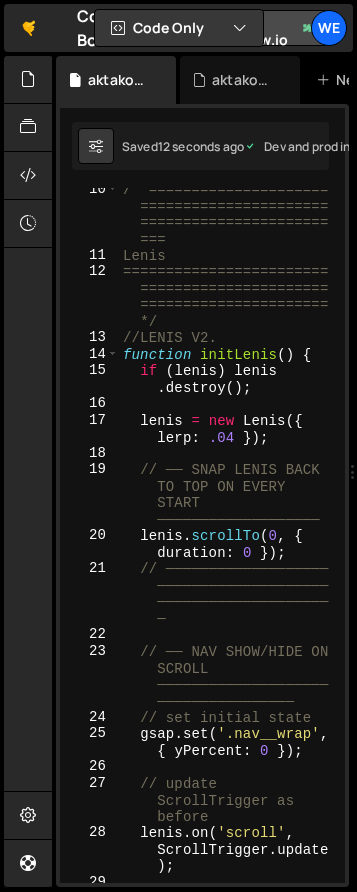 type on "var randomNumbers3 = gsap.utils.random([1, 5]);" 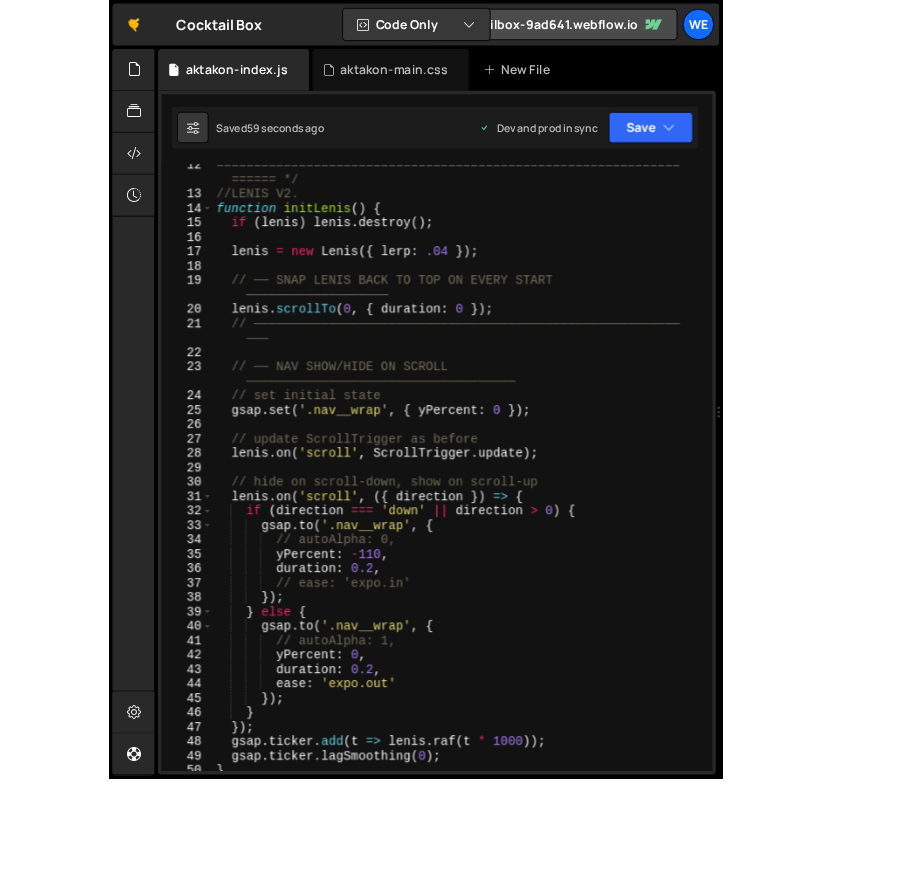 scroll, scrollTop: 188, scrollLeft: 0, axis: vertical 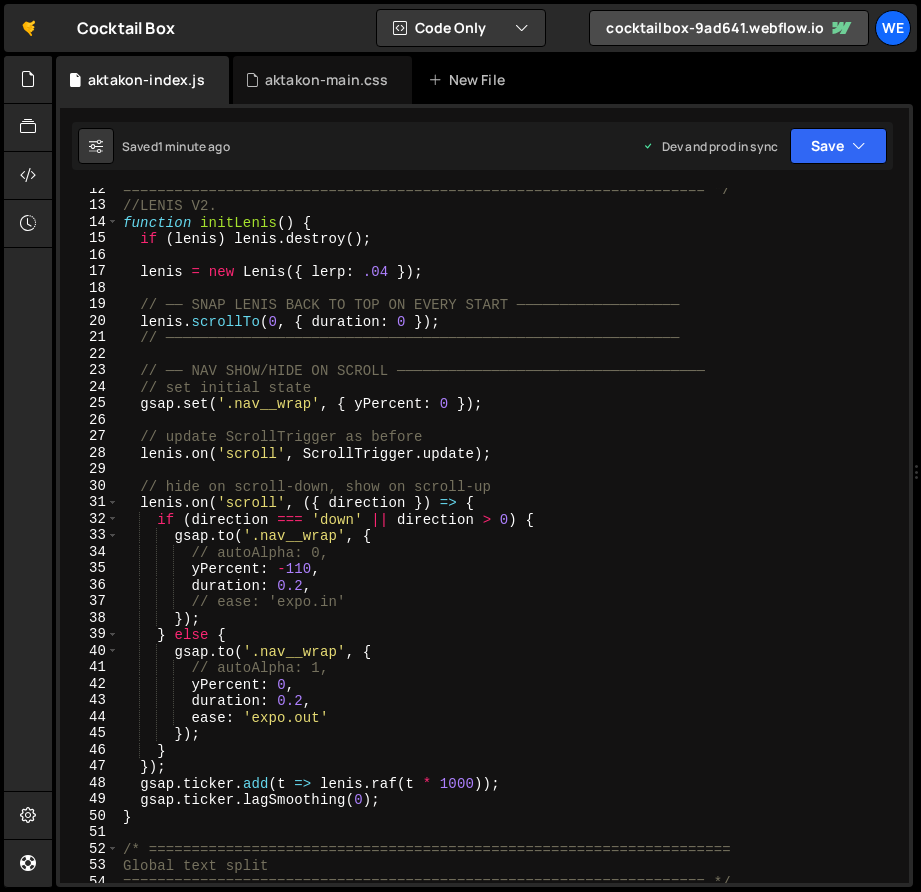 click on "==================================================================== */ //LENIS V2. function   initLenis ( )   {    if   ( lenis )   lenis . destroy ( ) ;    lenis   =   new   Lenis ({   lerp :   .04   }) ;    // ── SNAP LENIS BACK TO TOP ON EVERY START ───────────────────    lenis . scrollTo ( 0 ,   {   duration :   0   }) ;    // ────────────────────────────────────────────────────────────    // ── NAV SHOW/HIDE ON SCROLL ────────────────────────────────────    // set initial state    gsap . set ( '.nav__wrap' ,   {   yPercent :   0   }) ;    // update ScrollTrigger as before    lenis . on ( 'scroll' ,   ScrollTrigger . update ) ;    // hide on scroll‐down, show on scroll‐up    lenis . on ( 'scroll' ,   ({   direction   })   =>   {       if   ( direction   ===   'down'" at bounding box center [510, 545] 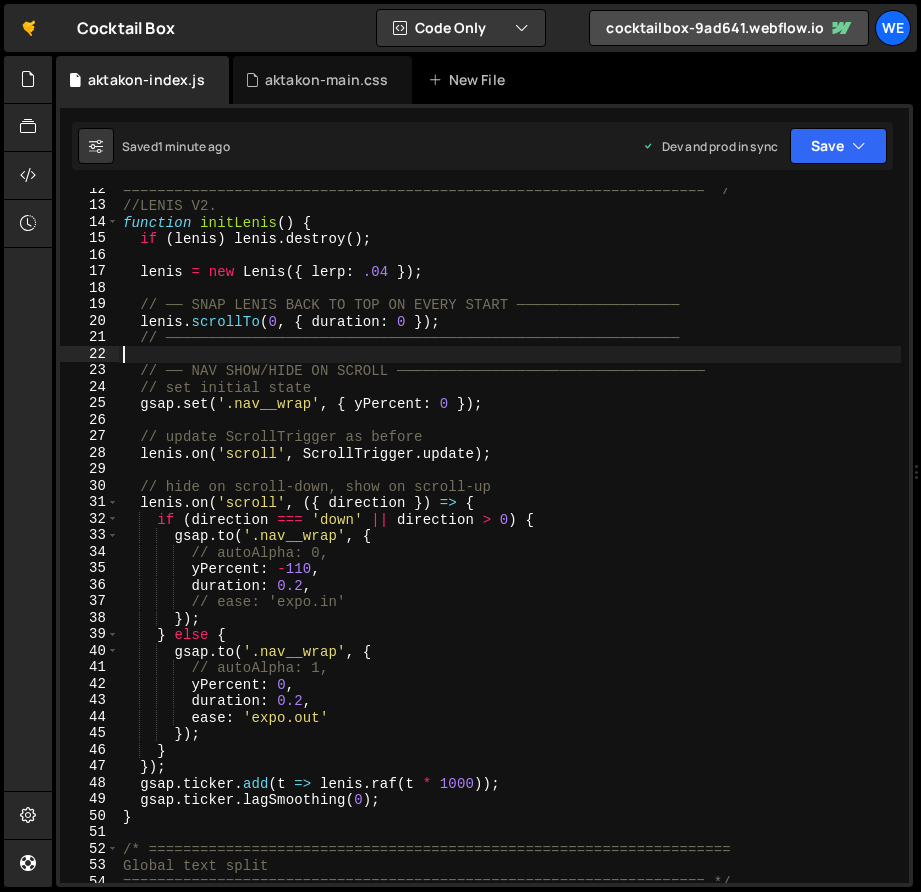 click on "==================================================================== */ //LENIS V2. function   initLenis ( )   {    if   ( lenis )   lenis . destroy ( ) ;    lenis   =   new   Lenis ({   lerp :   .04   }) ;    // ── SNAP LENIS BACK TO TOP ON EVERY START ───────────────────    lenis . scrollTo ( 0 ,   {   duration :   0   }) ;    // ────────────────────────────────────────────────────────────    // ── NAV SHOW/HIDE ON SCROLL ────────────────────────────────────    // set initial state    gsap . set ( '.nav__wrap' ,   {   yPercent :   0   }) ;    // update ScrollTrigger as before    lenis . on ( 'scroll' ,   ScrollTrigger . update ) ;    // hide on scroll‐down, show on scroll‐up    lenis . on ( 'scroll' ,   ({   direction   })   =>   {       if   ( direction   ===   'down'" at bounding box center (510, 545) 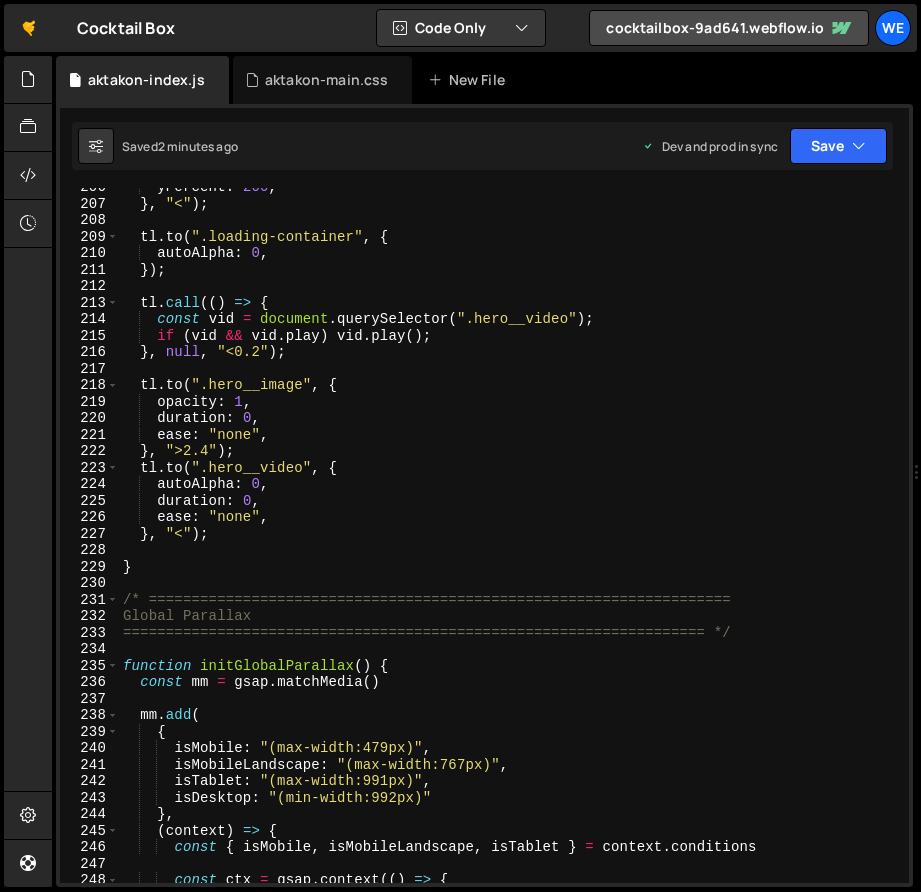 scroll, scrollTop: 3419, scrollLeft: 0, axis: vertical 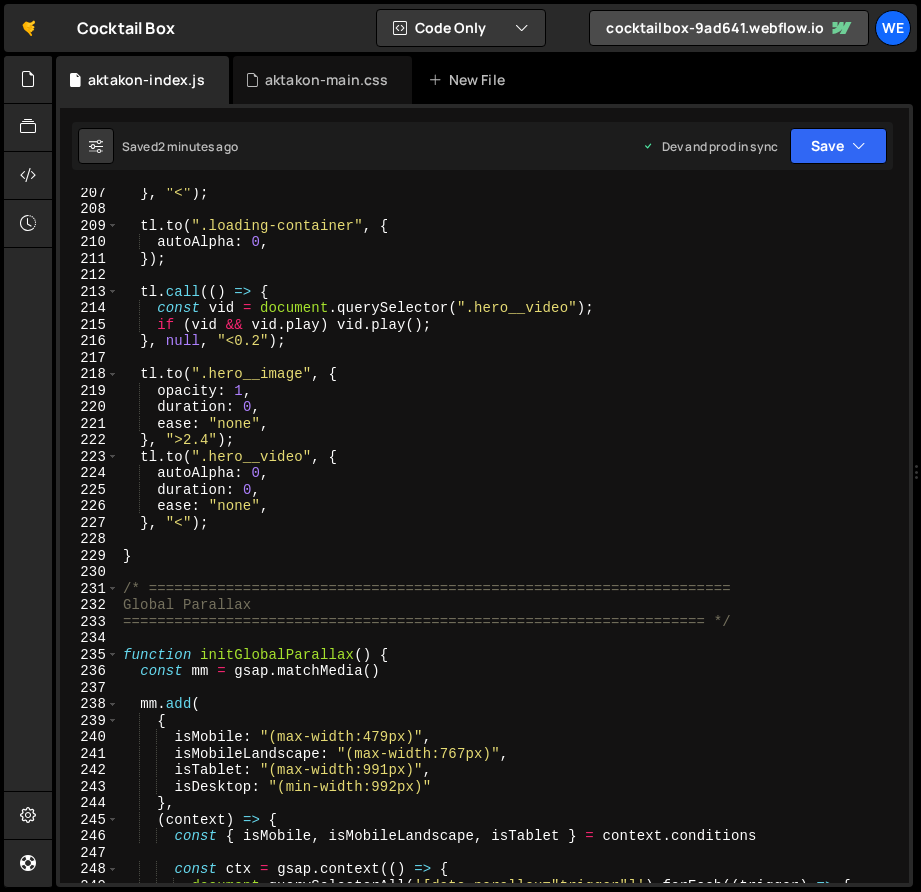 click on "const   {   isMobile ,   isMobileLandscape ,   isTablet   }   =   context ." at bounding box center [510, 548] 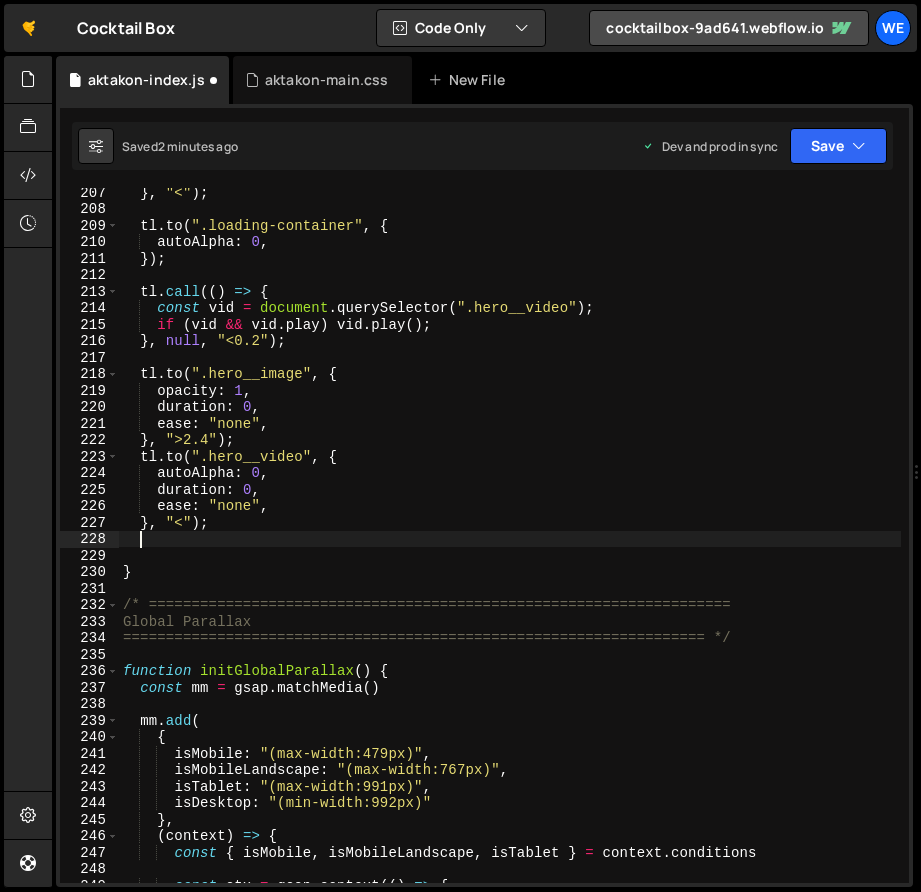 paste on ".call(() => lenis.start()); // un-freeze scroll" 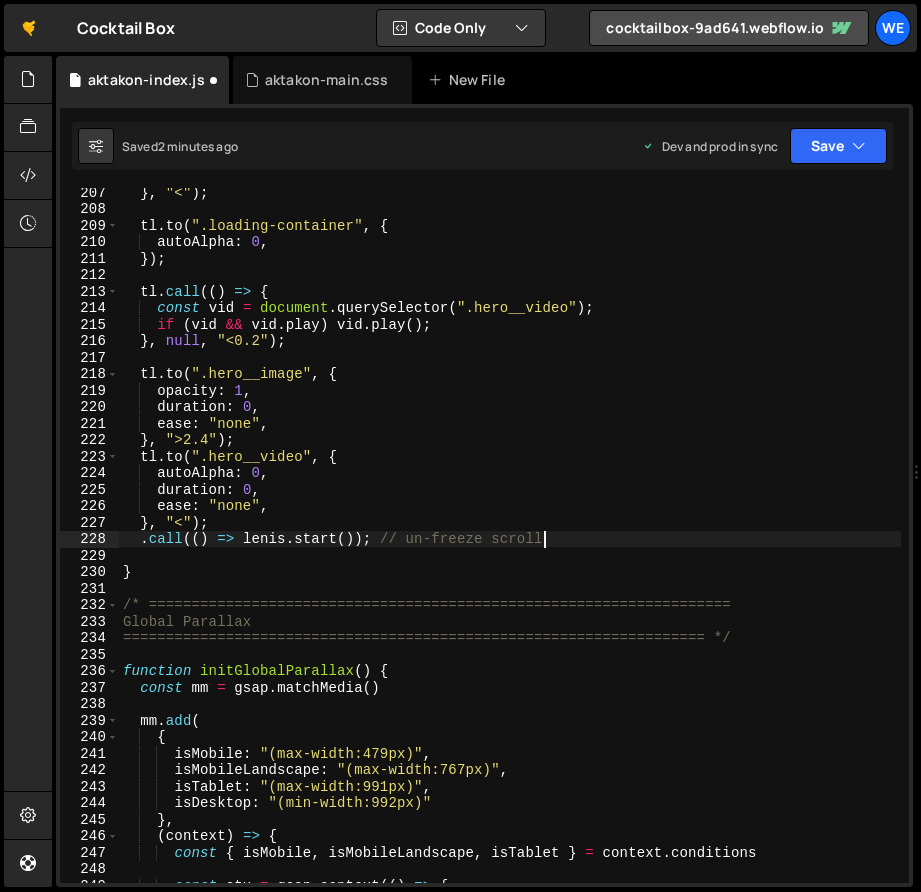 click on "} ,   "<" ) ;    tl . to ( ".loading-container" ,   {       autoAlpha :   0 ,    }) ;    tl . call (( )   =>   {       const   vid   =   document . querySelector ( ".hero__video" ) ;       if   ( vid   &&   vid . play )   vid . play ( ) ;    } ,   null ,   "<0.2" ) ;    tl . to ( ".hero__image" ,   {       opacity :   1 ,       duration :   0 ,       ease :   "none" ,    } ,   ">2.4" ) ;    tl . to ( ".hero__video" ,   {       autoAlpha :   0 ,       duration :   0 ,       ease :   "none" ,    } ,   "<" ) ;    . call (( )   =>   lenis . start ( )) ;   // un-freeze scroll } /* ====================================================================   Global Parallax ==================================================================== */ function   initGlobalParallax ( )   {    const   mm   =   gsap . matchMedia ( )    mm . add (       {          isMobile :   "(max-width:479px)" ,          isMobileLandscape :   "(max-width:767px)" ,          isTablet :   "(max-width:991px)" ,          isDesktop :         } ," at bounding box center [510, 548] 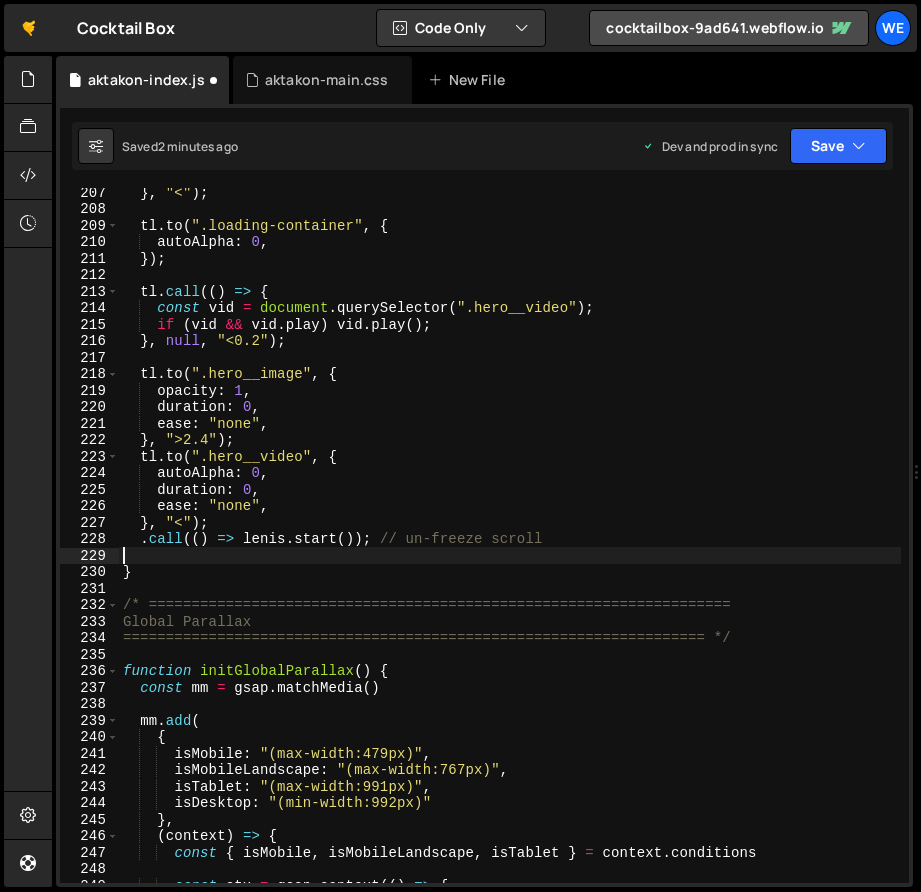 click on "} ,   "<" ) ;    tl . to ( ".loading-container" ,   {       autoAlpha :   0 ,    }) ;    tl . call (( )   =>   {       const   vid   =   document . querySelector ( ".hero__video" ) ;       if   ( vid   &&   vid . play )   vid . play ( ) ;    } ,   null ,   "<0.2" ) ;    tl . to ( ".hero__image" ,   {       opacity :   1 ,       duration :   0 ,       ease :   "none" ,    } ,   ">2.4" ) ;    tl . to ( ".hero__video" ,   {       autoAlpha :   0 ,       duration :   0 ,       ease :   "none" ,    } ,   "<" ) ;    . call (( )   =>   lenis . start ( )) ;   // un-freeze scroll } /* ====================================================================   Global Parallax ==================================================================== */ function   initGlobalParallax ( )   {    const   mm   =   gsap . matchMedia ( )    mm . add (       {          isMobile :   "(max-width:479px)" ,          isMobileLandscape :   "(max-width:767px)" ,          isTablet :   "(max-width:991px)" ,          isDesktop :         } ," at bounding box center (510, 548) 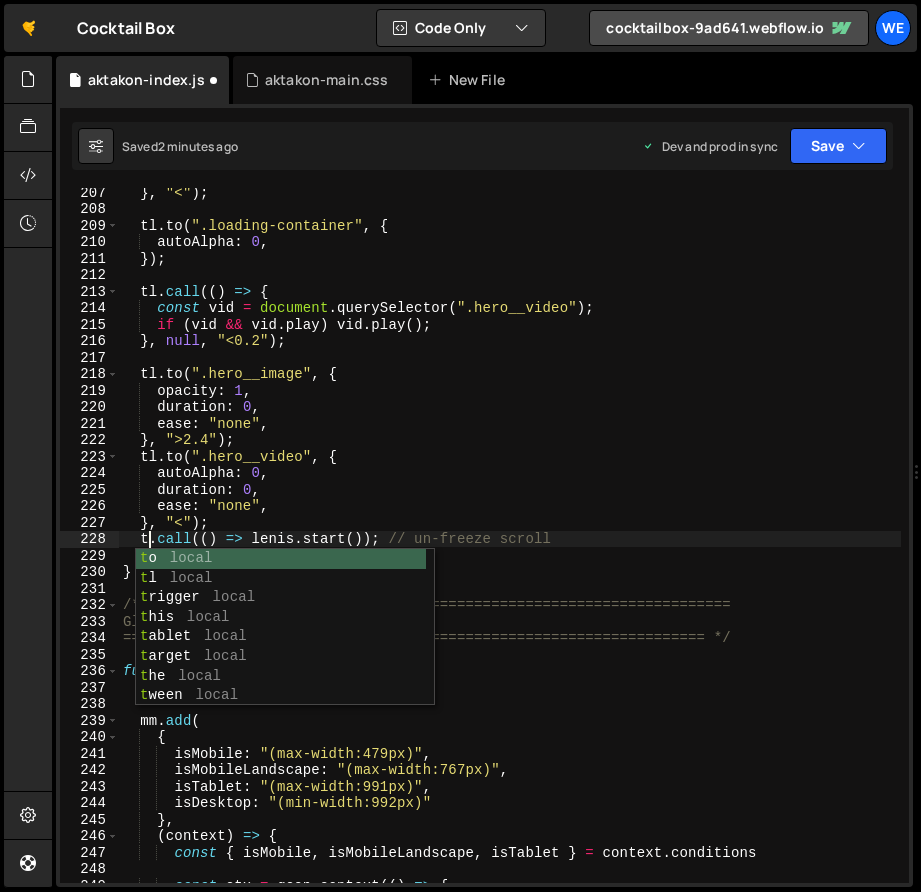 scroll, scrollTop: 0, scrollLeft: 2, axis: horizontal 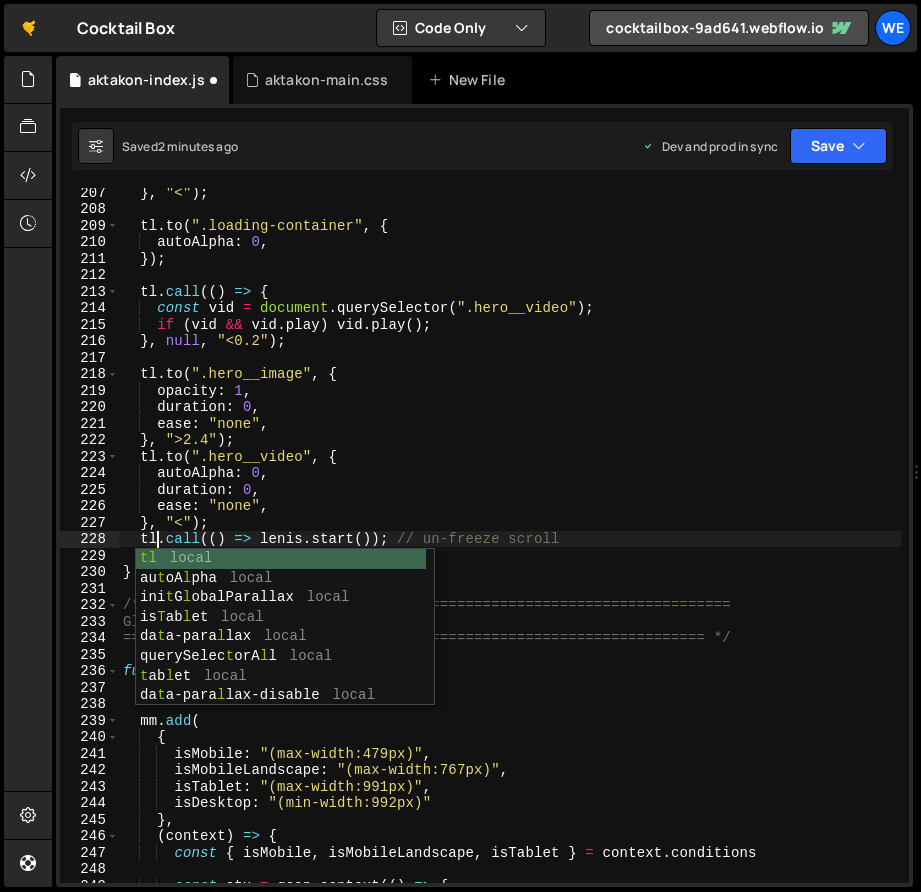 click on "} ,   "<" ) ;    tl . to ( ".loading-container" ,   {       autoAlpha :   0 ,    }) ;    tl . call (( )   =>   {       const   vid   =   document . querySelector ( ".hero__video" ) ;       if   ( vid   &&   vid . play )   vid . play ( ) ;    } ,   null ,   "<0.2" ) ;    tl . to ( ".hero__image" ,   {       opacity :   1 ,       duration :   0 ,       ease :   "none" ,    } ,   ">2.4" ) ;    tl . to ( ".hero__video" ,   {       autoAlpha :   0 ,       duration :   0 ,       ease :   "none" ,    } ,   "<" ) ;    tl . call (( )   =>   lenis . start ( )) ;   // un-freeze scroll } /* ====================================================================   Global Parallax ==================================================================== */ function   initGlobalParallax ( )   {    const   mm   =   gsap . matchMedia ( )    mm . add (       {          isMobile :   "(max-width:479px)" ,          isMobileLandscape :   "(max-width:767px)" ,          isTablet :   "(max-width:991px)" ,          isDesktop :         } ," at bounding box center (510, 548) 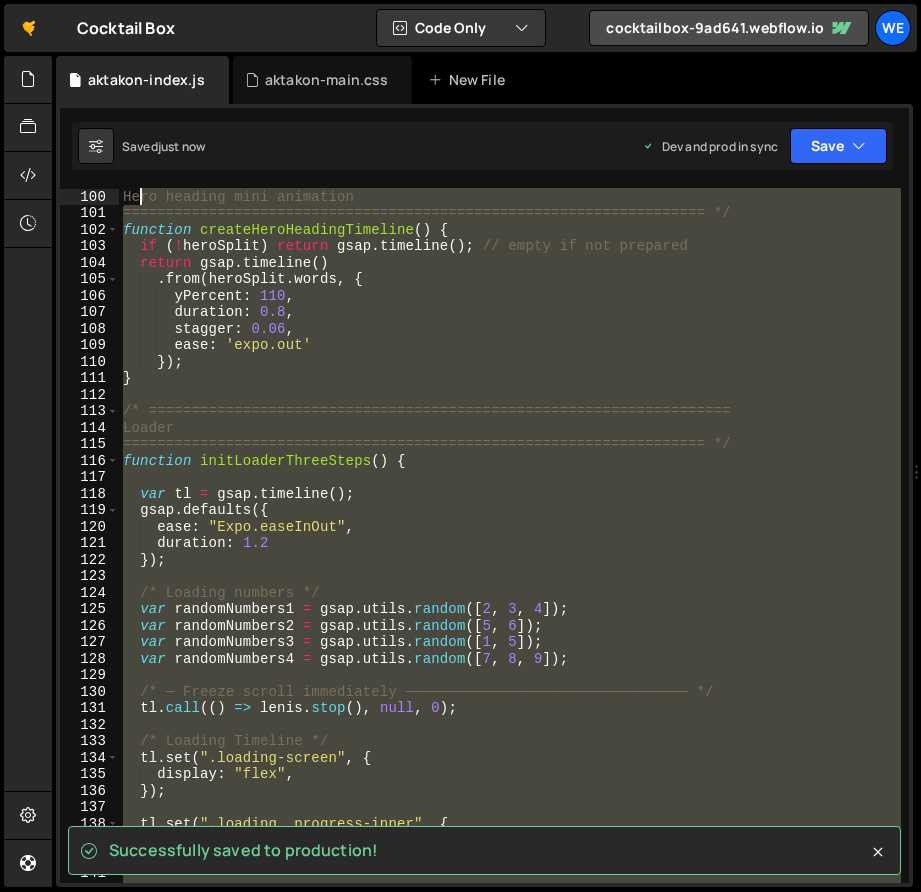 scroll, scrollTop: 808, scrollLeft: 0, axis: vertical 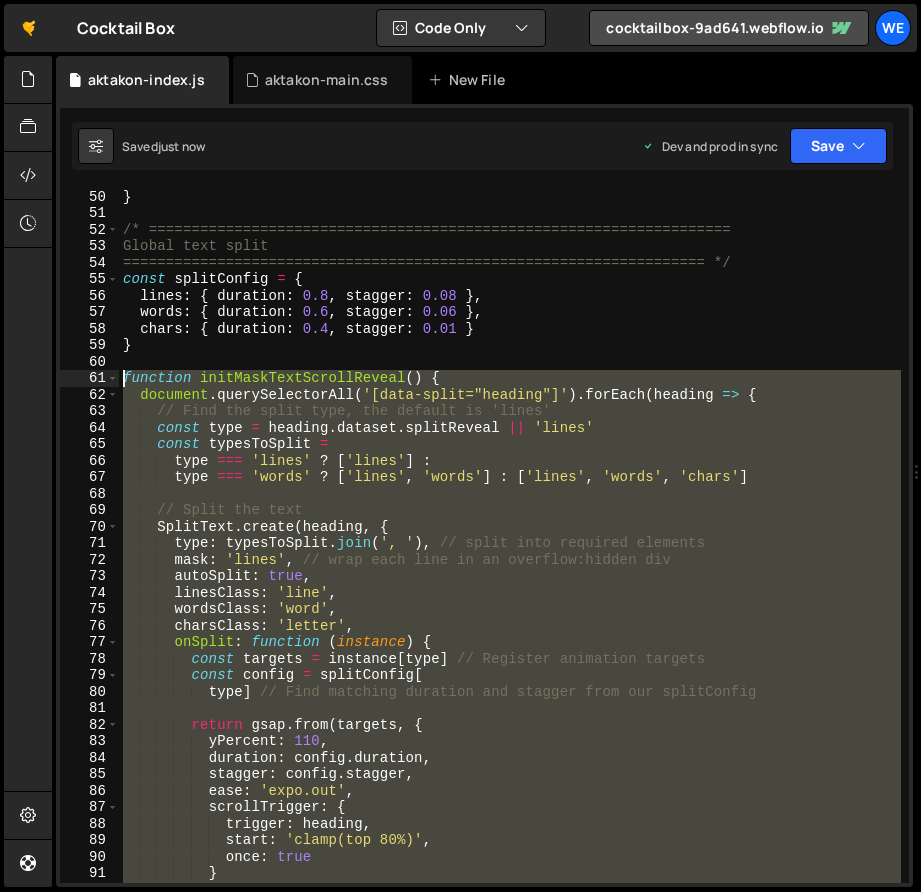 drag, startPoint x: 198, startPoint y: 583, endPoint x: 125, endPoint y: 381, distance: 214.78593 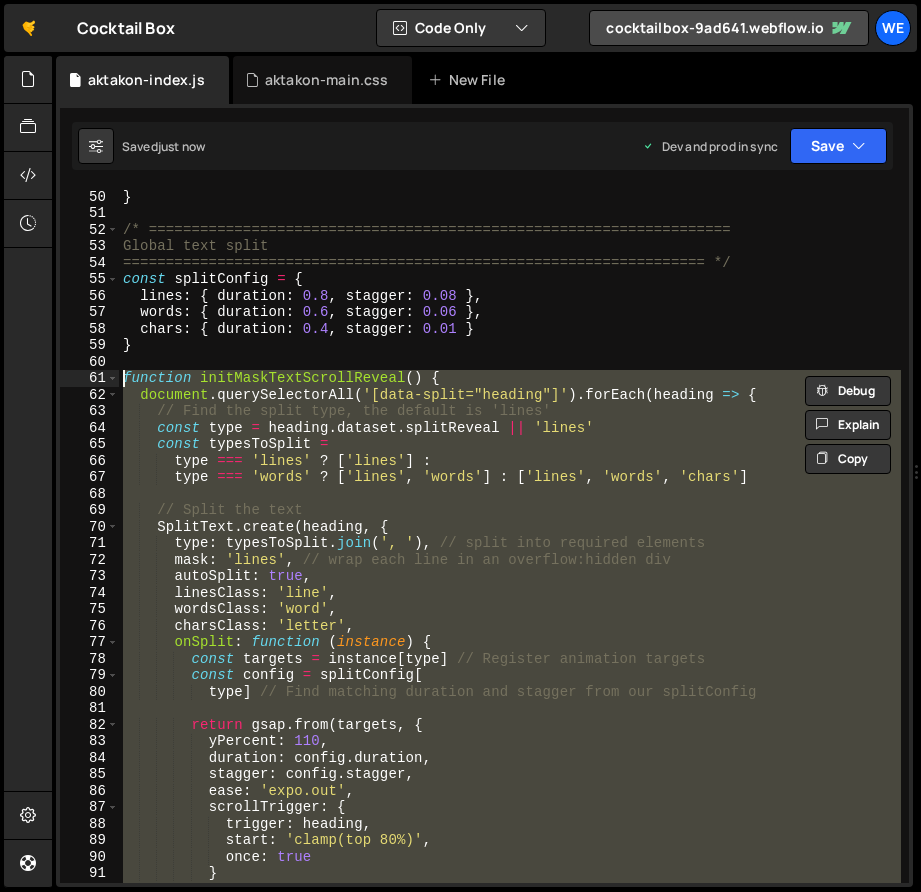 type on "function initMaskTextScrollReveal() {
document.querySelectorAll('[data-split="heading"]').forEach(heading => {" 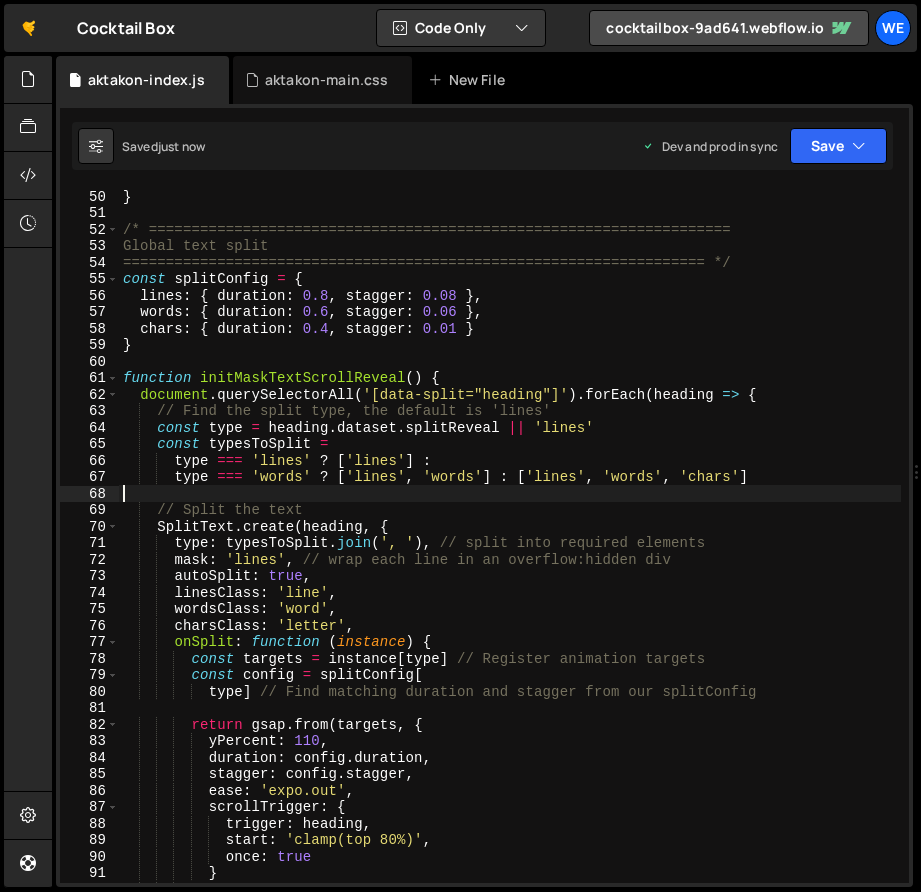 scroll, scrollTop: 0, scrollLeft: 0, axis: both 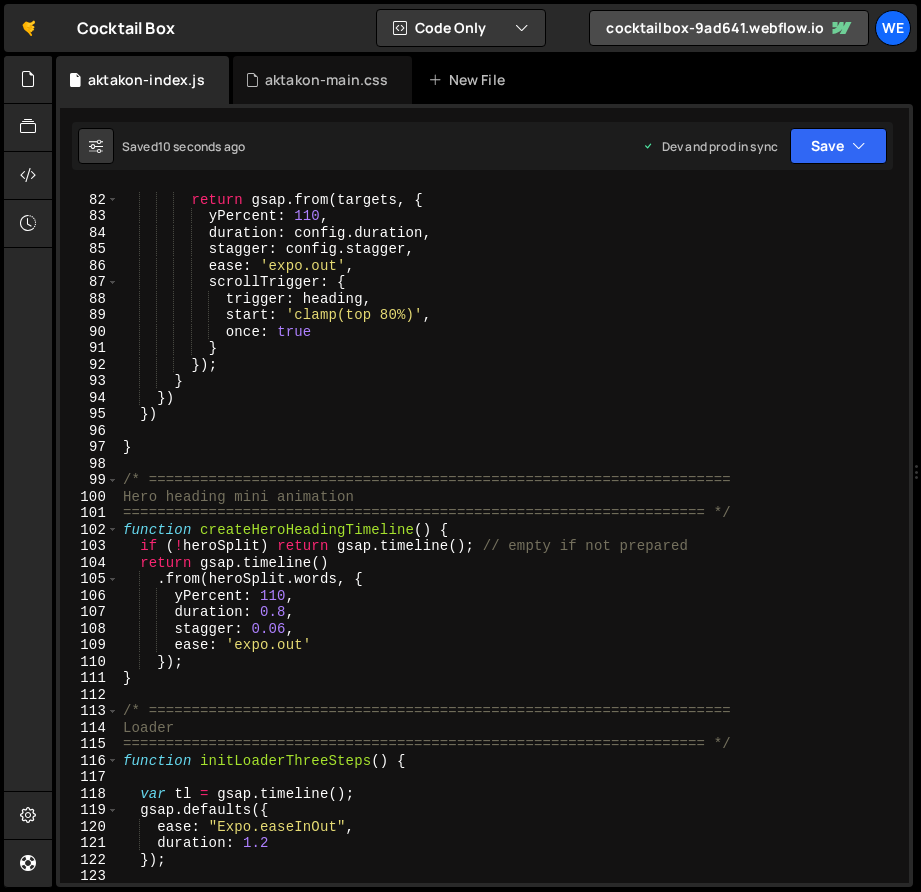 drag, startPoint x: 118, startPoint y: 711, endPoint x: 193, endPoint y: 732, distance: 77.88453 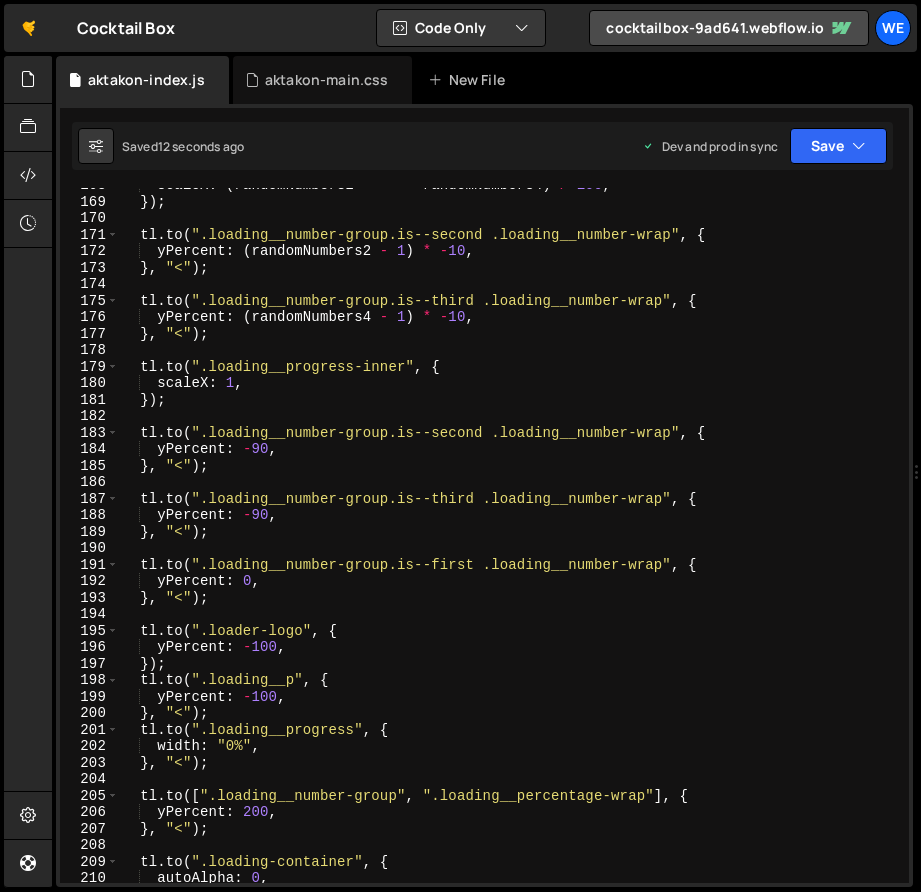 scroll, scrollTop: 2786, scrollLeft: 0, axis: vertical 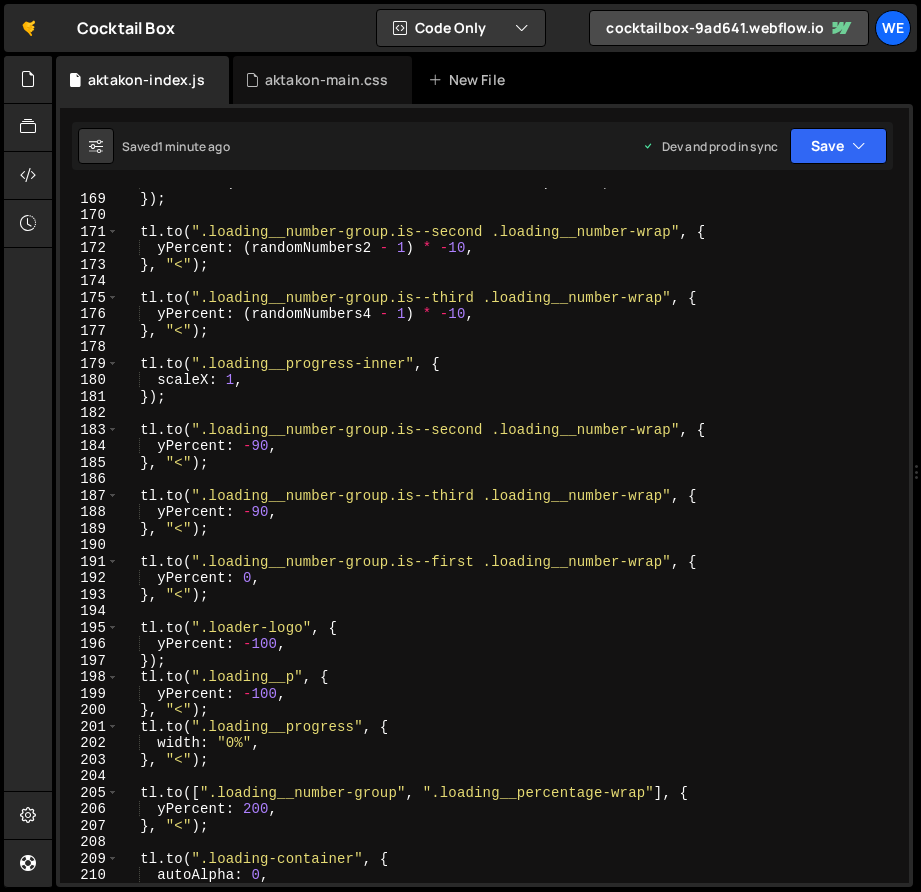 click on "scaleX :   ( randomNumbers2   +   ""   +   randomNumbers4 )   /   100 ,    }) ;    tl . to ( ".loading__number-group.is--second .loading__number-wrap" ,   {       yPercent :   ( randomNumbers2   -   1 )   *   - 10 ,    } ,   "<" ) ;    tl . to ( ".loading__number-group.is--third .loading__number-wrap" ,   {       yPercent :   ( randomNumbers4   -   1 )   *   - 10 ,    } ,   "<" ) ;    tl . to ( ".loading__progress-inner" ,   {       scaleX :   1 ,    }) ;    tl . to ( ".loading__number-group.is--second .loading__number-wrap" ,   {       yPercent :   - 90 ,    } ,   "<" ) ;    tl . to ( ".loading__number-group.is--third .loading__number-wrap" ,   {       yPercent :   - 90 ,    } ,   "<" ) ;    tl . to ( ".loading__number-group.is--first .loading__number-wrap" ,   {       yPercent :   0 ,    } ,   "<" ) ;    tl . to ( ".loader-logo" ,   {       yPercent :   - 100 ,    }) ;    tl . to ( ".loading__p" ,   {       yPercent :   - 100 ,    } ,   "<" ) ;    tl . to ( ".loading__progress" ,   {       width :   ," at bounding box center (510, 538) 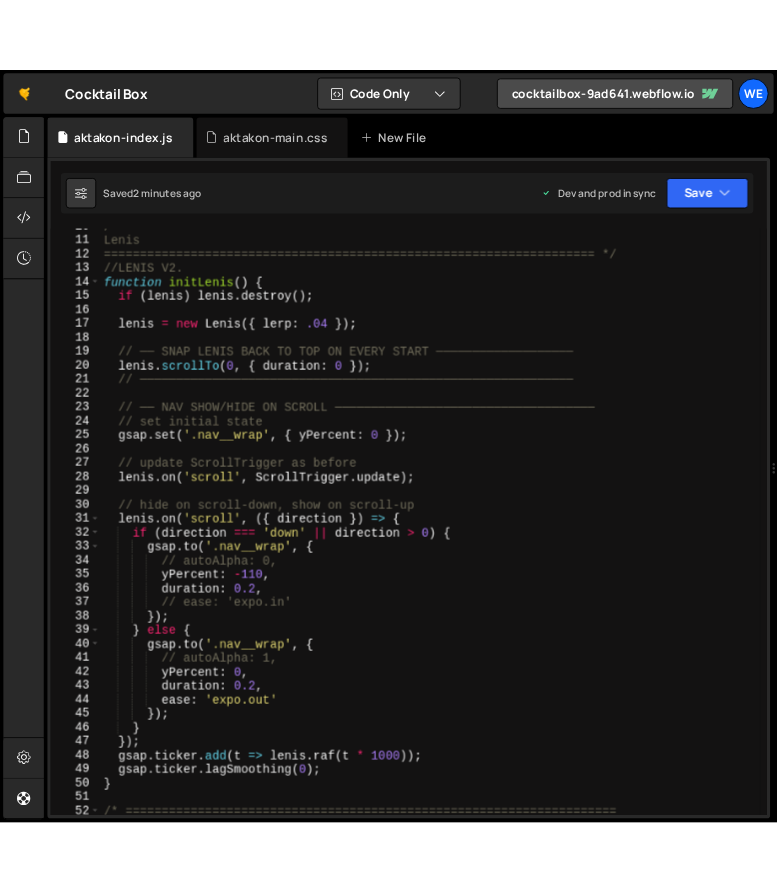 scroll, scrollTop: 180, scrollLeft: 0, axis: vertical 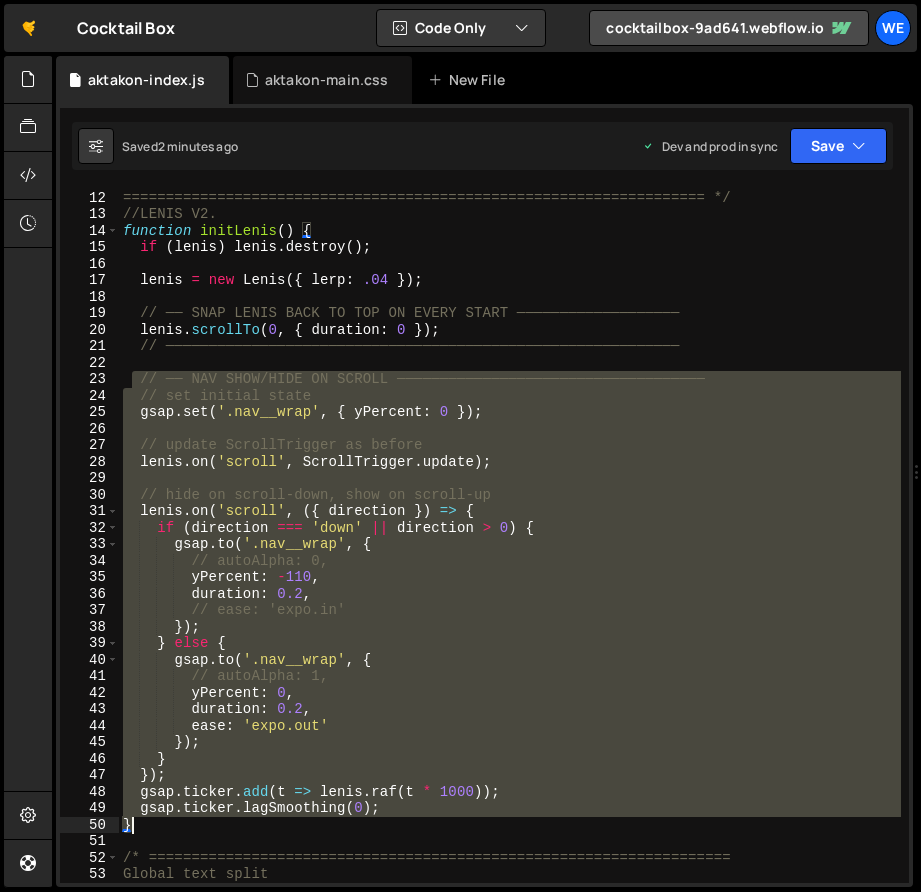 drag, startPoint x: 135, startPoint y: 377, endPoint x: 309, endPoint y: 832, distance: 487.1355 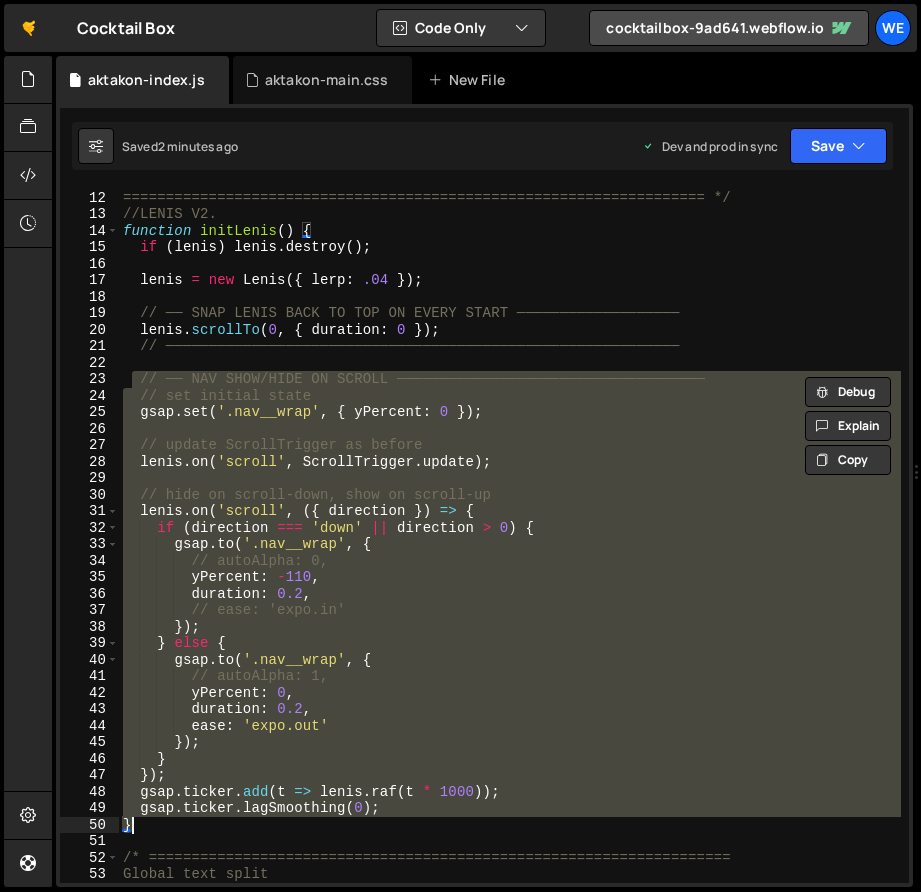 paste 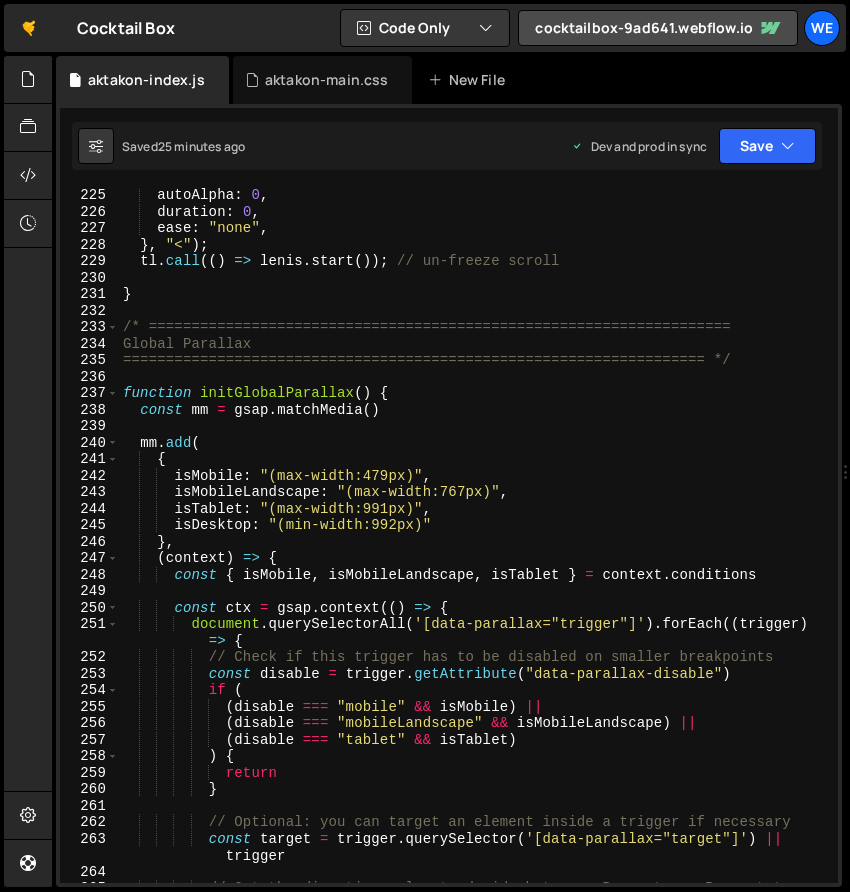 scroll, scrollTop: 3736, scrollLeft: 0, axis: vertical 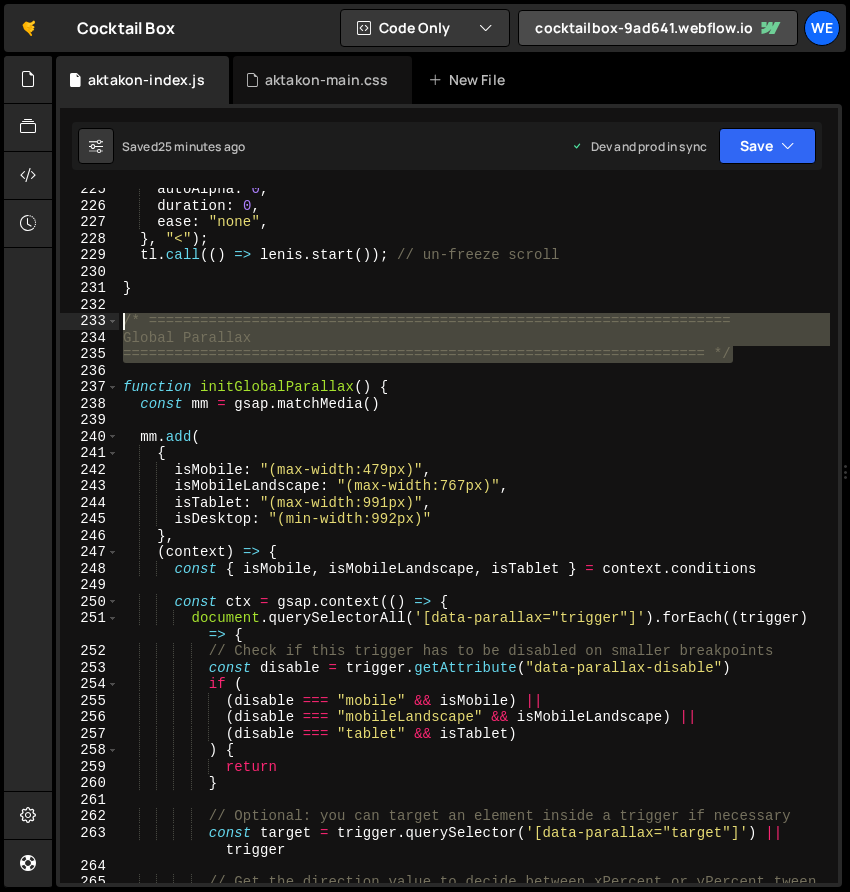 drag, startPoint x: 780, startPoint y: 362, endPoint x: 120, endPoint y: 322, distance: 661.211 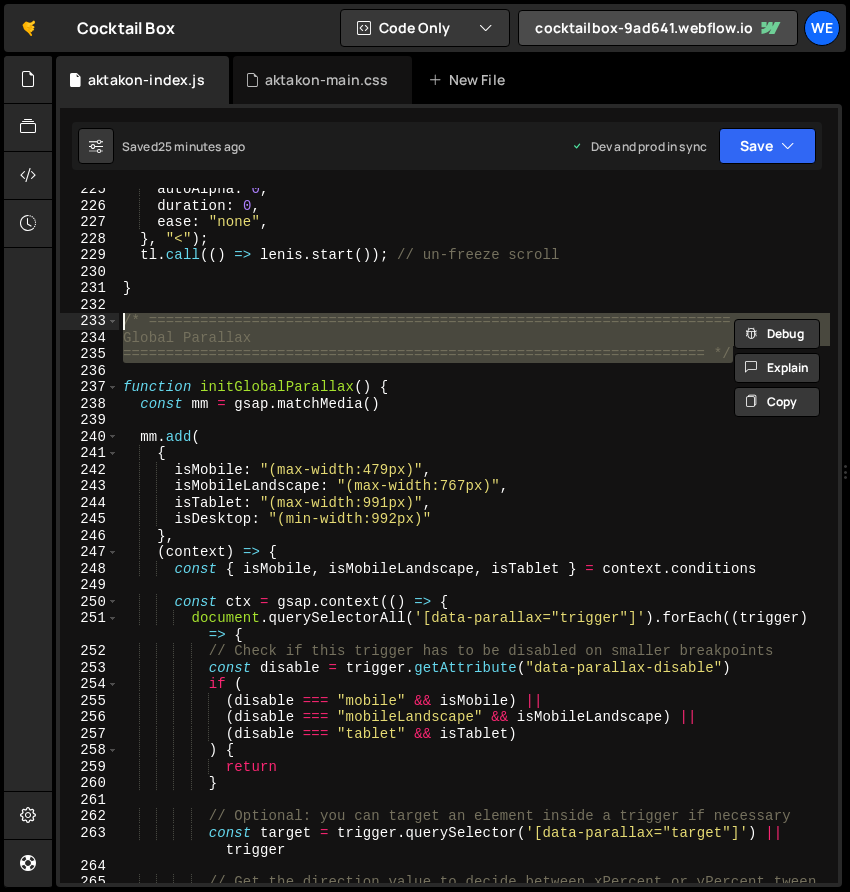 click on "autoAlpha :   0 ,       duration :   0 ,       ease :   "none" ,    } ,   "<" ) ;    tl . call (( )   =>   lenis . start ( )) ;   // un-freeze scroll } /* ====================================================================   Global Parallax ==================================================================== */ function   initGlobalParallax ( )   {    const   mm   =   gsap . matchMedia ( )    mm . add (       {          isMobile :   "(max-width:479px)" ,          isMobileLandscape :   "(max-width:767px)" ,          isTablet :   "(max-width:991px)" ,          isDesktop :   "(min-width:992px)"       } ,       ( context )   =>   {          const   {   isMobile ,   isMobileLandscape ,   isTablet   }   =   context . conditions          const   ctx   =   gsap . context (( )   =>   {             document . querySelectorAll ( '[data-parallax="trigger"]' ) . forEach (( trigger )              =>   {                // Check if this trigger has to be disabled on smaller breakpoints                const" at bounding box center (474, 553) 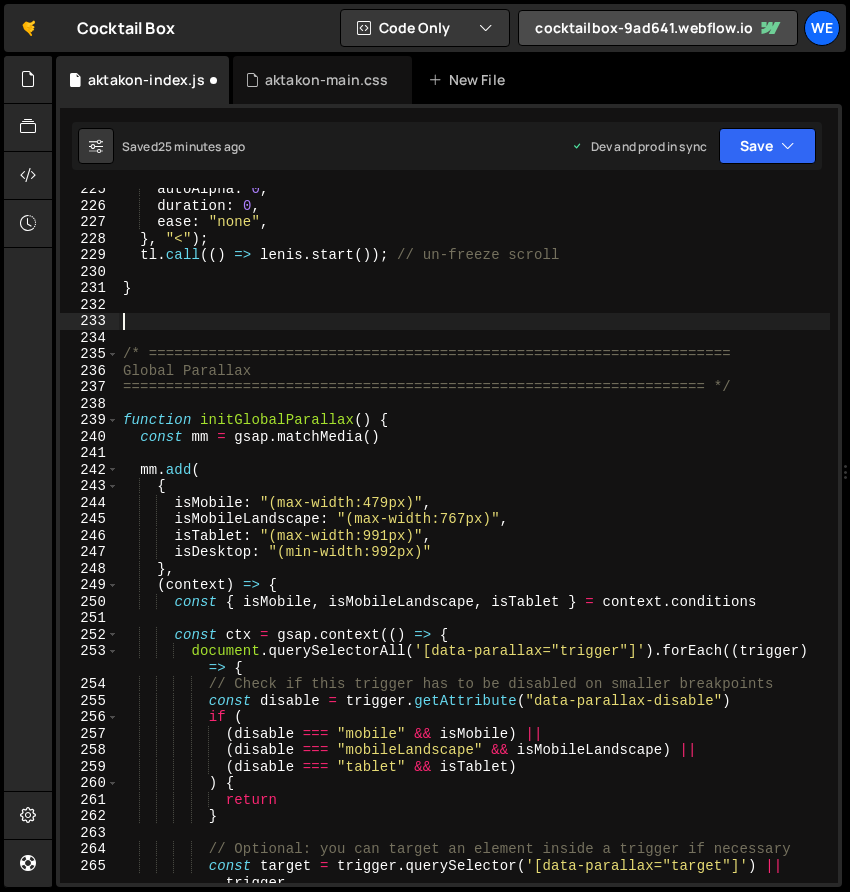 paste on "==================================================================== */" 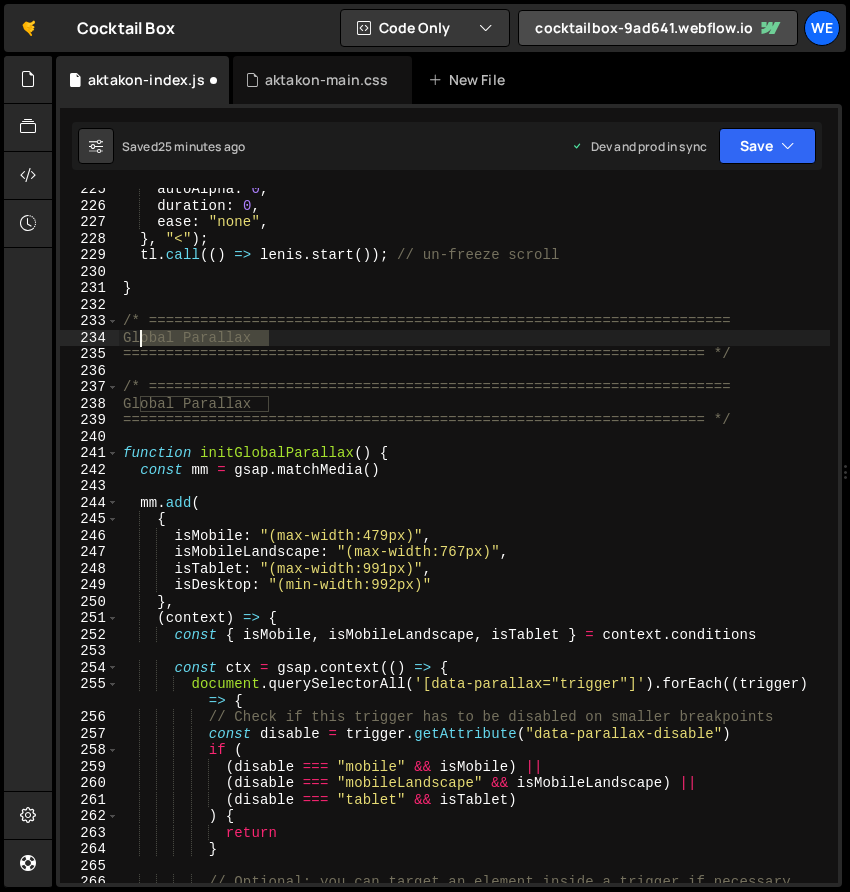 drag, startPoint x: 306, startPoint y: 340, endPoint x: 140, endPoint y: 338, distance: 166.01205 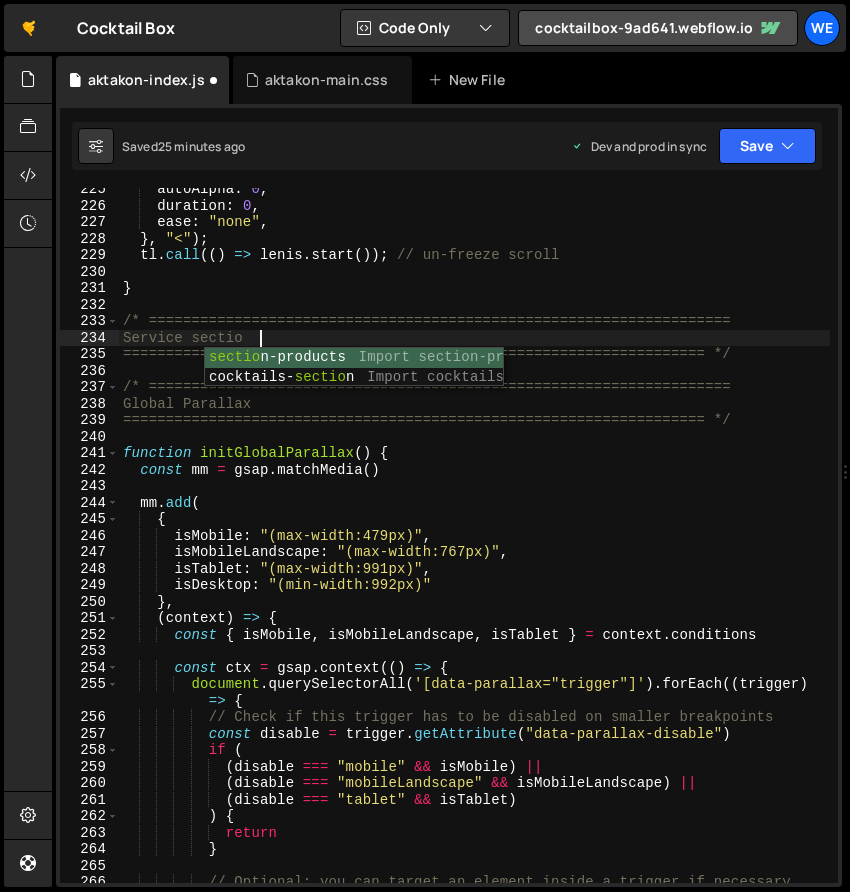 scroll, scrollTop: 0, scrollLeft: 9, axis: horizontal 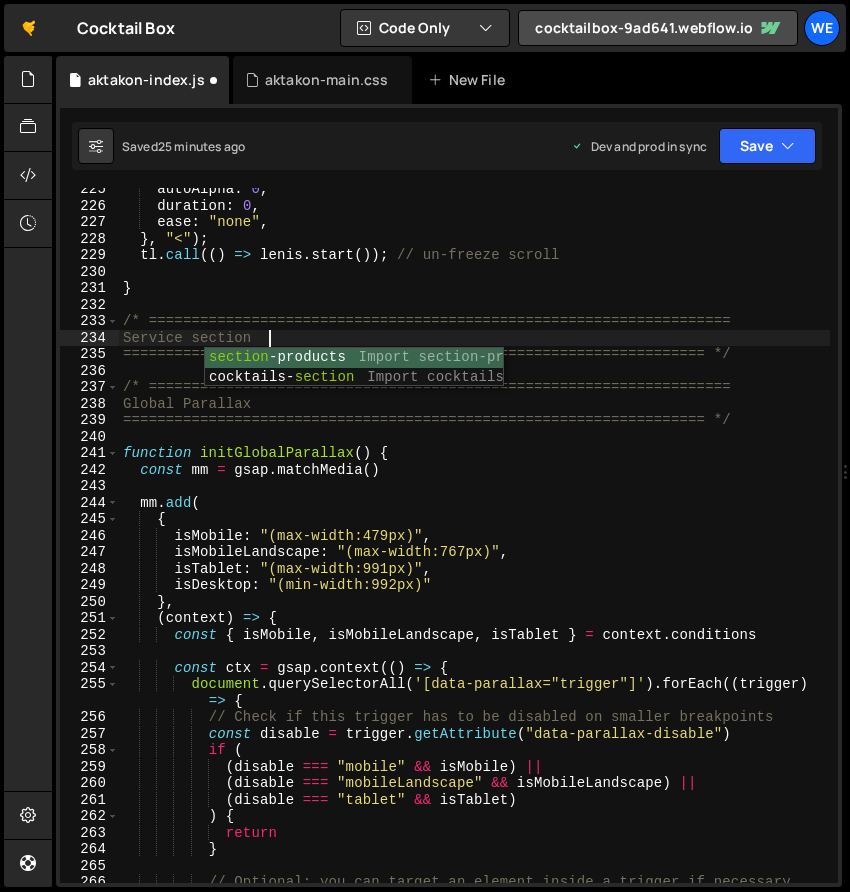 click on "autoAlpha :   0 ,       duration :   0 ,       ease :   "none" ,    } ,   "<" ) ;    tl . call (( )   =>   lenis . start ( )) ;   // un-freeze scroll } /* ====================================================================   Service section ==================================================================== */ /* ====================================================================   Global Parallax ==================================================================== */ function   initGlobalParallax ( )   {    const   mm   =   gsap . matchMedia ( )    mm . add (       {          isMobile :   "(max-width:479px)" ,          isMobileLandscape :   "(max-width:767px)" ,          isTablet :   "(max-width:991px)" ,          isDesktop :   "(min-width:992px)"       } ,       ( context )   =>   {          const   {   isMobile ,   isMobileLandscape ,   isTablet   }   =   context . conditions          const   ctx   =   gsap . context (( )   =>   {             document . querySelectorAll ( ) . forEach (( trigger )" at bounding box center (474, 553) 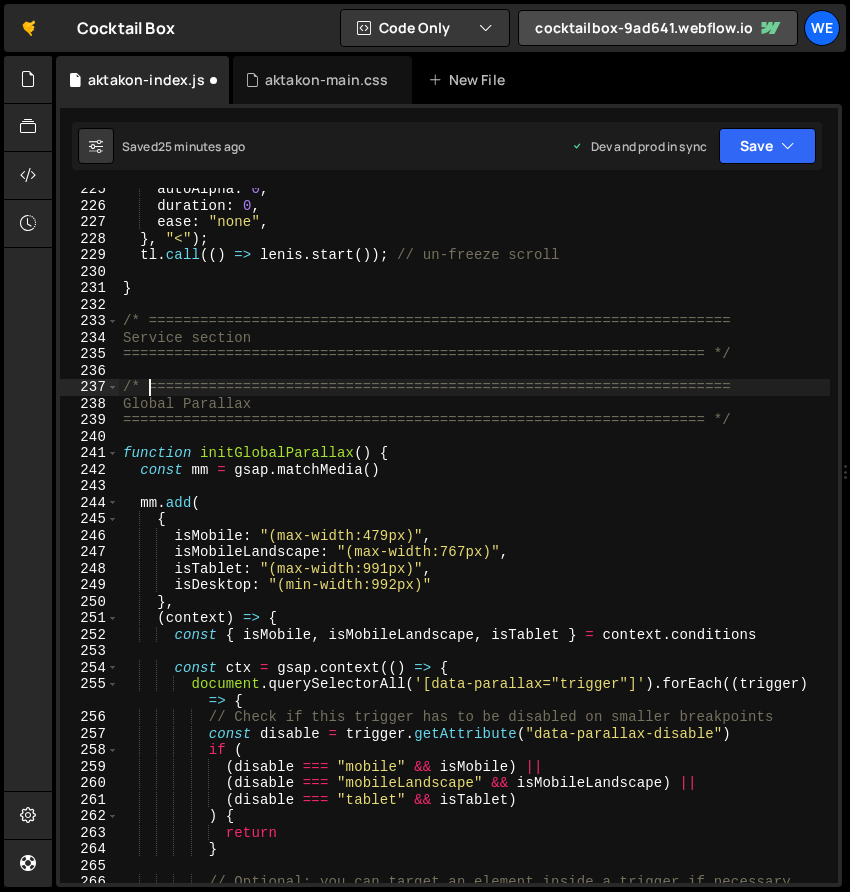 click on "autoAlpha :   0 ,       duration :   0 ,       ease :   "none" ,    } ,   "<" ) ;    tl . call (( )   =>   lenis . start ( )) ;   // un-freeze scroll } /* ====================================================================   Service section ==================================================================== */ /* ====================================================================   Global Parallax ==================================================================== */ function   initGlobalParallax ( )   {    const   mm   =   gsap . matchMedia ( )    mm . add (       {          isMobile :   "(max-width:479px)" ,          isMobileLandscape :   "(max-width:767px)" ,          isTablet :   "(max-width:991px)" ,          isDesktop :   "(min-width:992px)"       } ,       ( context )   =>   {          const   {   isMobile ,   isMobileLandscape ,   isTablet   }   =   context . conditions          const   ctx   =   gsap . context (( )   =>   {             document . querySelectorAll ( ) . forEach (( trigger )" at bounding box center [474, 553] 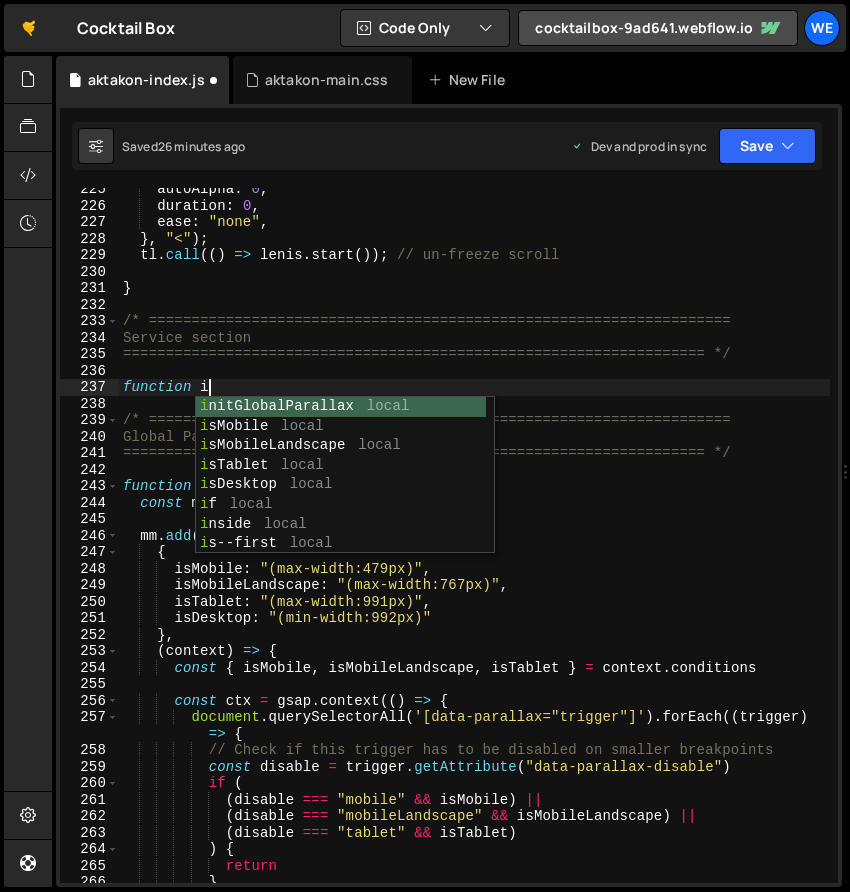 scroll, scrollTop: 0, scrollLeft: 4, axis: horizontal 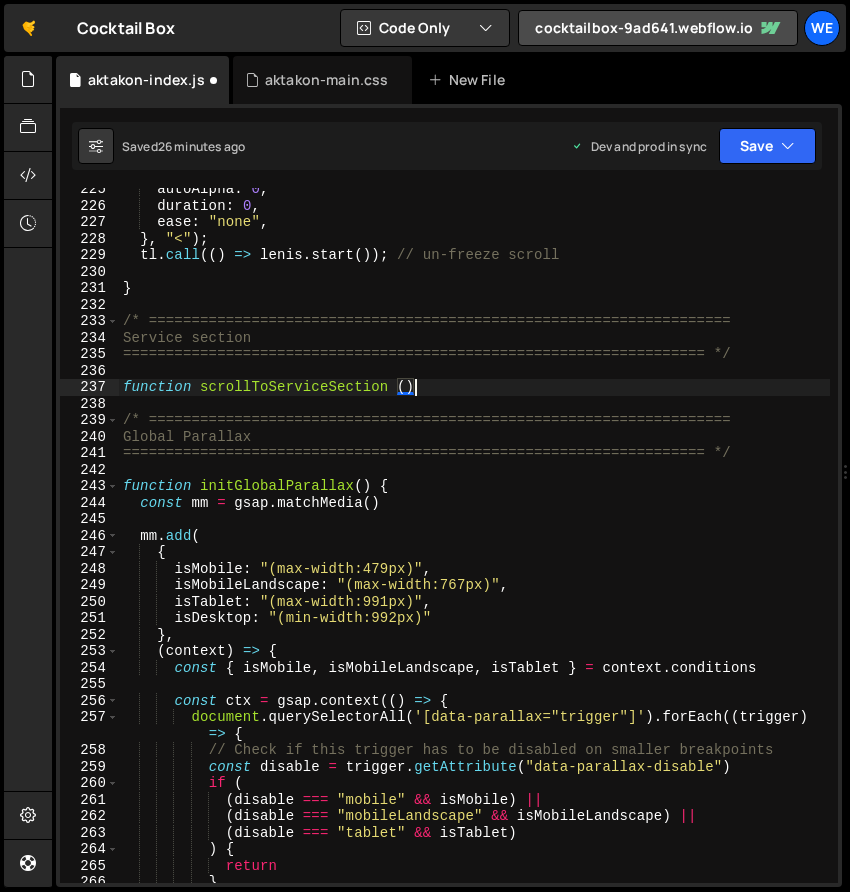 type on "function scrollToServiceSection (){" 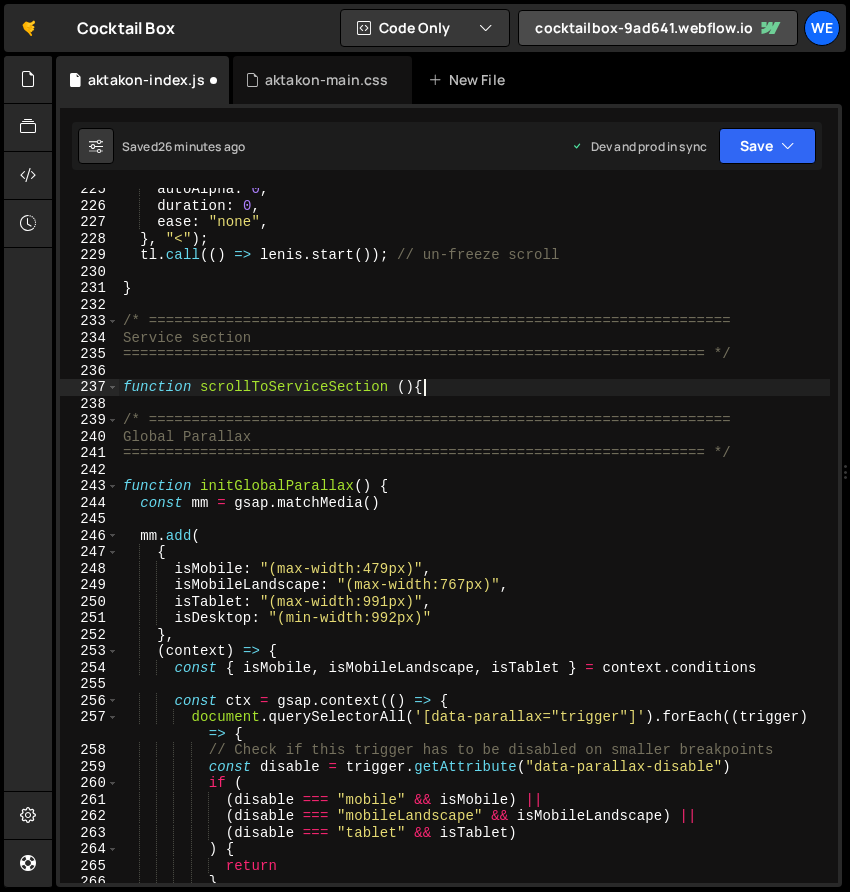 scroll, scrollTop: 0, scrollLeft: 0, axis: both 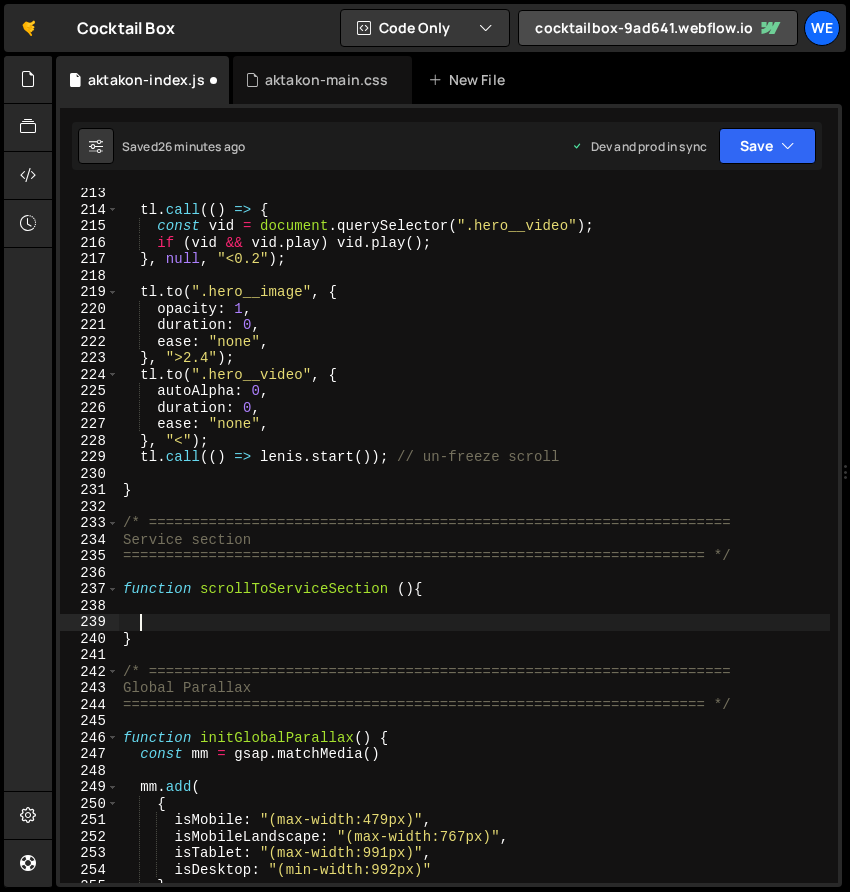 click on "tl . call (( )   =>   {       const   vid   =   document . querySelector ( ".hero__video" ) ;       if   ( vid   &&   vid . play )   vid . play ( ) ;    } ,   null ,   "<0.2" ) ;    tl . to ( ".hero__image" ,   {       opacity :   1 ,       duration :   0 ,       ease :   "none" ,    } ,   ">2.4" ) ;    tl . to ( ".hero__video" ,   {       autoAlpha :   0 ,       duration :   0 ,       ease :   "none" ,    } ,   "<" ) ;    tl . call (( )   =>   lenis . start ( )) ;   // un-freeze scroll } /* ====================================================================   Service section ==================================================================== */ function   scrollToServiceSection   ( ) {       } /* ====================================================================   Global Parallax ==================================================================== */ function   initGlobalParallax ( )   {    const   mm   =   gsap . matchMedia ( )    mm . add (       {          isMobile :   "(max-width:479px)" ,       :" at bounding box center (474, 549) 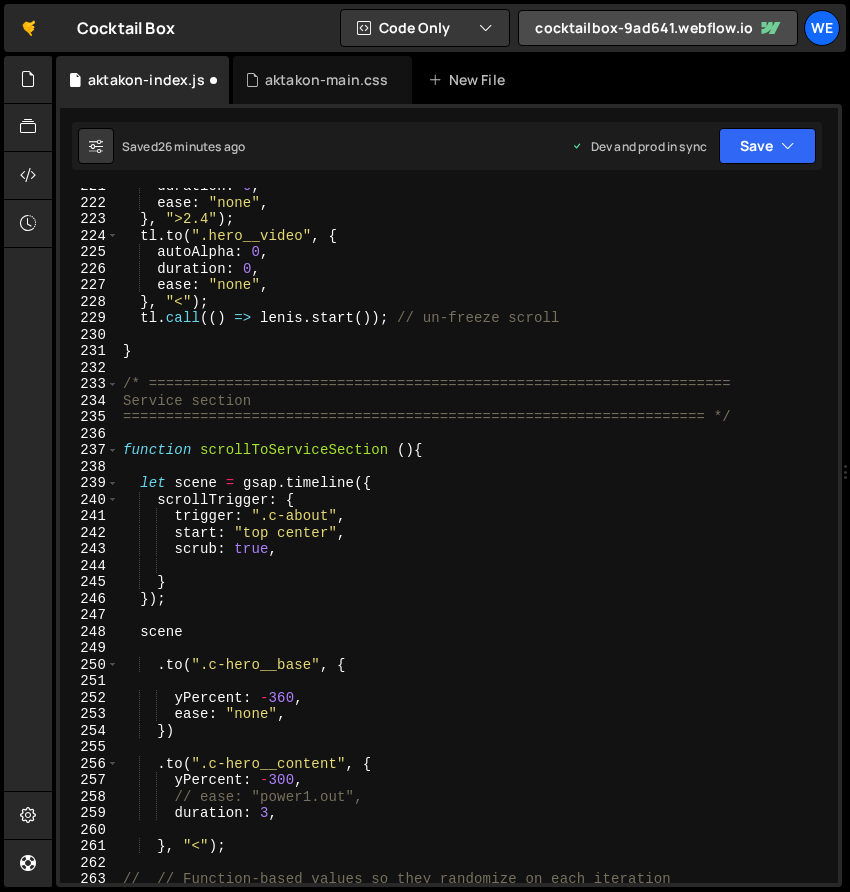scroll, scrollTop: 3671, scrollLeft: 0, axis: vertical 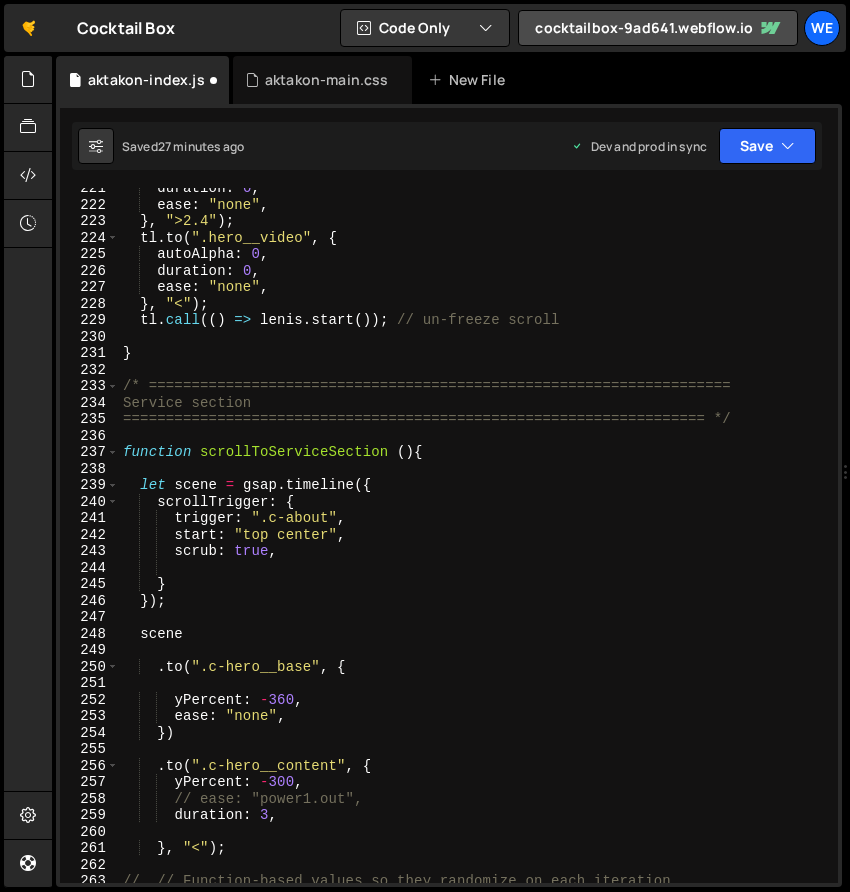 click on "yPercent: -360," at bounding box center (474, 544) 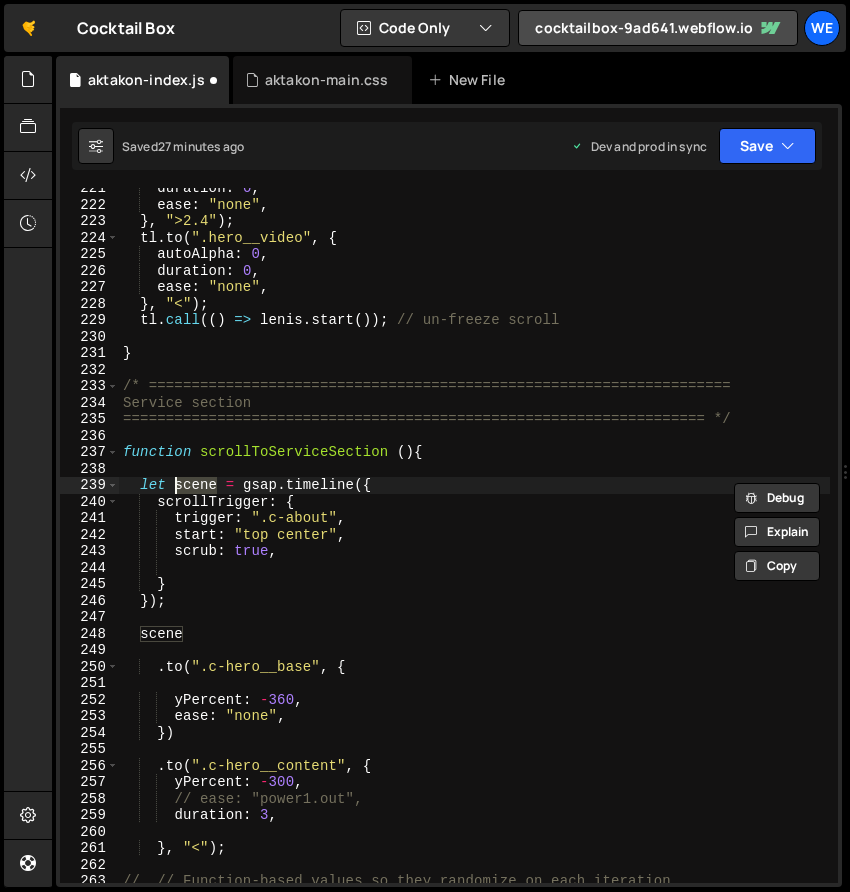 type on "let tl = gsap.timeline({" 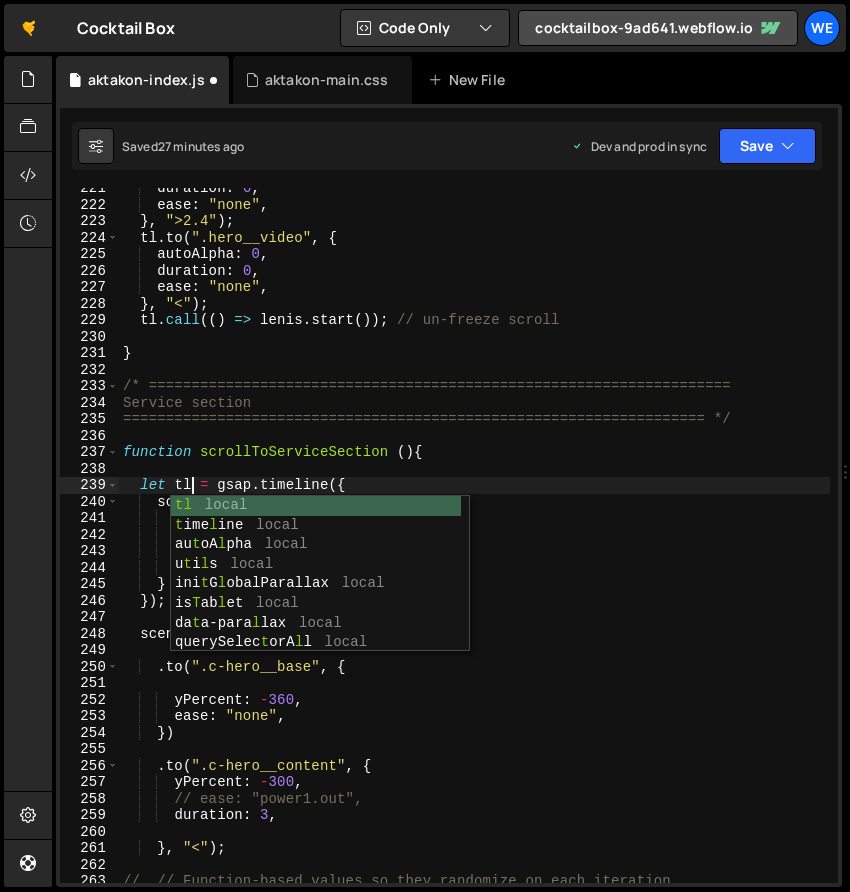 click on "} ,   "<" ) ;    tl . to ( ".loading-container" ,   {       autoAlpha :   0 ,    }) ;    tl . call (( )   =>   {       const   vid   =   document . querySelector ( ".hero__video" ) ;       if   ( vid   &&   vid . play )   vid . play ( ) ;    } ,   null ,   "<0.2" ) ;    tl . to ( ".hero__image" ,   {       opacity :   1 ,       duration :   0 ,       ease :   "none" ,    } ,   ">2.4" ) ;    tl . to ( ".hero__video" ,   {       autoAlpha :   0 ,       duration :   0 ,       ease :   "none" ,    } ,   "<" ) ;    . call (( )   =>   lenis . start ( )) ;   // un-freeze scroll } /* ====================================================================   Global Parallax ==================================================================== */ function   initGlobalParallax ( )   {    const   mm   =   gsap . matchMedia ( )    mm . add (       {          isMobile :   "(max-width:479px)" ,          isMobileLandscape :   "(max-width:767px)" ,          isTablet :   "(max-width:991px)" ,          isDesktop :         } ," at bounding box center [474, 544] 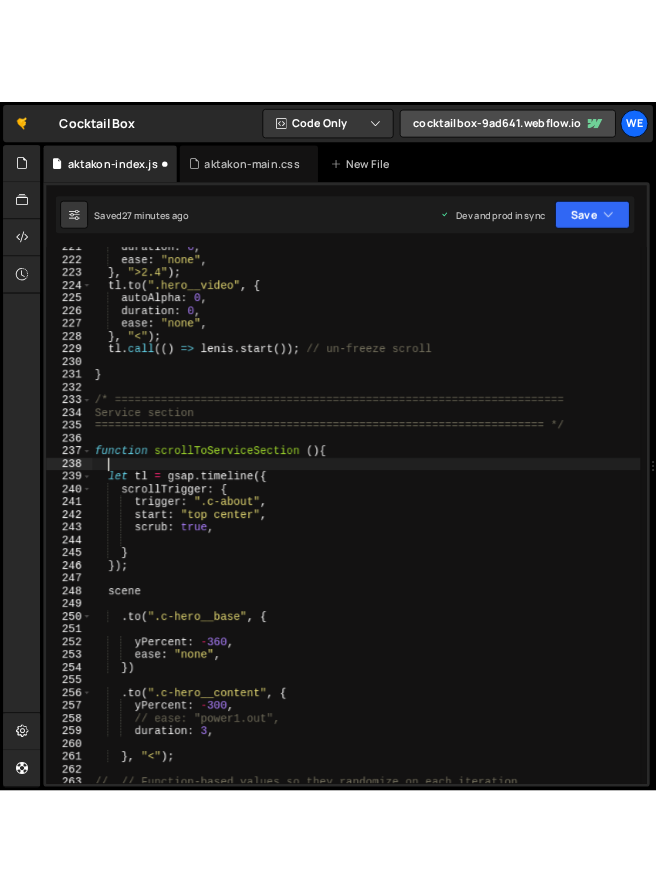 scroll, scrollTop: 0, scrollLeft: 0, axis: both 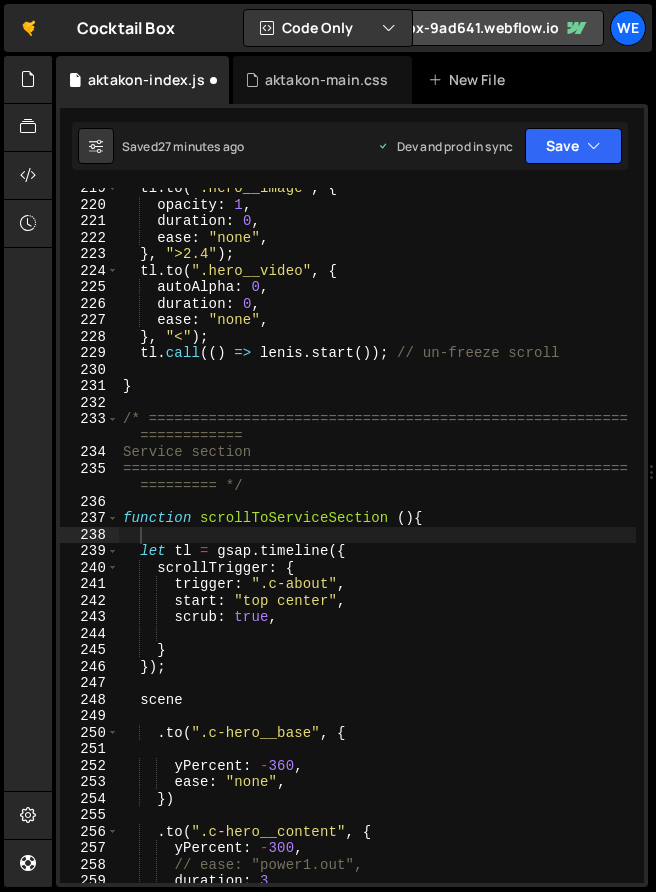 click on "tl . to ( ".hero__image" ,   {       opacity :   1 ,       duration :   0 ,       ease :   "none" ,    } ,   ">2.4" ) ;    tl . to ( ".hero__video" ,   {       autoAlpha :   0 ,       duration :   0 ,       ease :   "none" ,    } ,   "<" ) ;    tl . call (( )   =>   lenis . start ( )) ;   // un-freeze scroll } /* ========================================================    ============   Service section ===========================================================    ========= */ function   scrollToServiceSection   ( ) {       let   tl   =   gsap . timeline ({       scrollTrigger :   {          trigger :   ".c-about" ,          start :   "top center" ,          scrub :   true ,               }    }) ;    scene       . to ( ".c-hero__base" ,   {          yPercent :   - 360 ,          ease :   "none" ,       })       . to ( ".c-hero__content" ,   {          yPercent :   - 300 ,          // ease: "power1.out",          duration :   3 ," at bounding box center [377, 544] 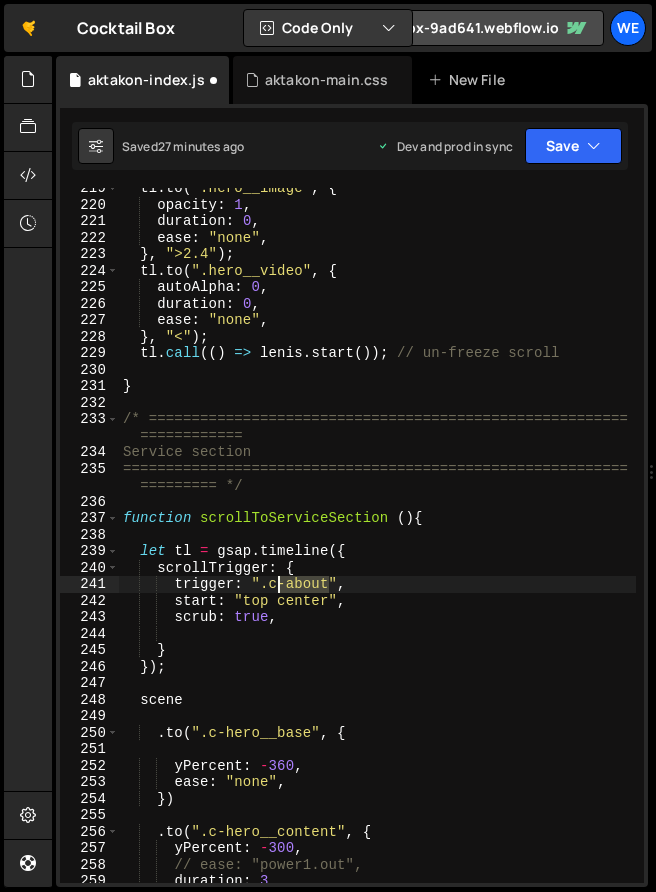 drag, startPoint x: 325, startPoint y: 582, endPoint x: 270, endPoint y: 584, distance: 55.03635 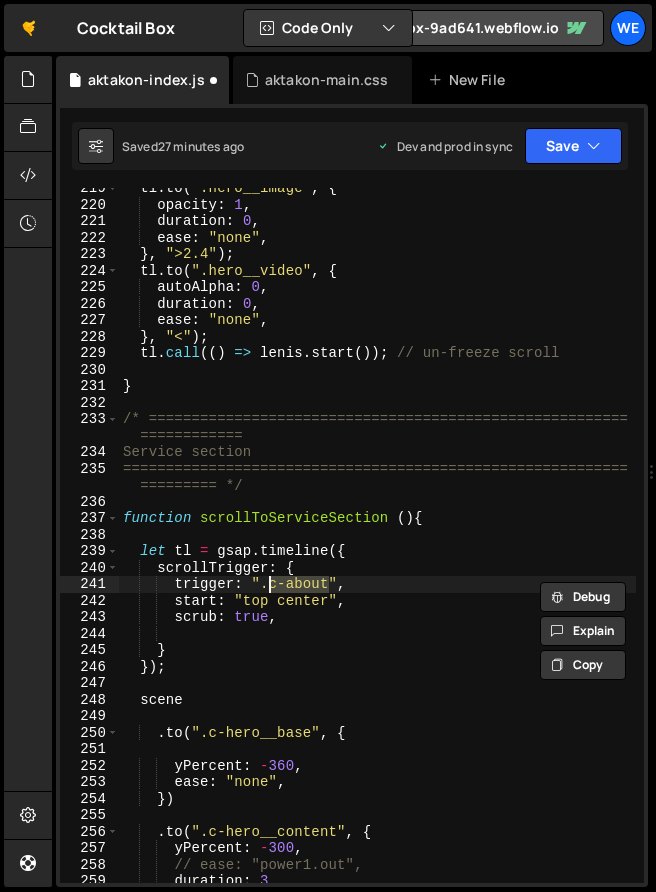 paste on "service-1" 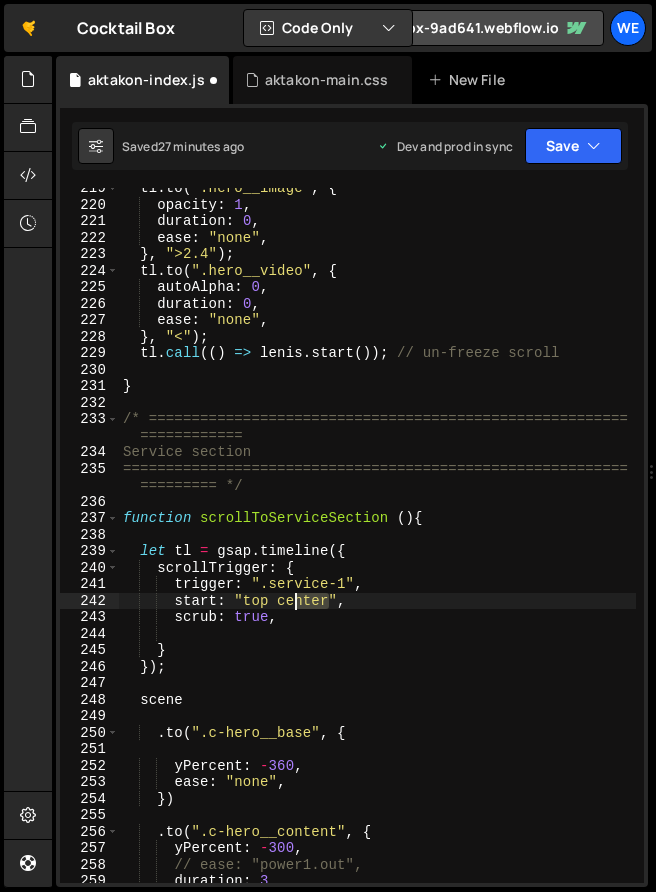 drag, startPoint x: 328, startPoint y: 602, endPoint x: 280, endPoint y: 603, distance: 48.010414 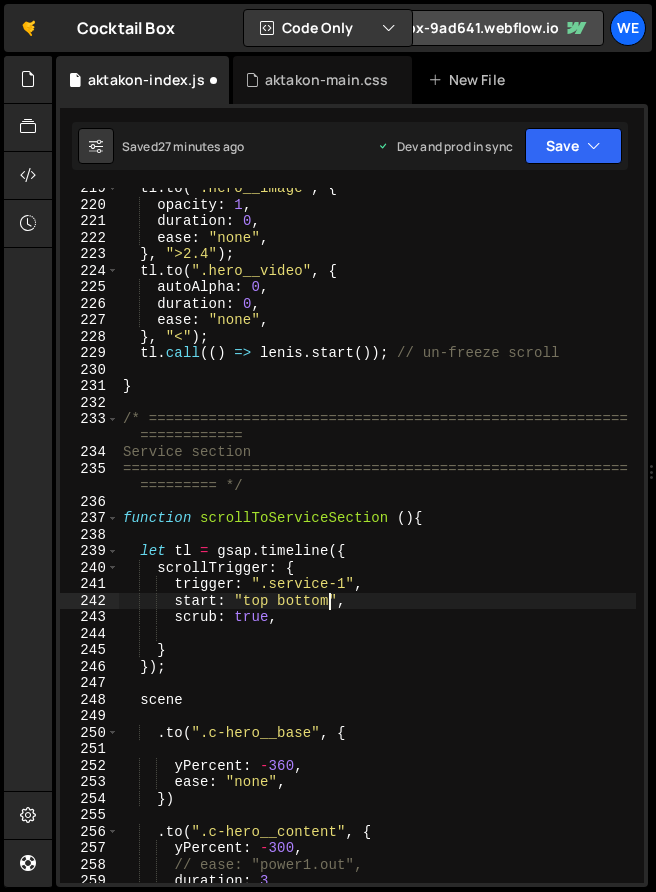 click on "tl . to ( ".hero__image" ,   {       opacity :   1 ,       duration :   0 ,       ease :   "none" ,    } ,   ">2.4" ) ;    tl . to ( ".hero__video" ,   {       autoAlpha :   0 ,       duration :   0 ,       ease :   "none" ,    } ,   "<" ) ;    tl . call (( )   =>   lenis . start ( )) ;   // un-freeze scroll } /* ========================================================    ============   Service section ===========================================================    ========= */ function   scrollToServiceSection   ( ) {       let   tl   =   gsap . timeline ({       scrollTrigger :   {          trigger :   ".service-1" ,          start :   "top bottom" ,          scrub :   true ,               }    }) ;    scene       . to ( ".c-hero__base" ,   {          yPercent :   - 360 ,          ease :   "none" ,       })       . to ( ".c-hero__content" ,   {          yPercent :   - 300 ,          // ease: "power1.out",          duration :   3 ," at bounding box center (377, 544) 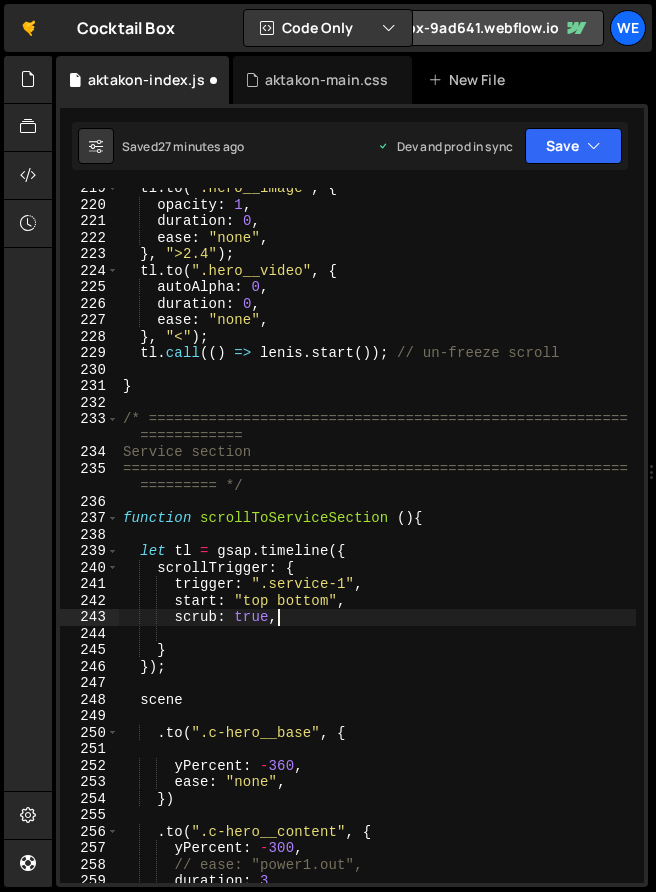 scroll, scrollTop: 0, scrollLeft: 10, axis: horizontal 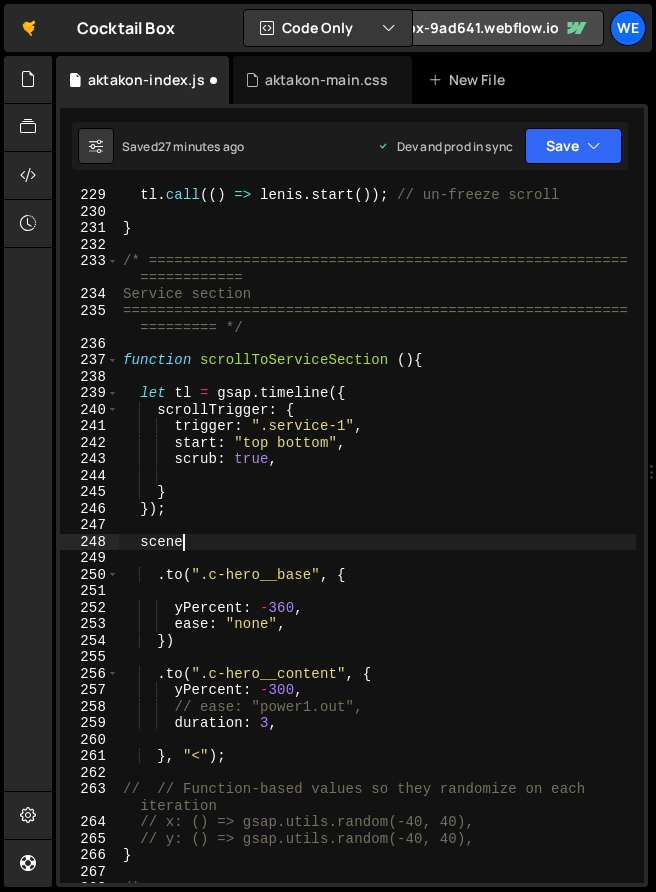 drag, startPoint x: 185, startPoint y: 544, endPoint x: 125, endPoint y: 546, distance: 60.033325 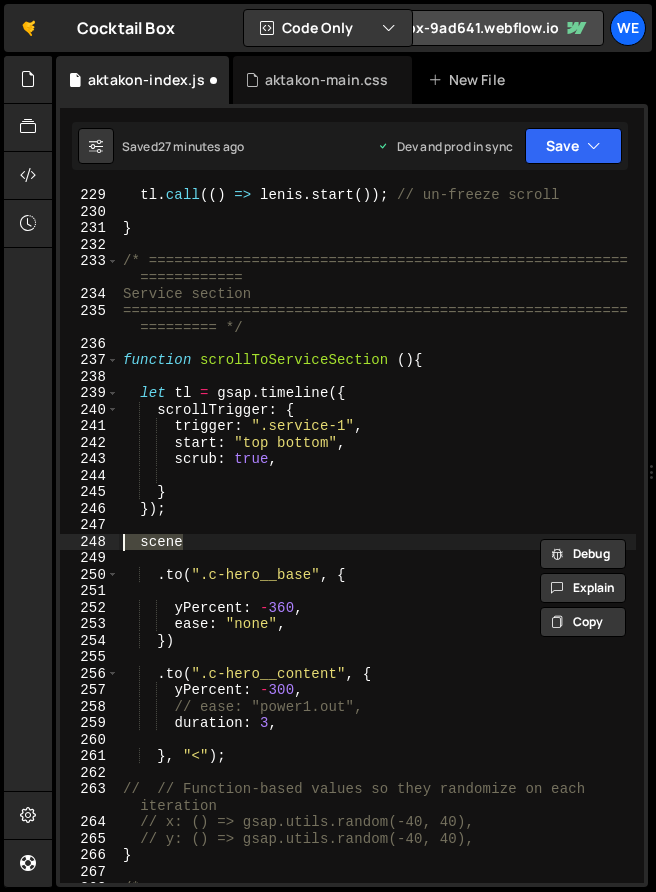 scroll, scrollTop: 0, scrollLeft: 3, axis: horizontal 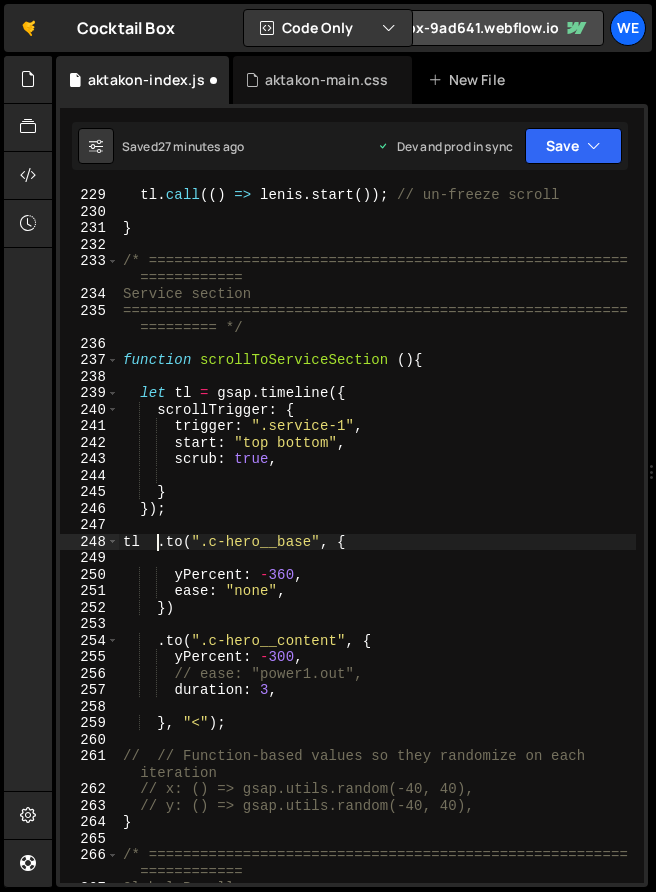 type on "tl.to(".c-hero__base", {" 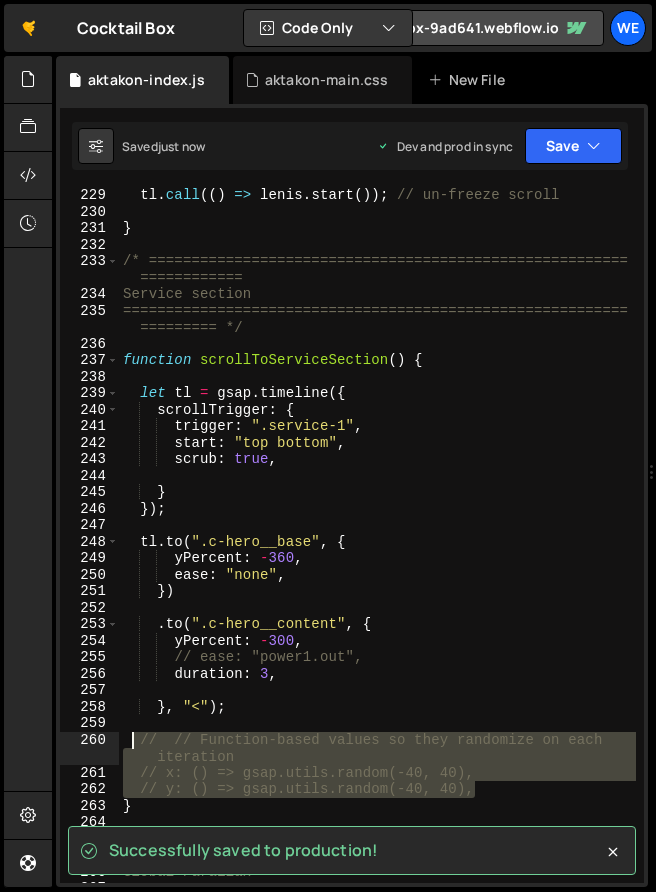 drag, startPoint x: 498, startPoint y: 791, endPoint x: 132, endPoint y: 736, distance: 370.10944 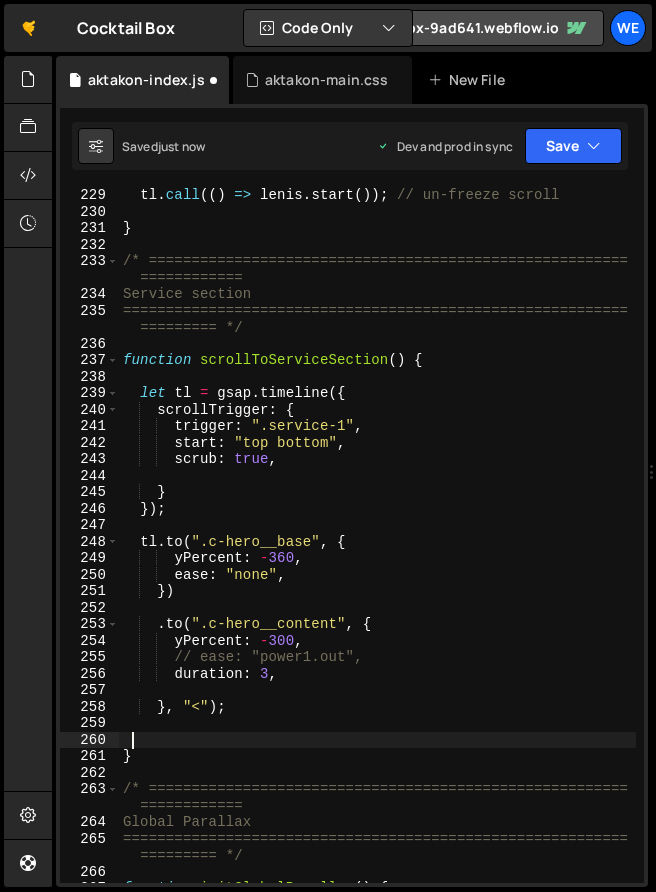 click on "tl . call (( )   =>   lenis . start ( )) ;   // un-freeze scroll } /* ========================================================    ============   Service section ===========================================================    ========= */ function   scrollToServiceSection ( )   {    let   tl   =   gsap . timeline ({       scrollTrigger :   {          trigger :   ".service-1" ,          start :   "top bottom" ,          scrub :   true ,       }    }) ;    tl . to ( ".c-hero__base" ,   {          yPercent :   - 360 ,          ease :   "none" ,       })       . to ( ".c-hero__content" ,   {          yPercent :   - 300 ,          // ease: "power1.out",          duration :   3 ,       } ,   "<" ) ;   } /* ========================================================    ============   Global Parallax ===========================================================    ========= */ function   initGlobalParallax ( )   {    const   mm   =   gsap . matchMedia ( )" at bounding box center [377, 551] 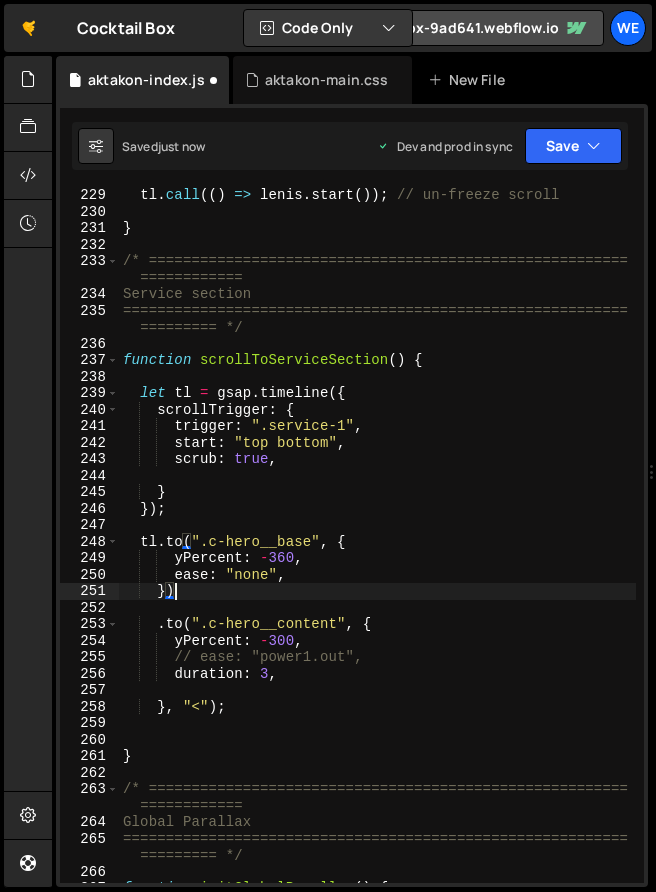 type on "});" 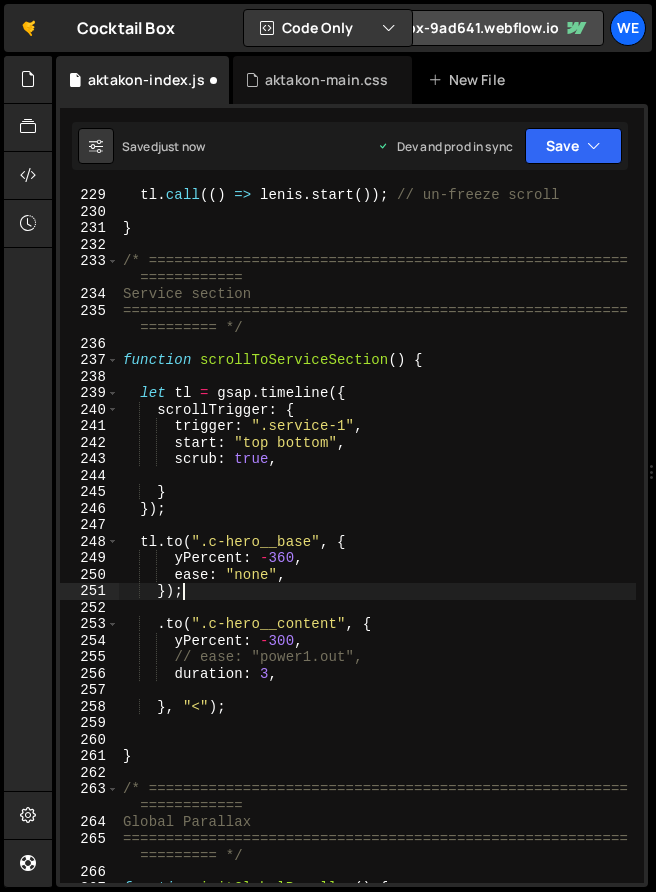 click on "tl . call (( )   =>   lenis . start ( )) ;   // un-freeze scroll } /* ========================================================    ============   Service section ===========================================================    ========= */ function   scrollToServiceSection ( )   {    let   tl   =   gsap . timeline ({       scrollTrigger :   {          trigger :   ".service-1" ,          start :   "top bottom" ,          scrub :   true ,       }    }) ;    tl . to ( ".c-hero__base" ,   {          yPercent :   - 360 ,          ease :   "none" ,       })       . to ( ".c-hero__content" ,   {          yPercent :   - 300 ,          // ease: "power1.out",          duration :   3 ,       } ,   "<" ) ; } /* ========================================================    ============   Global Parallax ===========================================================    ========= */ function   initGlobalParallax ( )   {    const   mm   =   gsap . matchMedia ( )" at bounding box center [377, 551] 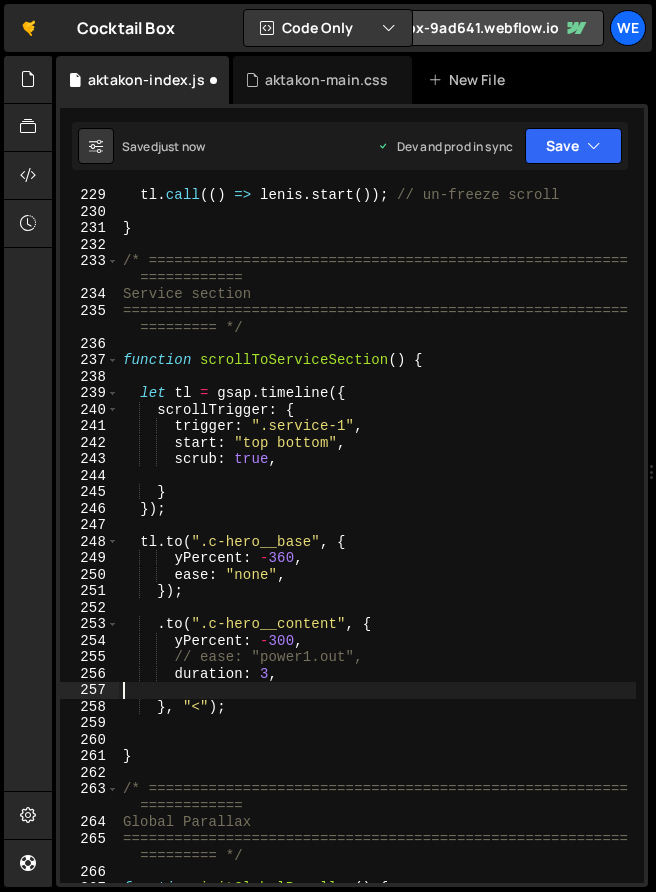 scroll, scrollTop: 0, scrollLeft: 0, axis: both 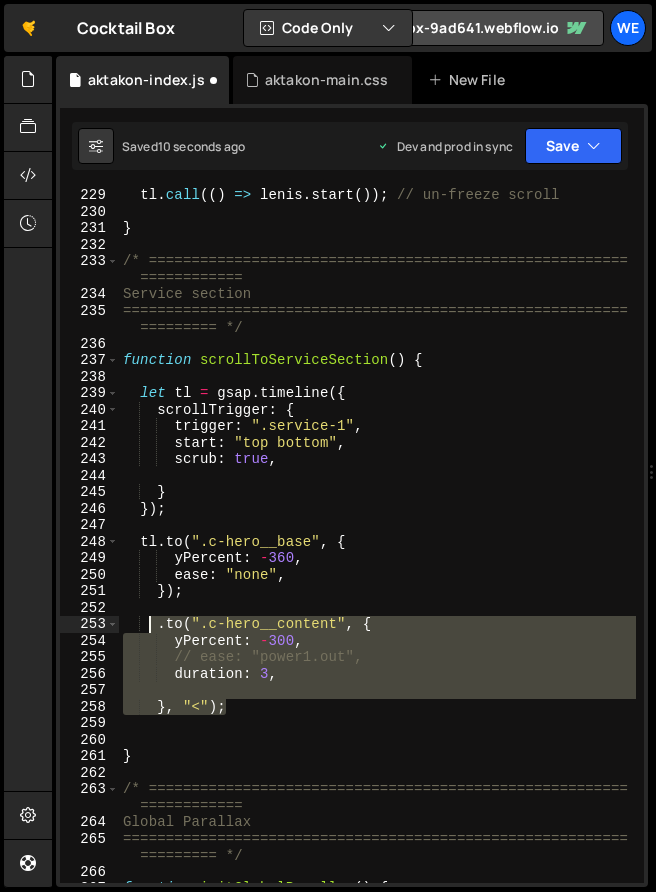 drag, startPoint x: 234, startPoint y: 702, endPoint x: 148, endPoint y: 626, distance: 114.76933 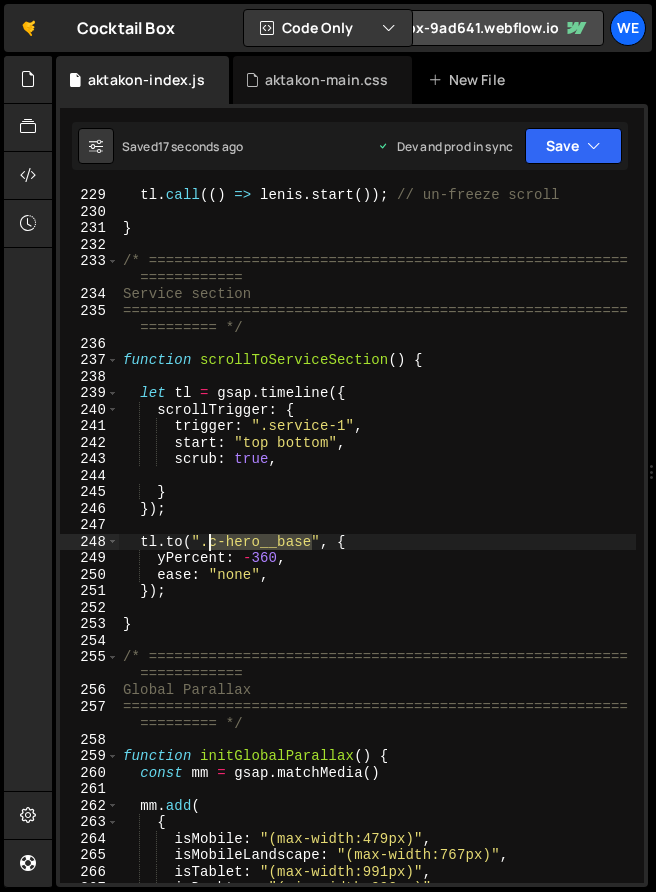 drag, startPoint x: 312, startPoint y: 542, endPoint x: 212, endPoint y: 545, distance: 100.04499 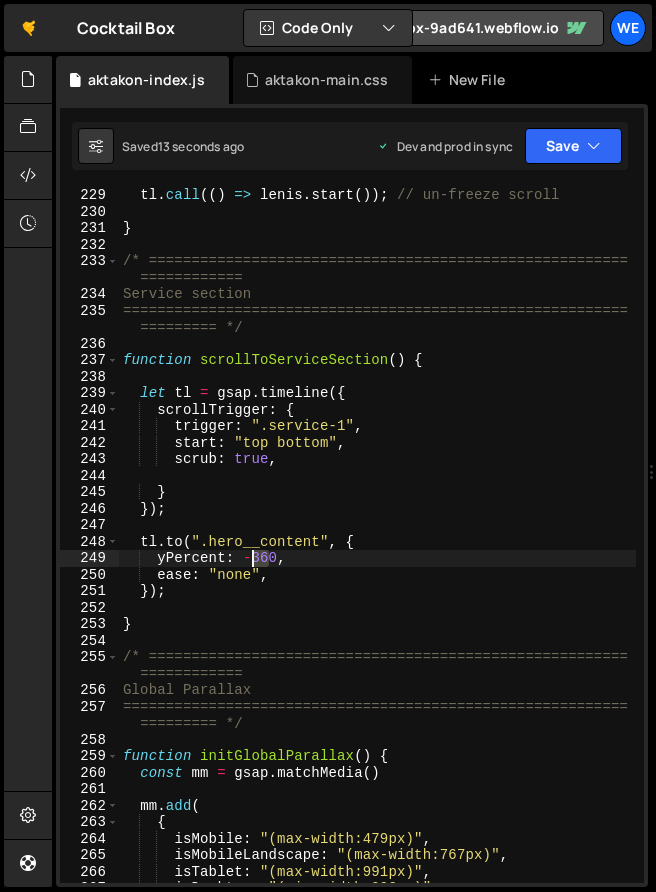 drag, startPoint x: 271, startPoint y: 558, endPoint x: 254, endPoint y: 558, distance: 17 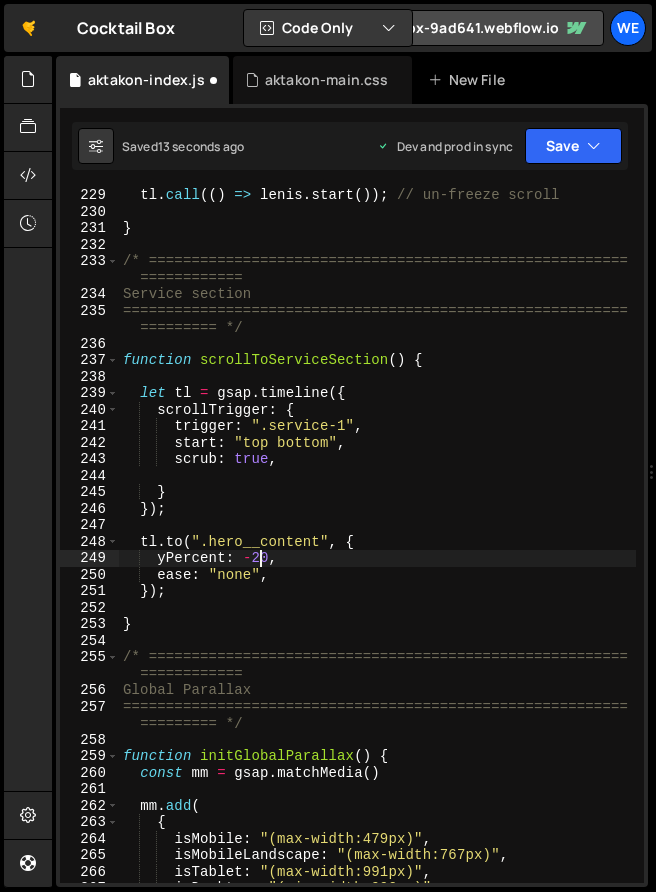 scroll, scrollTop: 0, scrollLeft: 9, axis: horizontal 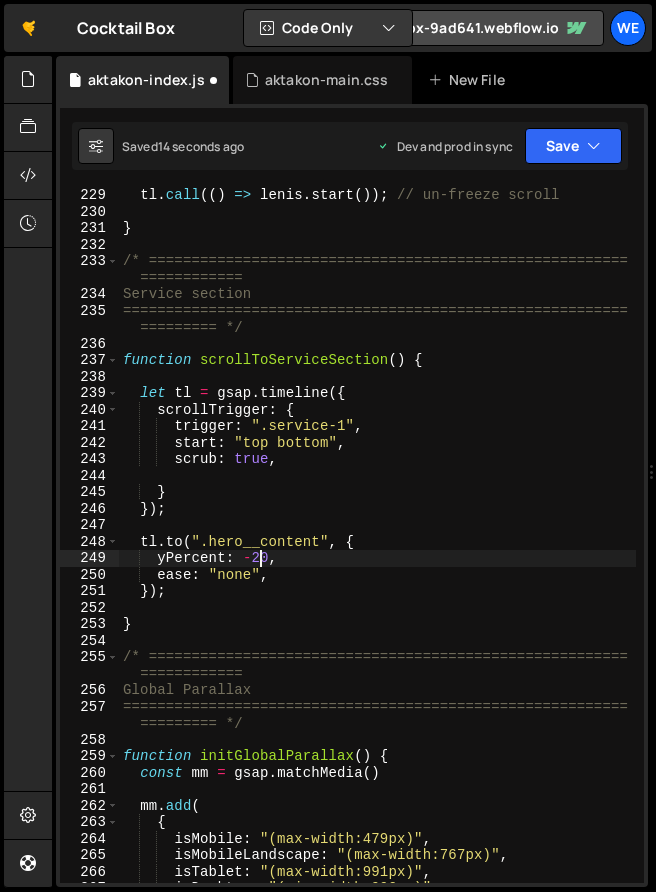 click on "tl . call (( )   =>   lenis . start ( )) ;   // un-freeze scroll } /* ========================================================    ============   Service section ===========================================================    ========= */ function   scrollToServiceSection ( )   {    let   tl   =   gsap . timeline ({       scrollTrigger :   {          trigger :   ".service-1" ,          start :   "top bottom" ,          scrub :   true ,       }    }) ;    tl . to ( ".hero__content" ,   {       yPercent :   - 20 ,       ease :   "none" ,    }) ; } /* ========================================================    ============   Global Parallax ===========================================================    ========= */ function   initGlobalParallax ( )   {    const   mm   =   gsap . matchMedia ( )    mm . add (       {          isMobile :   "(max-width:479px)" ,          isMobileLandscape :   "(max-width:767px)" ,          isTablet :   "(max-width:991px)" ,          isDesktop :   "(min-width:992px)"       }" at bounding box center (377, 551) 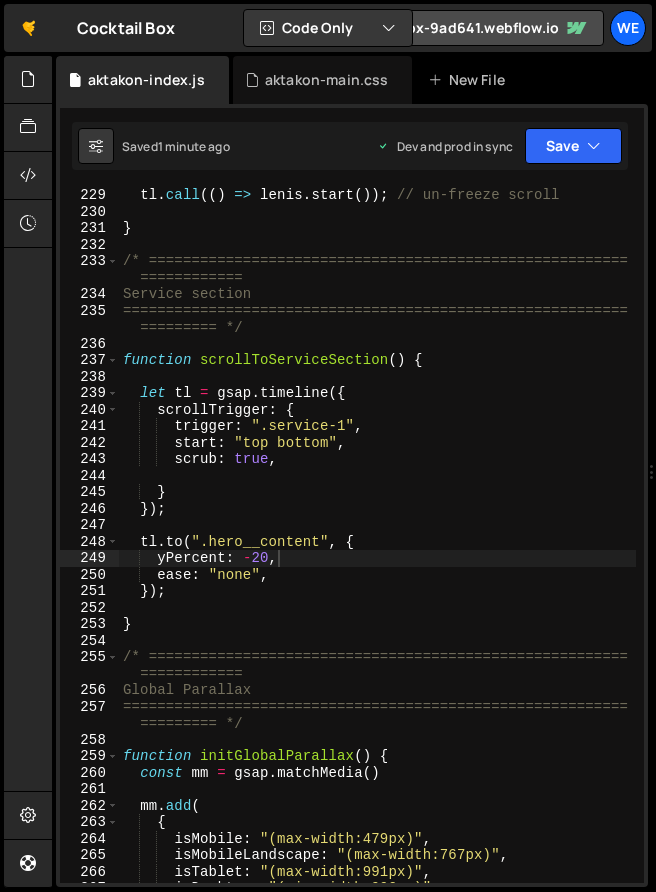 click on "tl . call (( )   =>   lenis . start ( )) ;   // un-freeze scroll } /* ========================================================    ============   Service section ===========================================================    ========= */ function   scrollToServiceSection ( )   {    let   tl   =   gsap . timeline ({       scrollTrigger :   {          trigger :   ".service-1" ,          start :   "top bottom" ,          scrub :   true ,       }    }) ;    tl . to ( ".hero__content" ,   {       yPercent :   - 20 ,       ease :   "none" ,    }) ; } /* ========================================================    ============   Global Parallax ===========================================================    ========= */ function   initGlobalParallax ( )   {    const   mm   =   gsap . matchMedia ( )    mm . add (       {          isMobile :   "(max-width:479px)" ,          isMobileLandscape :   "(max-width:767px)" ,          isTablet :   "(max-width:991px)" ,          isDesktop :   "(min-width:992px)"       }" at bounding box center [377, 551] 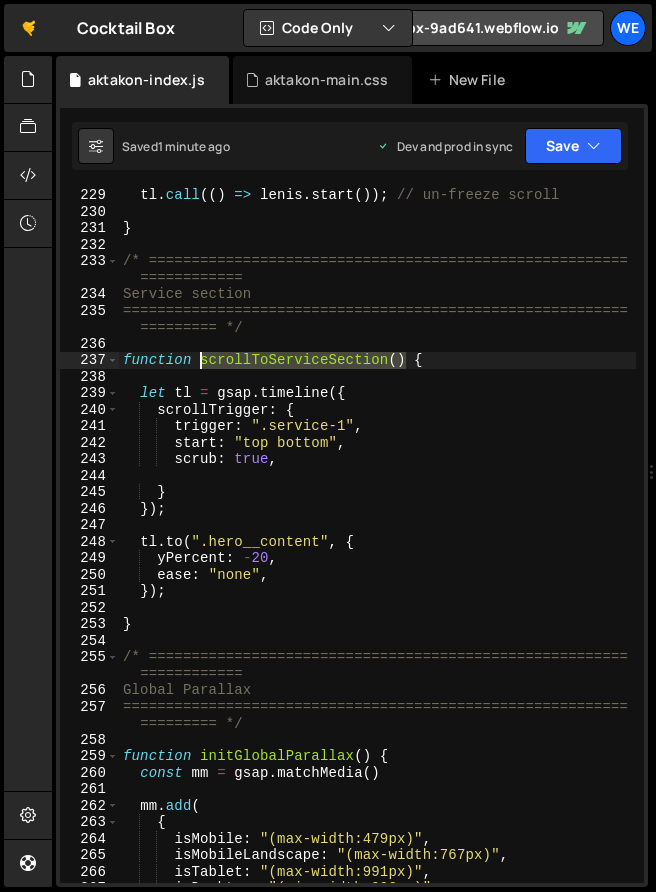 drag, startPoint x: 403, startPoint y: 359, endPoint x: 203, endPoint y: 361, distance: 200.01 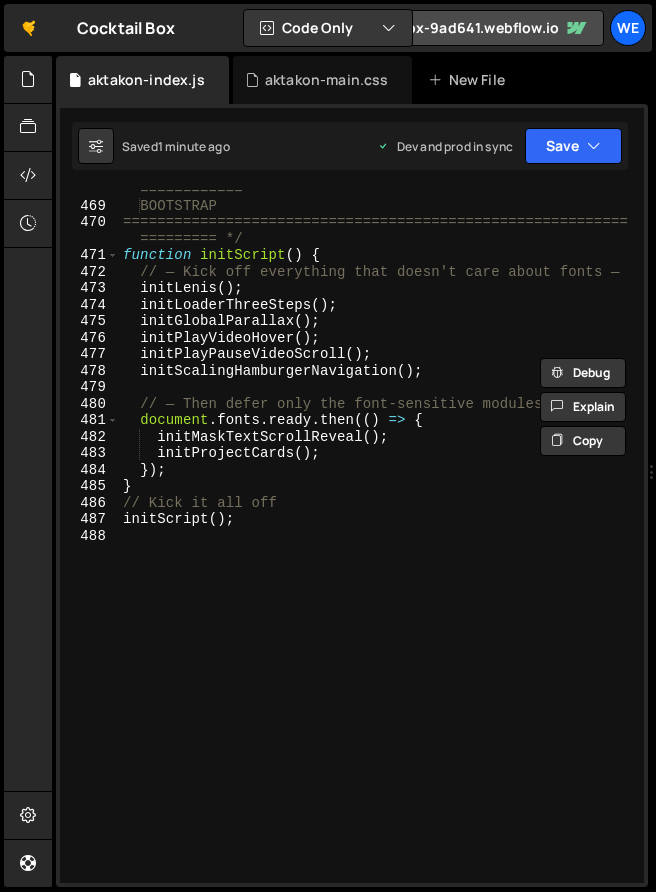 scroll, scrollTop: 9379, scrollLeft: 0, axis: vertical 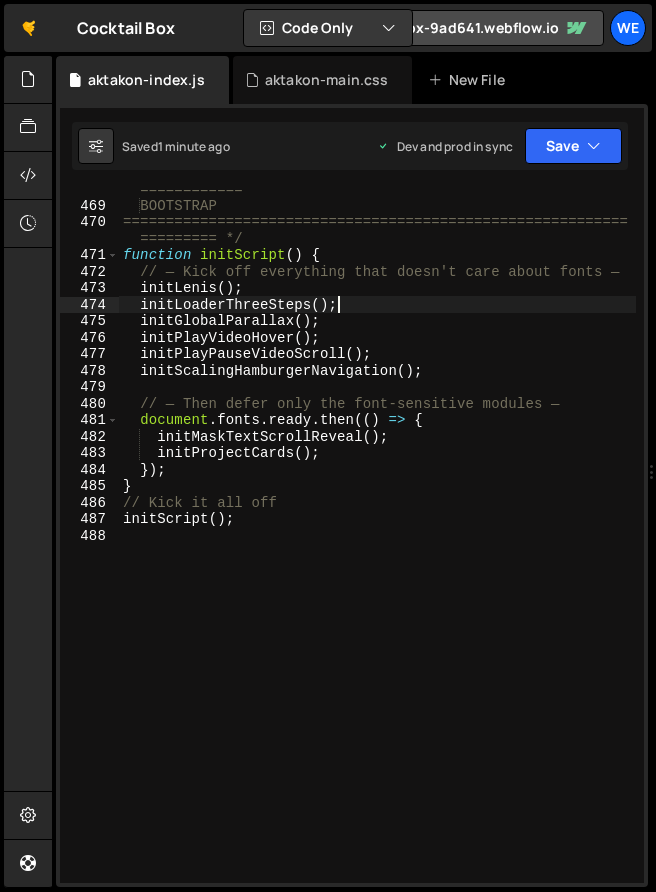 paste on "scrollToServiceSection()" 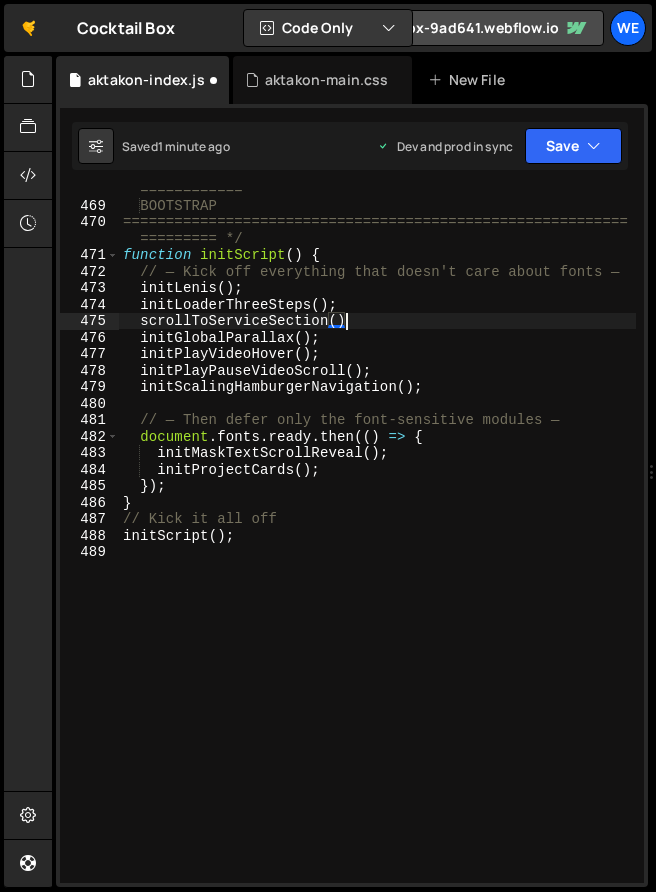 scroll, scrollTop: 0, scrollLeft: 15, axis: horizontal 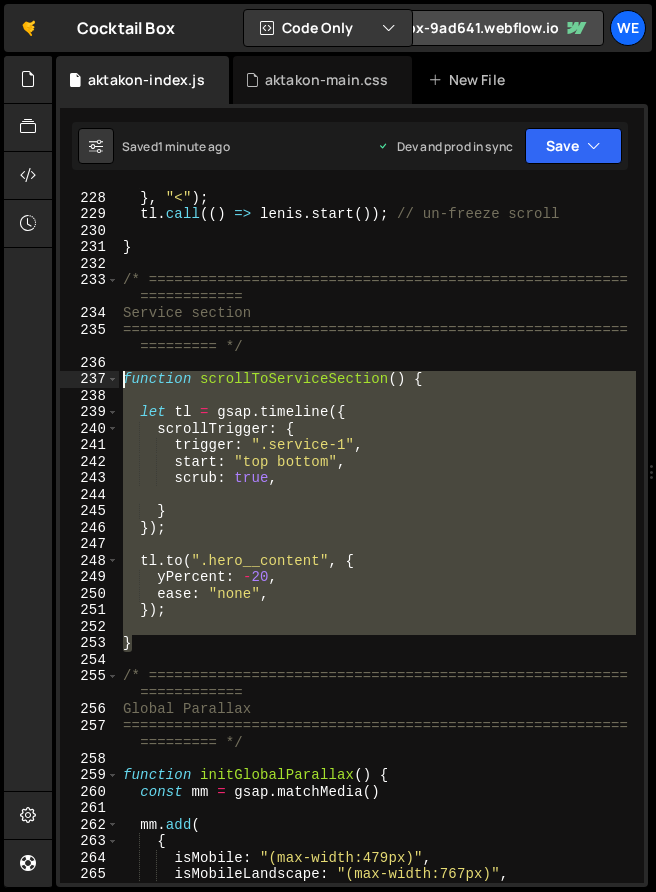 drag, startPoint x: 157, startPoint y: 638, endPoint x: 125, endPoint y: 380, distance: 259.97693 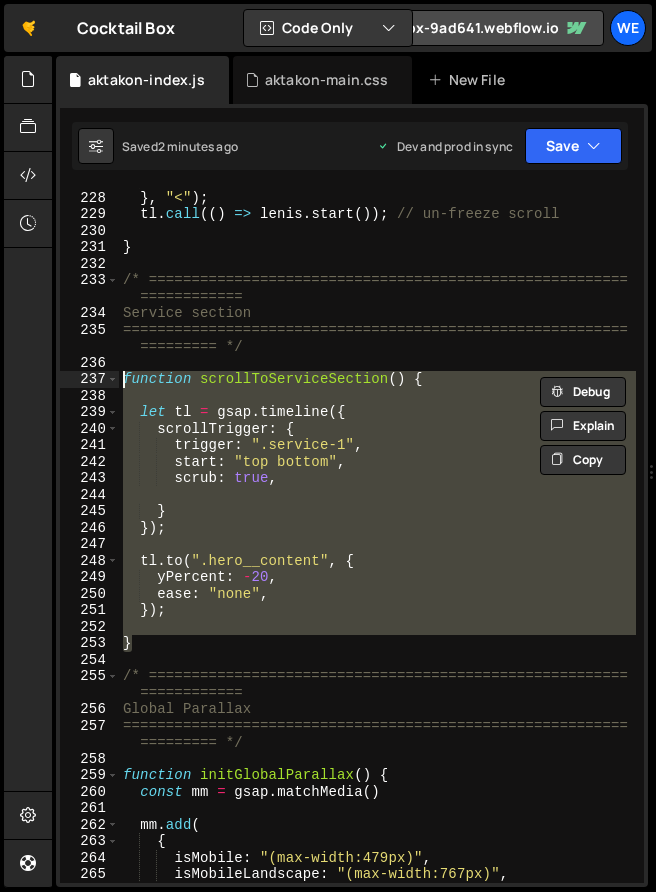click on "ease :   "none" ,    } ,   "<" ) ;    tl . call (( )   =>   lenis . start ( )) ;   // un-freeze scroll } /* ========================================================    ============   Service section ===========================================================    ========= */ function   scrollToServiceSection ( )   {    let   tl   =   gsap . timeline ({       scrollTrigger :   {          trigger :   ".service-1" ,          start :   "top bottom" ,          scrub :   true ,       }    }) ;    tl . to ( ".hero__content" ,   {       yPercent :   - 20 ,       ease :   "none" ,    }) ; } /* ========================================================    ============   Global Parallax ===========================================================    ========= */ function   initGlobalParallax ( )   {    const   mm   =   gsap . matchMedia ( )    mm . add (       {          isMobile :   "(max-width:479px)" ,          isMobileLandscape :   "(max-width:767px)" ,          isTablet :   "(max-width:991px)" ," at bounding box center (377, 537) 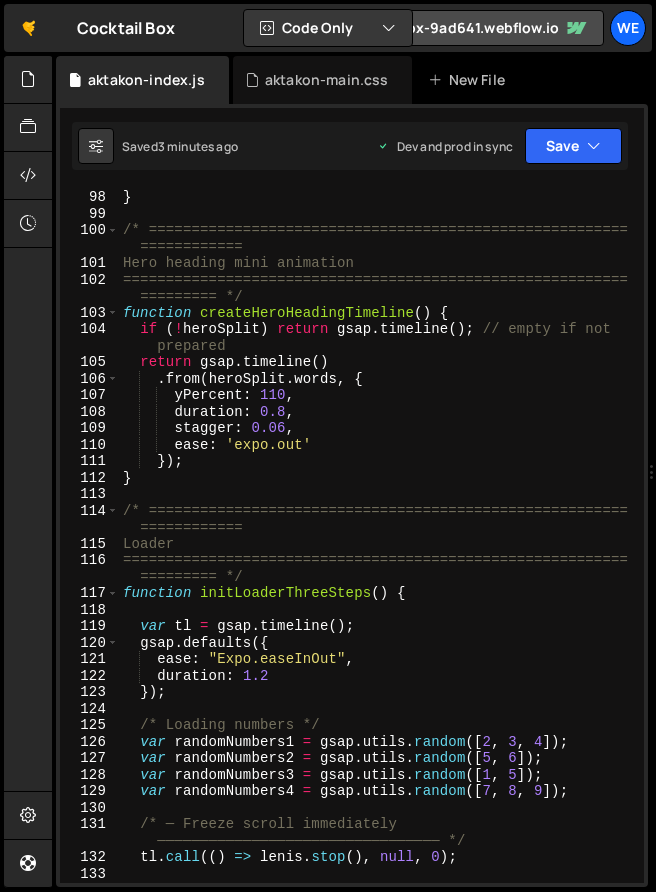 scroll, scrollTop: 1849, scrollLeft: 0, axis: vertical 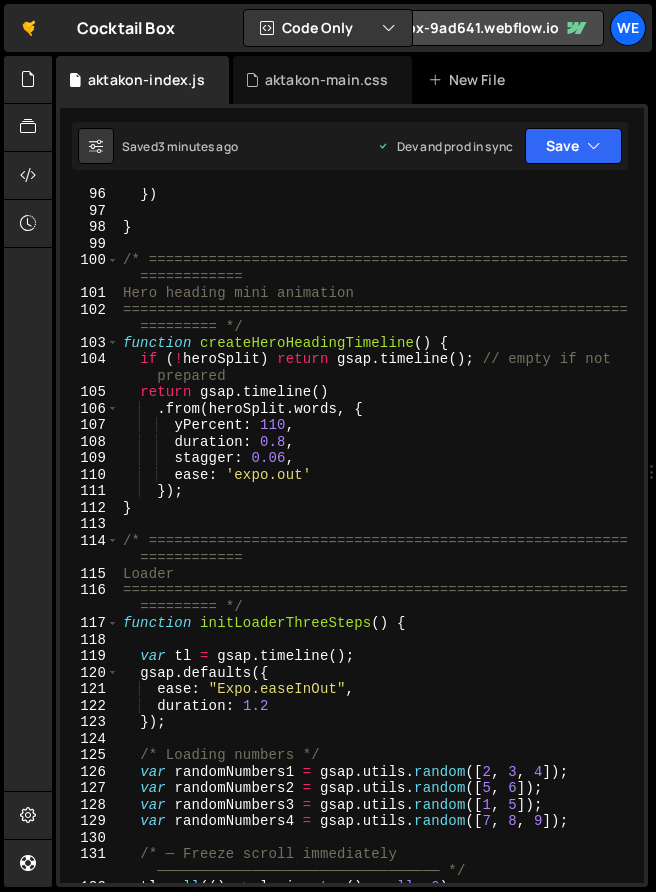 click on "var   randomNumbers1   =   gsap . utils . random ([ 2 ,   3 ,   4 ]) ;    var   randomNumbers2   =   gsap . utils . random ([ 5 ,   6 ])" at bounding box center [377, 550] 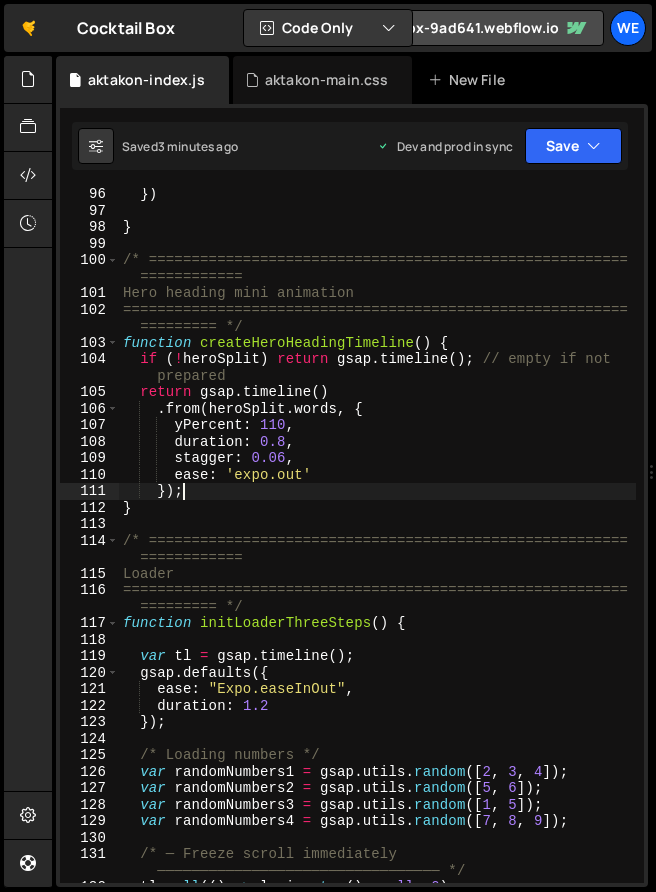 type on "initScript();" 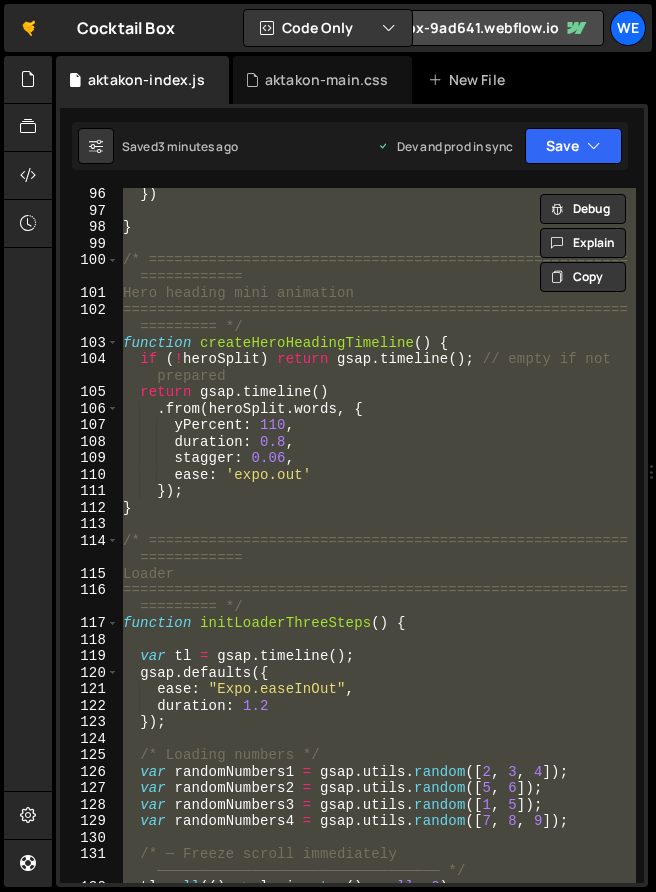 click on "var   randomNumbers1   =   gsap . utils . random ([ 2 ,   3 ,   4 ]) ;    var   randomNumbers2   =   gsap . utils . random ([ 5 ,   6 ])" at bounding box center (377, 550) 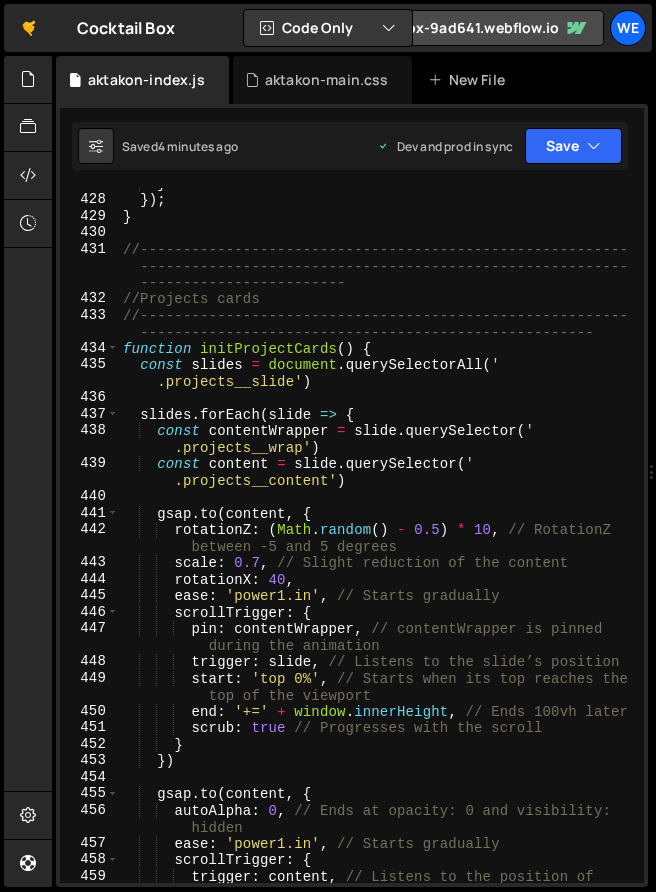 scroll, scrollTop: 9396, scrollLeft: 0, axis: vertical 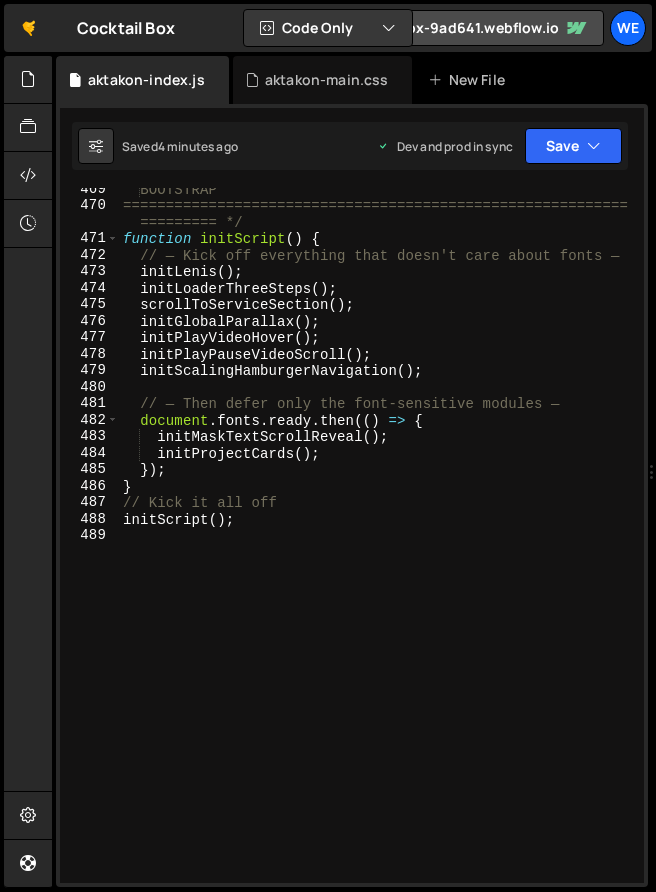 click on "BOOTSTRAP ===========================================================    ========= */ function   initScript ( )   {    // — Kick off everything that doesn't care about fonts —    initLenis ( ) ;    initLoaderThreeSteps ( ) ;    scrollToServiceSection ( ) ;    initGlobalParallax ( ) ;    initPlayVideoHover ( ) ;    initPlayPauseVideoScroll ( ) ;    initScalingHamburgerNavigation ( ) ;    // — Then defer only the font-sensitive modules —    document . fonts . ready . then (( )   =>   {       initMaskTextScrollReveal ( ) ;       initProjectCards ( ) ;    }) ; } // Kick it all off initScript ( ) ;" at bounding box center (377, 545) 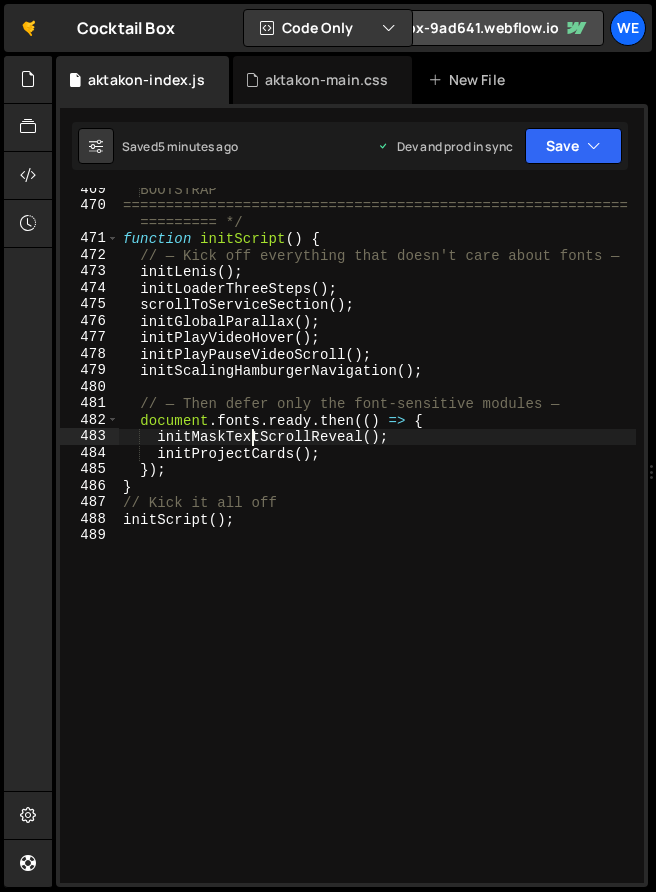 click on "BOOTSTRAP ===========================================================    ========= */ function   initScript ( )   {    // — Kick off everything that doesn't care about fonts —    initLenis ( ) ;    initLoaderThreeSteps ( ) ;    scrollToServiceSection ( ) ;    initGlobalParallax ( ) ;    initPlayVideoHover ( ) ;    initPlayPauseVideoScroll ( ) ;    initScalingHamburgerNavigation ( ) ;    // — Then defer only the font-sensitive modules —    document . fonts . ready . then (( )   =>   {       initMaskTextScrollReveal ( ) ;       initProjectCards ( ) ;    }) ; } // Kick it all off initScript ( ) ;" at bounding box center [377, 545] 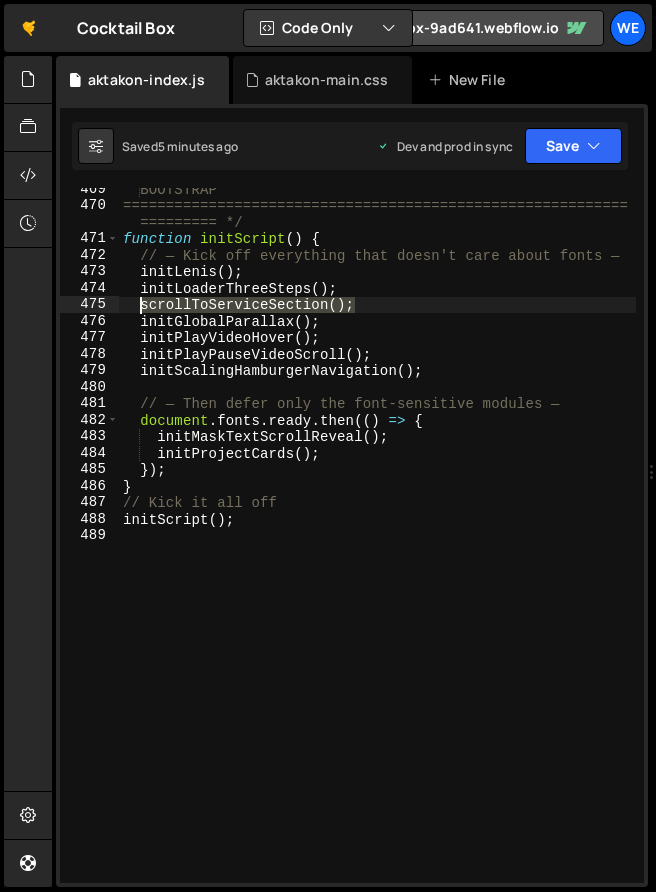 drag, startPoint x: 357, startPoint y: 309, endPoint x: 144, endPoint y: 308, distance: 213.00235 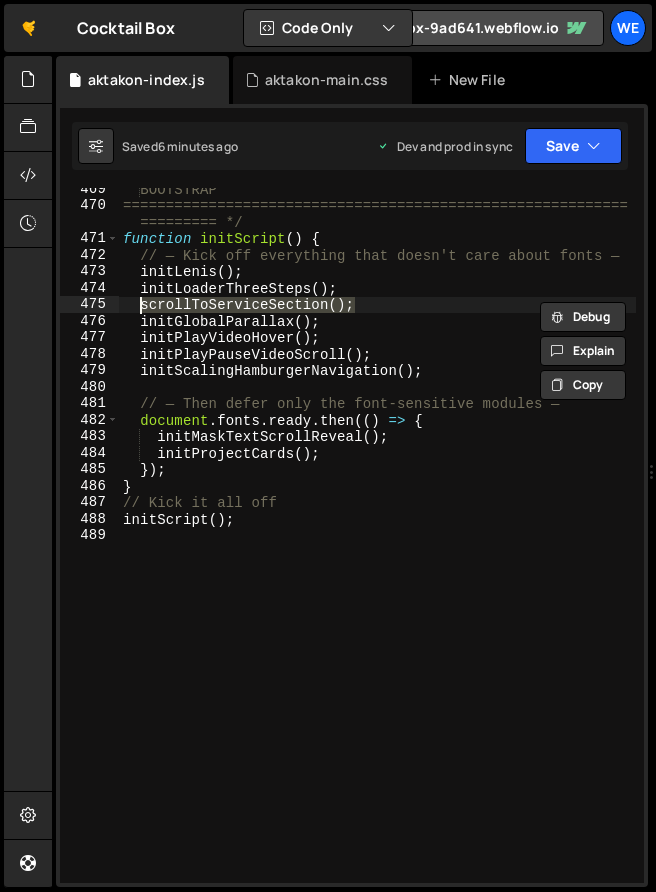 click on "BOOTSTRAP ===========================================================    ========= */ function   initScript ( )   {    // — Kick off everything that doesn't care about fonts —    initLenis ( ) ;    initLoaderThreeSteps ( ) ;    scrollToServiceSection ( ) ;    initGlobalParallax ( ) ;    initPlayVideoHover ( ) ;    initPlayPauseVideoScroll ( ) ;    initScalingHamburgerNavigation ( ) ;    // — Then defer only the font-sensitive modules —    document . fonts . ready . then (( )   =>   {       initMaskTextScrollReveal ( ) ;       initProjectCards ( ) ;    }) ; } // Kick it all off initScript ( ) ;" at bounding box center (377, 545) 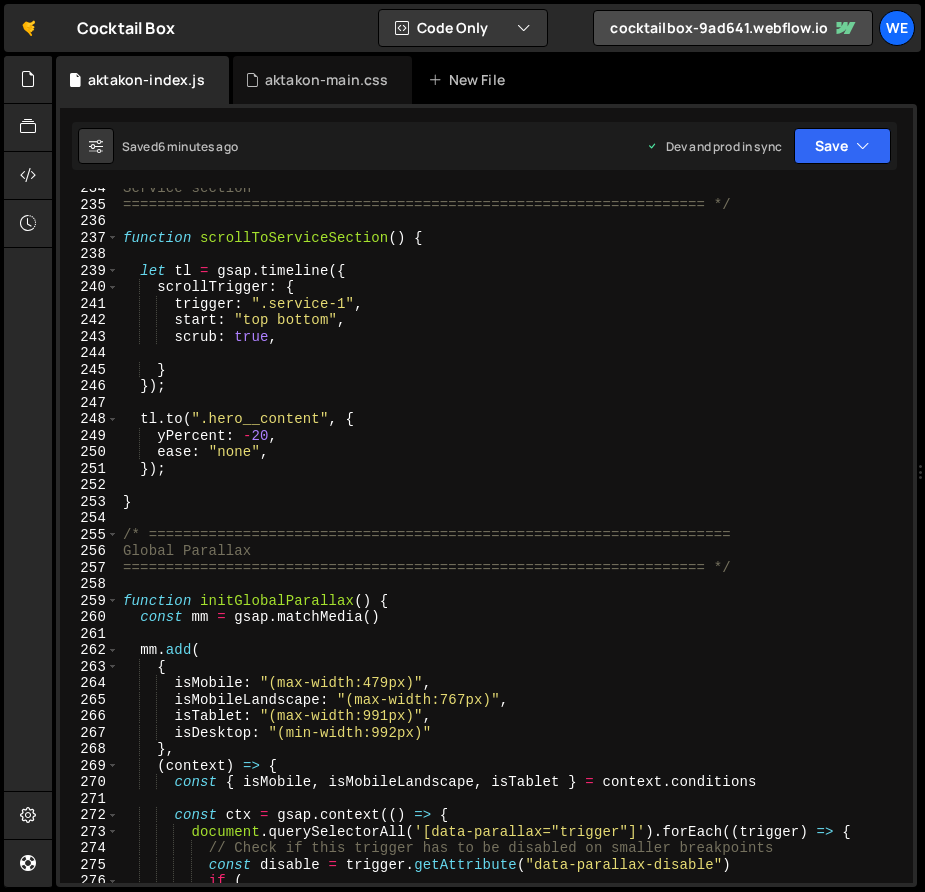 scroll, scrollTop: 3881, scrollLeft: 0, axis: vertical 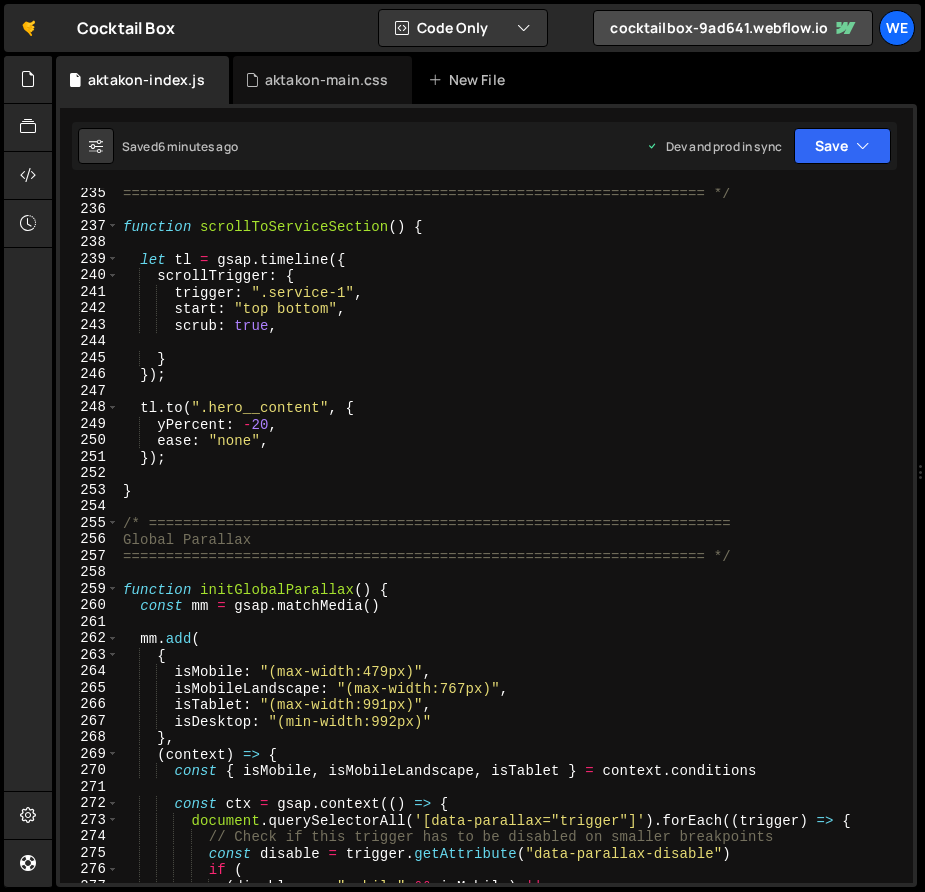 click on "==================================================================== */ function   scrollToServiceSection ( )   {    let   tl   =   gsap . timeline ({       scrollTrigger :   {          trigger :   ".service-1" ,          start :   "top bottom" ,          scrub :   true ,       }    }) ;    tl . to ( ".hero__content" ,   {       yPercent :   - 20 ,       ease :   "none" ,    }) ; } /* ====================================================================   Global Parallax ==================================================================== */ function   initGlobalParallax ( )   {    const   mm   =   gsap . matchMedia ( )    mm . add (       {          isMobile :   "(max-width:479px)" ,          isMobileLandscape :   "(max-width:767px)" ,          isTablet :   "(max-width:991px)" ,          isDesktop :   "(min-width:992px)"       } ,       ( context )   =>   {          const   {   isMobile ,   isMobileLandscape ,   isTablet   }   =   context . conditions          const   ctx   =   gsap . context (( )   =>   {" at bounding box center (512, 549) 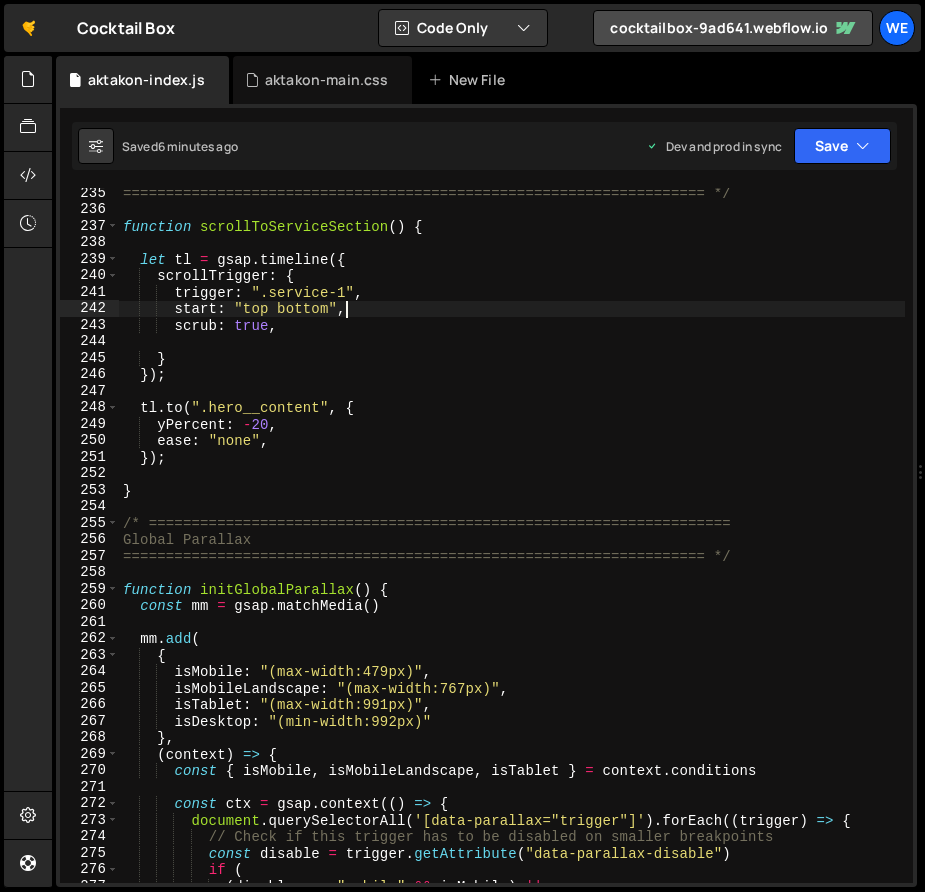 scroll, scrollTop: 0, scrollLeft: 2, axis: horizontal 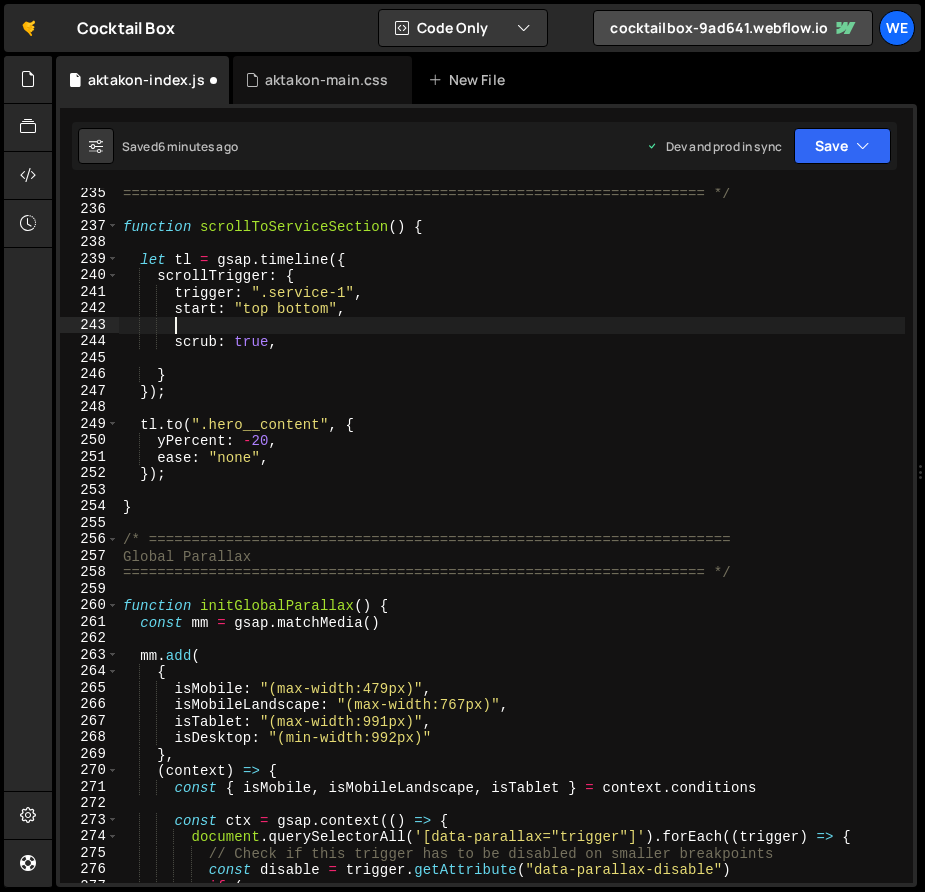 paste on "end:    "bottom top"," 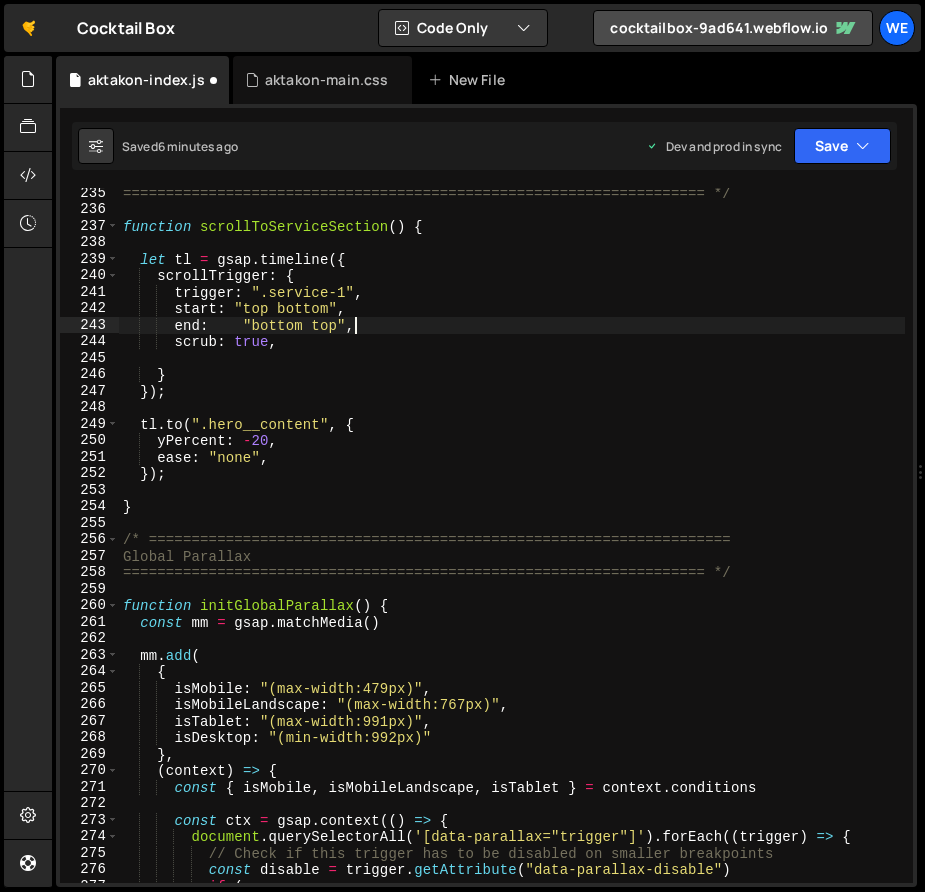 click on "==================================================================== */ function   scrollToServiceSection ( )   {    let   tl   =   gsap . timeline ({       scrollTrigger :   {          trigger :   ".service-1" ,          start :   "top bottom" ,          end :      "bottom top" ,          scrub :   true ,       }    }) ;    tl . to ( ".hero__content" ,   {       yPercent :   - 20 ,       ease :   "none" ,    }) ; } /* ====================================================================   Global Parallax ==================================================================== */ function   initGlobalParallax ( )   {    const   mm   =   gsap . matchMedia ( )    mm . add (       {          isMobile :   "(max-width:479px)" ,          isMobileLandscape :   "(max-width:767px)" ,          isTablet :   "(max-width:991px)" ,          isDesktop :   "(min-width:992px)"       } ,       ( context )   =>   {          const   {   isMobile ,   isMobileLandscape ,   isTablet   }   =   context . conditions          const   ctx" at bounding box center (512, 549) 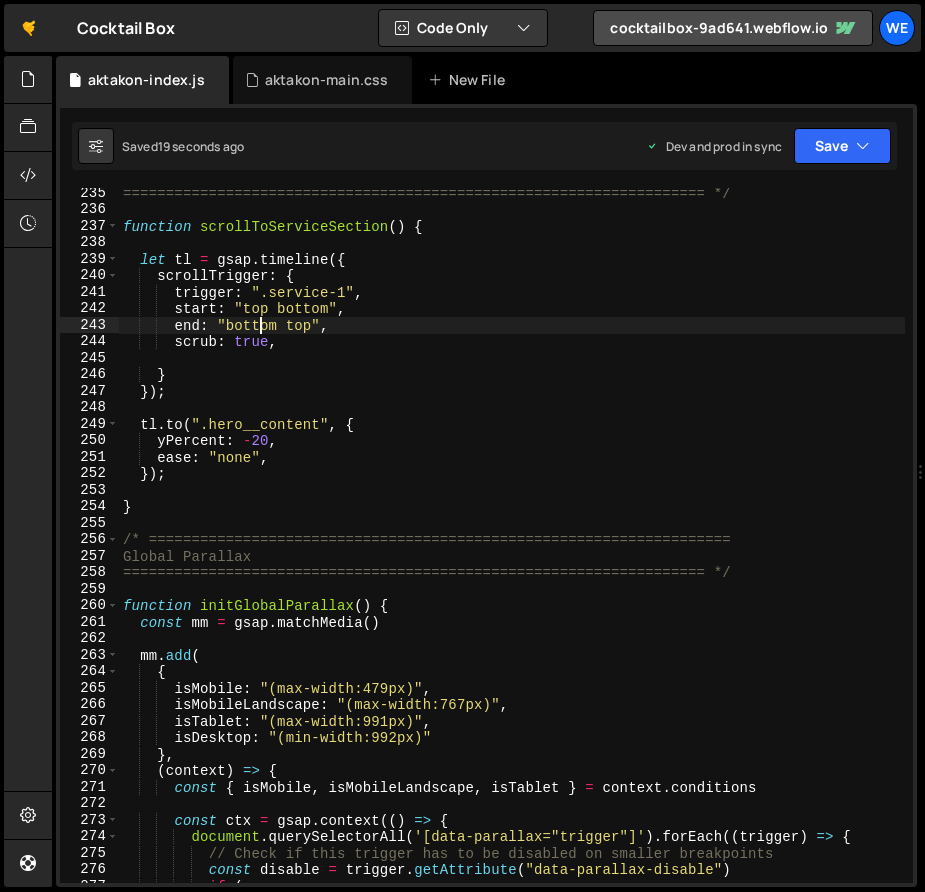 click on "==================================================================== */ function   scrollToServiceSection ( )   {    let   tl   =   gsap . timeline ({       scrollTrigger :   {          trigger :   ".service-1" ,          start :   "top bottom" ,          end :   "bottom top" ,          scrub :   true ,       }    }) ;    tl . to ( ".hero__content" ,   {       yPercent :   - 20 ,       ease :   "none" ,    }) ; } /* ====================================================================   Global Parallax ==================================================================== */ function   initGlobalParallax ( )   {    const   mm   =   gsap . matchMedia ( )    mm . add (       {          isMobile :   "(max-width:479px)" ,          isMobileLandscape :   "(max-width:767px)" ,          isTablet :   "(max-width:991px)" ,          isDesktop :   "(min-width:992px)"       } ,       ( context )   =>   {          const   {   isMobile ,   isMobileLandscape ,   isTablet   }   =   context . conditions          const   ctx   =" at bounding box center (512, 549) 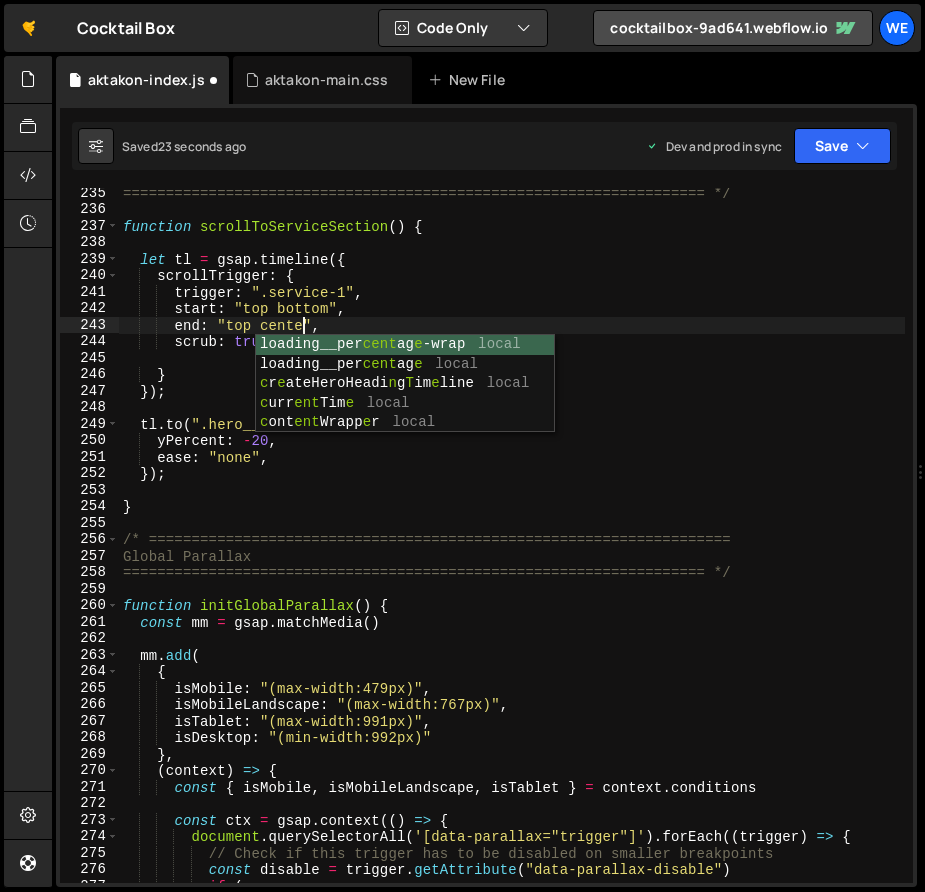 scroll, scrollTop: 0, scrollLeft: 12, axis: horizontal 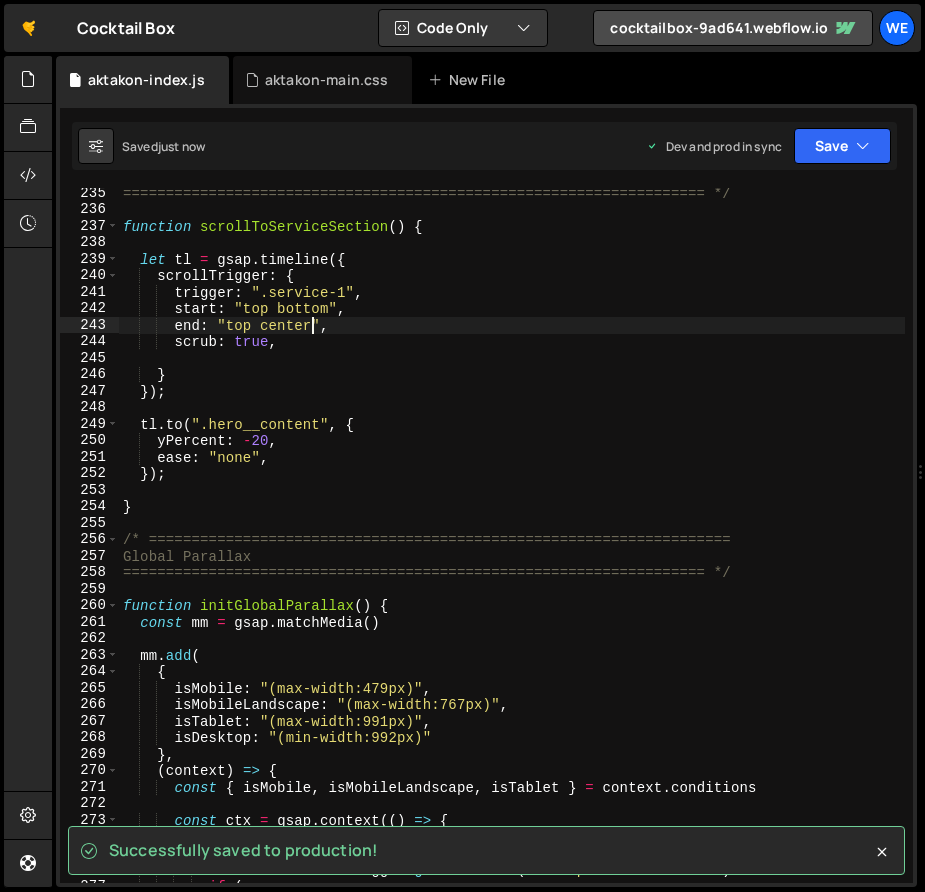 type on "end: "top center"," 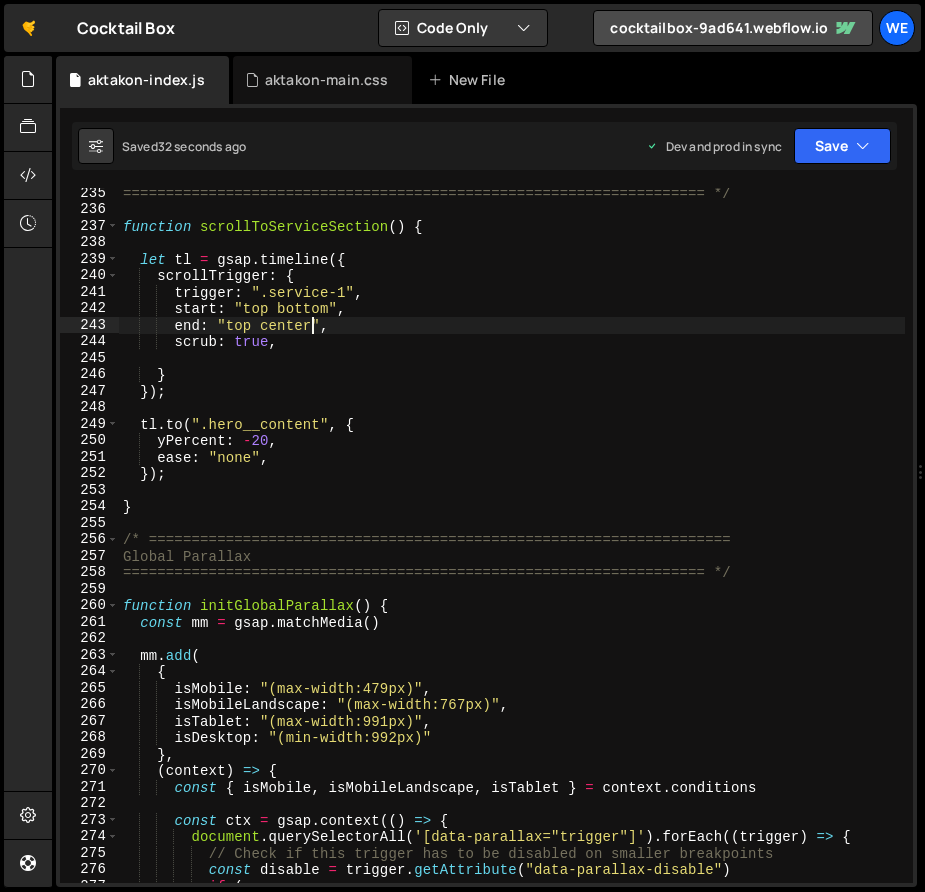 click on "==================================================================== */ function   scrollToServiceSection ( )   {    let   tl   =   gsap . timeline ({       scrollTrigger :   {          trigger :   ".service-1" ,          start :   "top bottom" ,          end :   "top center" ,          scrub :   true ,       }    }) ;    tl . to ( ".hero__content" ,   {       yPercent :   - 20 ,       ease :   "none" ,    }) ; } /* ====================================================================   Global Parallax ==================================================================== */ function   initGlobalParallax ( )   {    const   mm   =   gsap . matchMedia ( )    mm . add (       {          isMobile :   "(max-width:479px)" ,          isMobileLandscape :   "(max-width:767px)" ,          isTablet :   "(max-width:991px)" ,          isDesktop :   "(min-width:992px)"       } ,       ( context )   =>   {          const   {   isMobile ,   isMobileLandscape ,   isTablet   }   =   context . conditions          const   ctx   =" at bounding box center [512, 549] 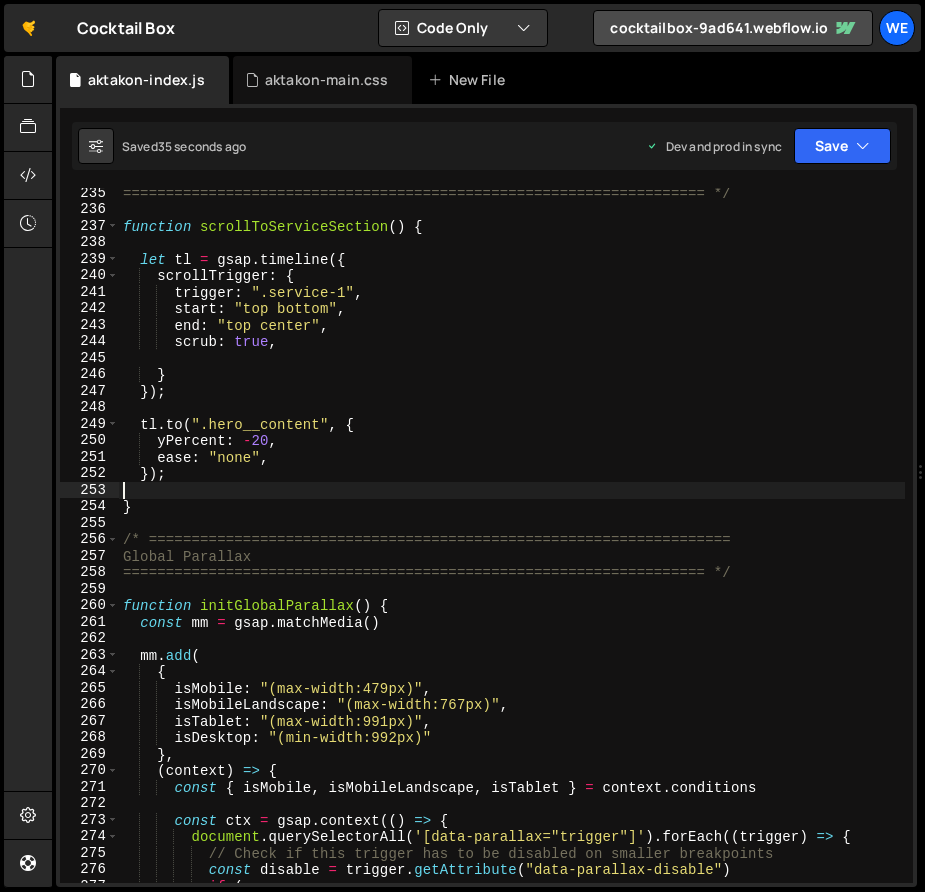 click on "==================================================================== */ function   scrollToServiceSection ( )   {    let   tl   =   gsap . timeline ({       scrollTrigger :   {          trigger :   ".service-1" ,          start :   "top bottom" ,          end :   "top center" ,          scrub :   true ,       }    }) ;    tl . to ( ".hero__content" ,   {       yPercent :   - 20 ,       ease :   "none" ,    }) ; } /* ====================================================================   Global Parallax ==================================================================== */ function   initGlobalParallax ( )   {    const   mm   =   gsap . matchMedia ( )    mm . add (       {          isMobile :   "(max-width:479px)" ,          isMobileLandscape :   "(max-width:767px)" ,          isTablet :   "(max-width:991px)" ,          isDesktop :   "(min-width:992px)"       } ,       ( context )   =>   {          const   {   isMobile ,   isMobileLandscape ,   isTablet   }   =   context . conditions          const   ctx   =" at bounding box center (512, 549) 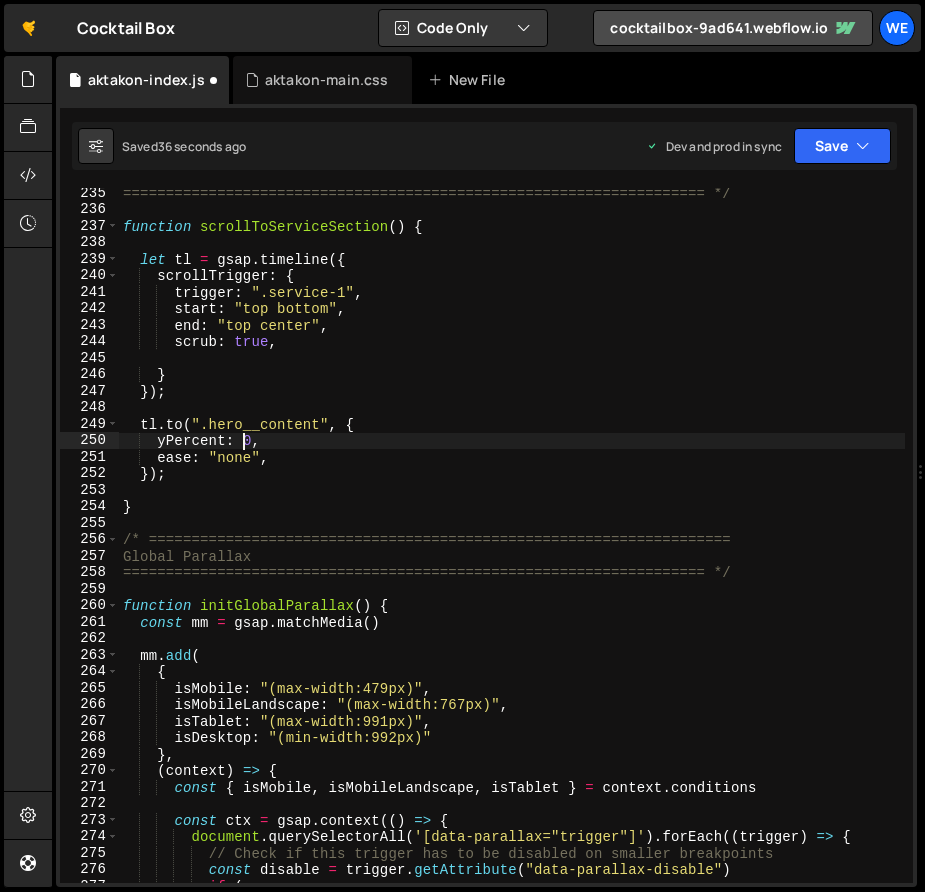scroll, scrollTop: 0, scrollLeft: 8, axis: horizontal 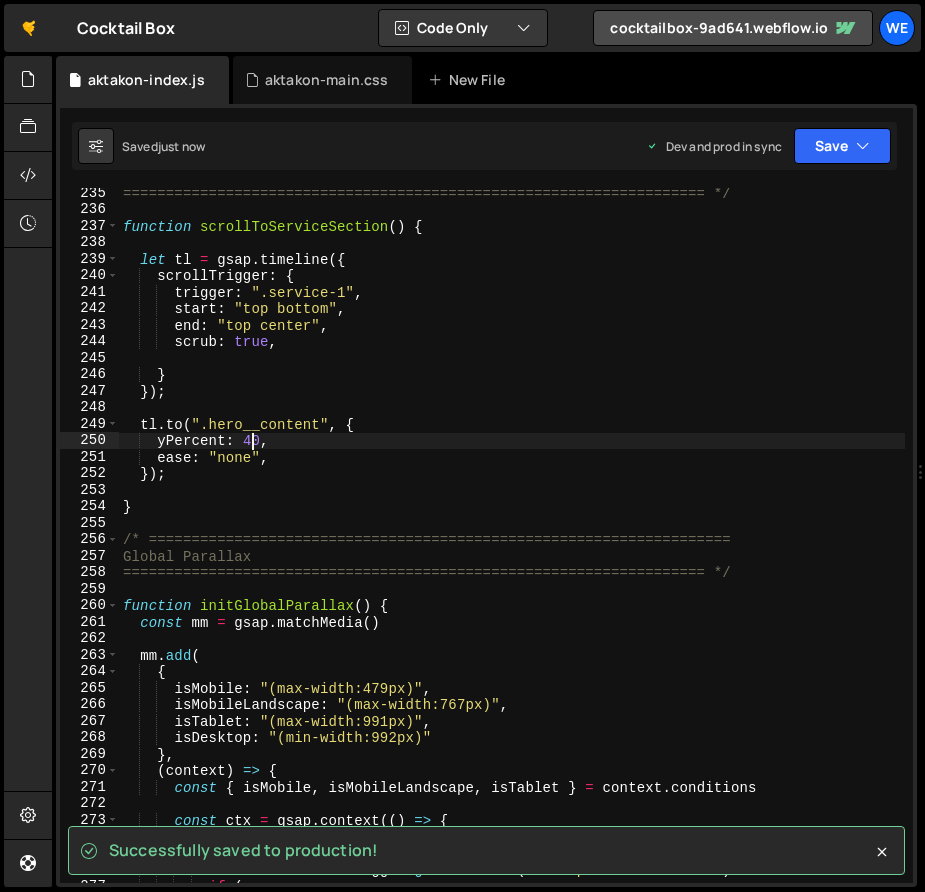 type on "yPercent: 40," 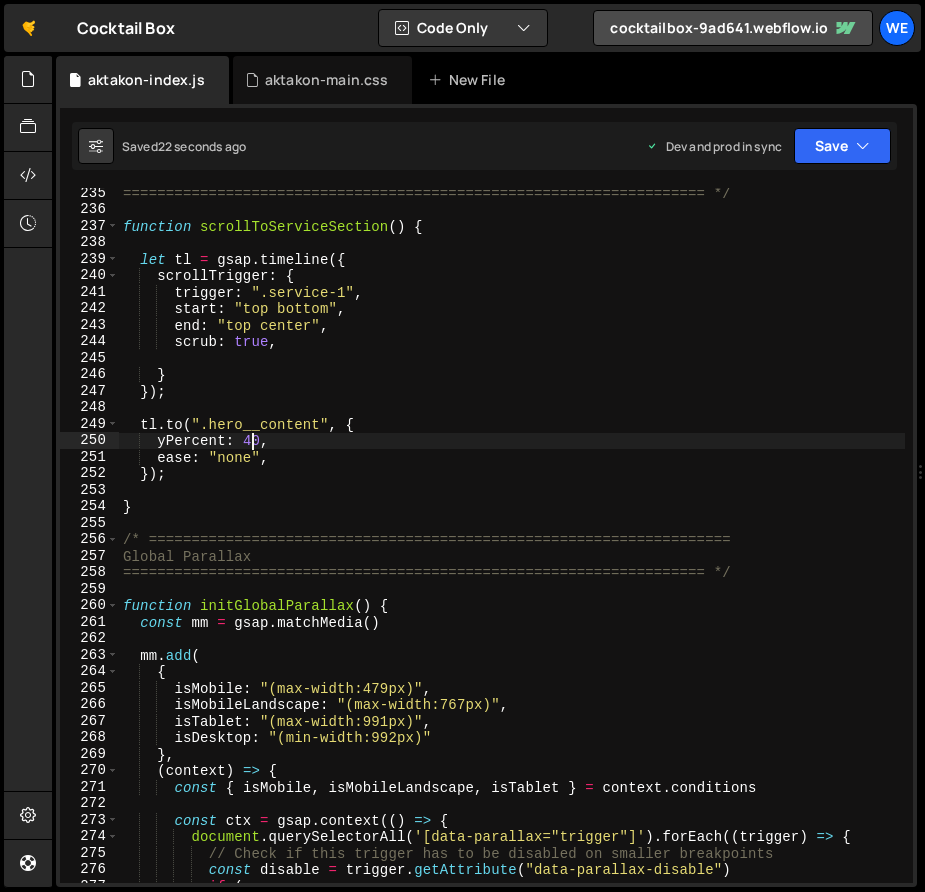 click on "==================================================================== */ function   scrollToServiceSection ( )   {    let   tl   =   gsap . timeline ({       scrollTrigger :   {          trigger :   ".service-1" ,          start :   "top bottom" ,          end :   "top center" ,          scrub :   true ,       }    }) ;    tl . to ( ".hero__content" ,   {       yPercent :   40 ,       ease :   "none" ,    }) ; } /* ====================================================================   Global Parallax ==================================================================== */ function   initGlobalParallax ( )   {    const   mm   =   gsap . matchMedia ( )    mm . add (       {          isMobile :   "(max-width:479px)" ,          isMobileLandscape :   "(max-width:767px)" ,          isTablet :   "(max-width:991px)" ,          isDesktop :   "(min-width:992px)"       } ,       ( context )   =>   {          const   {   isMobile ,   isMobileLandscape ,   isTablet   }   =   context . conditions          const   ctx   =   ." at bounding box center [512, 549] 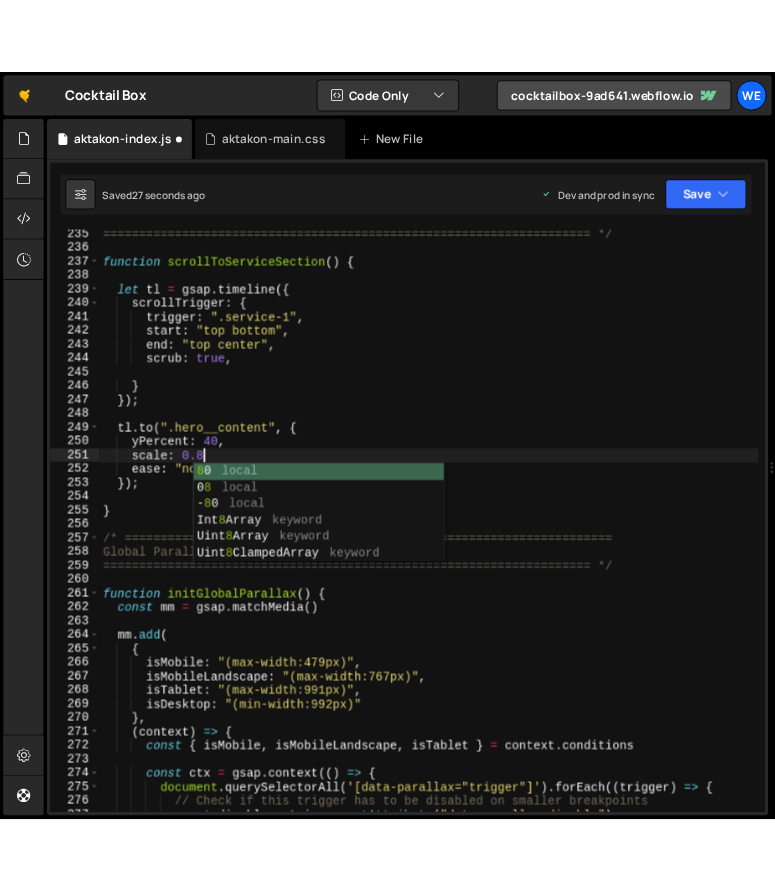 scroll, scrollTop: 0, scrollLeft: 8, axis: horizontal 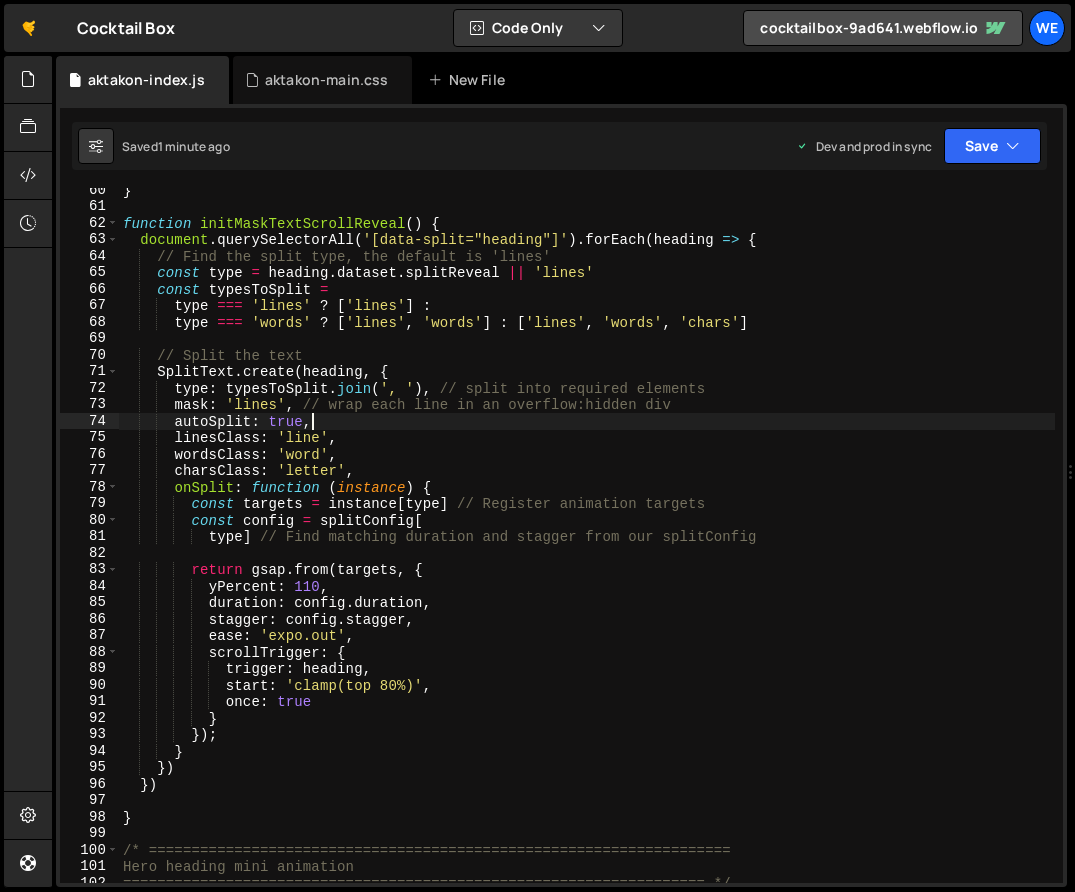 click on "} function   initMaskTextScrollReveal ( )   {    document . querySelectorAll ( '[data-split="heading"]' ) . forEach ( heading   =>   {       // Find the split type, the default is 'lines'       const   type   =   heading . dataset . splitReveal   ||   'lines'       const   typesToSplit   =          type   ===   'lines'   ?   [ 'lines' ]   :          type   ===   'words'   ?   [ 'lines' ,   'words' ]   :   [ 'lines' ,   'words' ,   'chars' ]       // Split the text       SplitText . create ( heading ,   {          type :   typesToSplit . join ( ', ' ) ,   // split into required elements          mask :   'lines' ,   // wrap each line in an overflow:hidden div          autoSplit :   true ,          linesClass :   'line' ,          wordsClass :   'word' ,          charsClass :   'letter' ,          onSplit :   function   ( instance )   {             const   targets   =   instance [ type ]   // Register animation targets             const   config   =   splitConfig [                type ]               return   ." at bounding box center [587, 546] 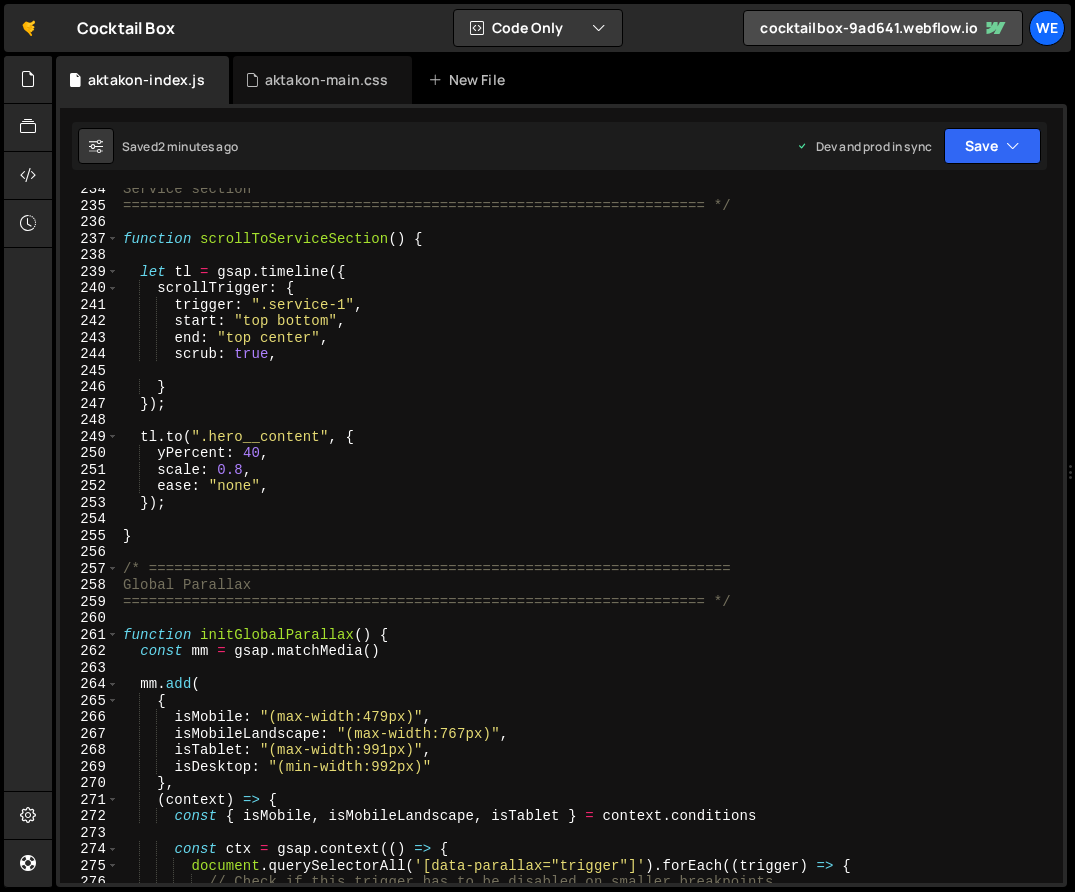 scroll, scrollTop: 3867, scrollLeft: 0, axis: vertical 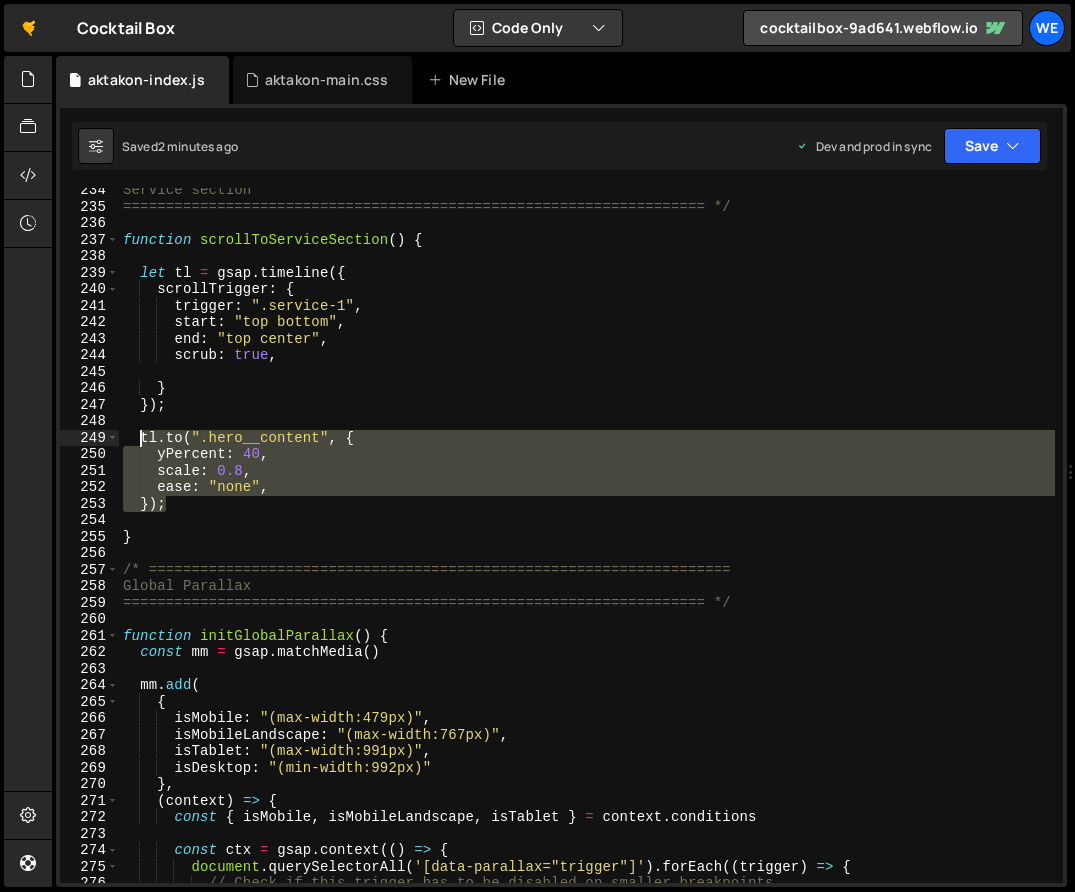drag, startPoint x: 172, startPoint y: 504, endPoint x: 137, endPoint y: 437, distance: 75.591 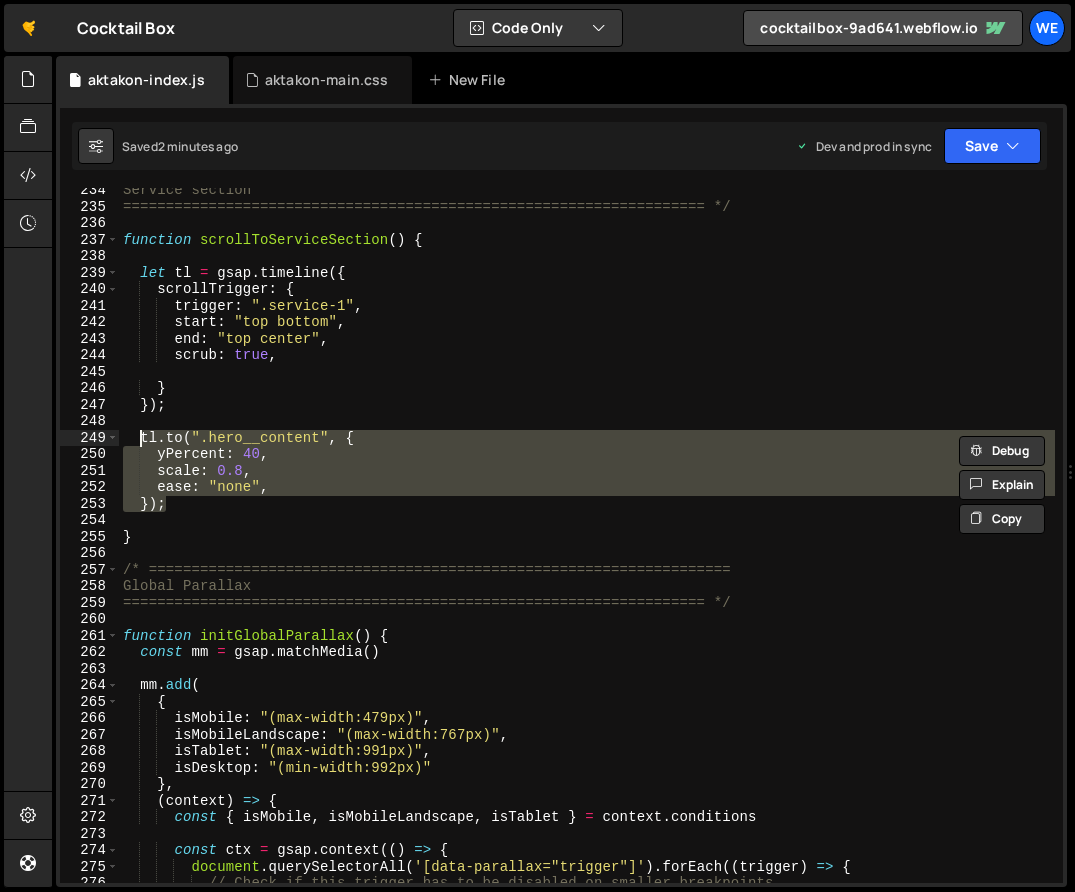click on "Service section ==================================================================== */ function   scrollToServiceSection ( )   {    let   tl   =   gsap . timeline ({       scrollTrigger :   {          trigger :   ".service-1" ,          start :   "top bottom" ,          end :   "top center" ,          scrub :   true ,       }    }) ;    tl . to ( ".hero__content" ,   {       yPercent :   40 ,       scale :   0.8 ,       ease :   "none" ,    }) ; } /* ====================================================================   Global Parallax ==================================================================== */ function   initGlobalParallax ( )   {    const   mm   =   gsap . matchMedia ( )    mm . add (       {          isMobile :   "(max-width:479px)" ,          isMobileLandscape :   "(max-width:767px)" ,          isTablet :   "(max-width:991px)" ,          isDesktop :   "(min-width:992px)"       } ,       ( context )   =>   {          const   {   isMobile ,   isMobileLandscape ,   isTablet   }   =   context ." at bounding box center [587, 546] 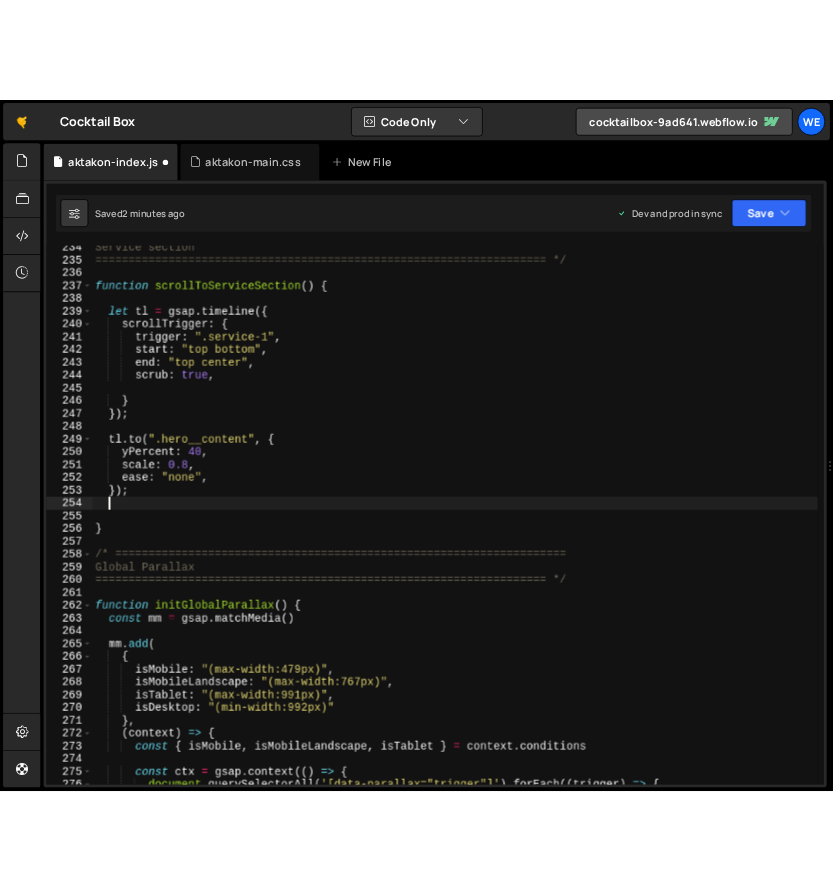 scroll, scrollTop: 0, scrollLeft: 0, axis: both 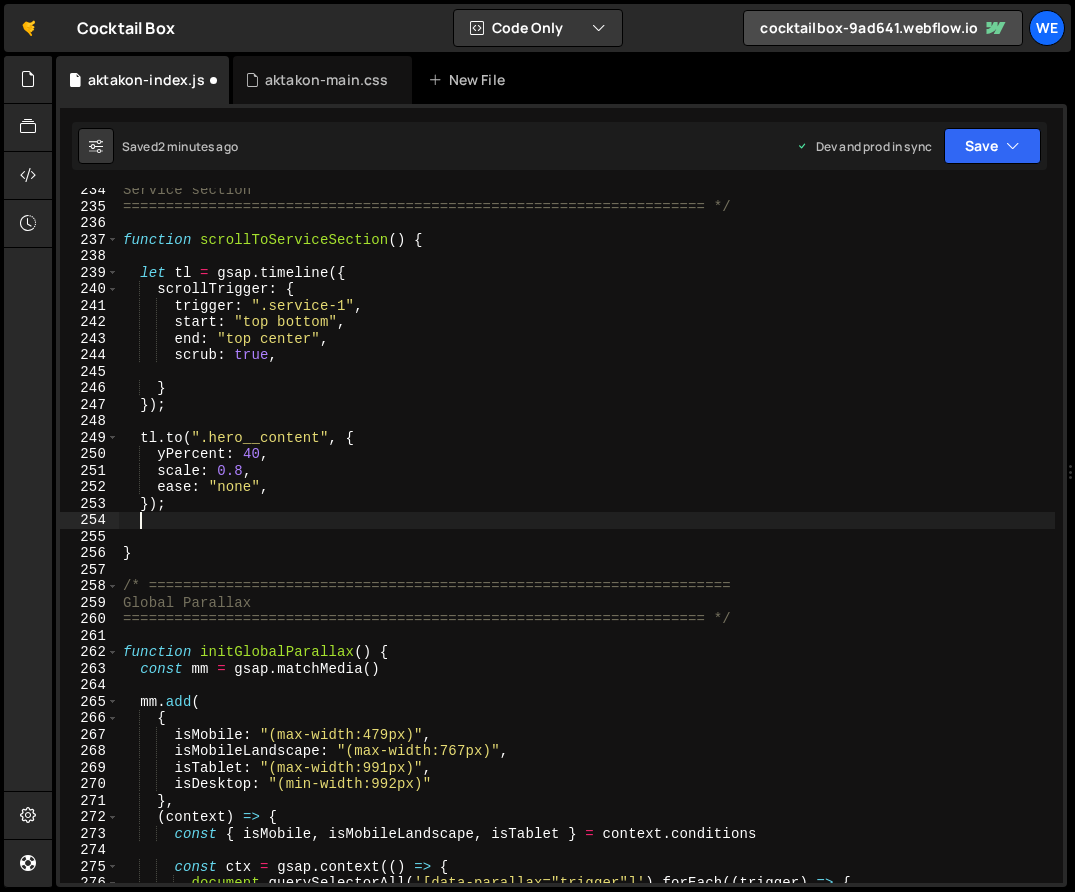paste on "});" 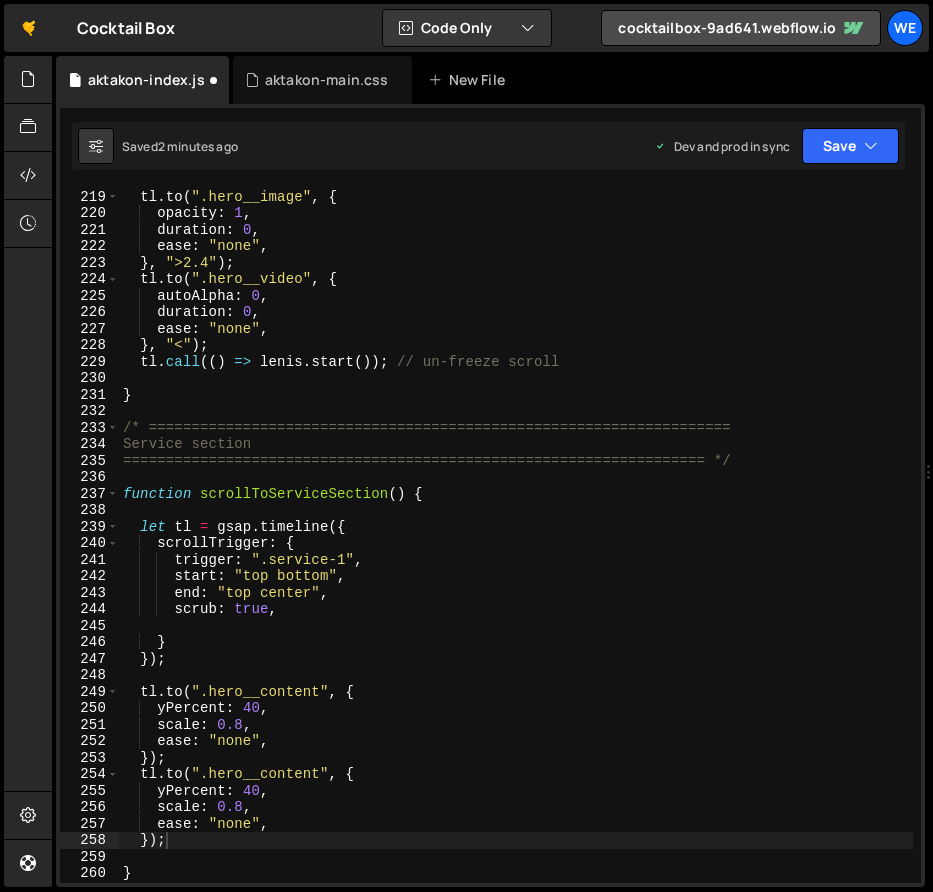 scroll, scrollTop: 3635, scrollLeft: 0, axis: vertical 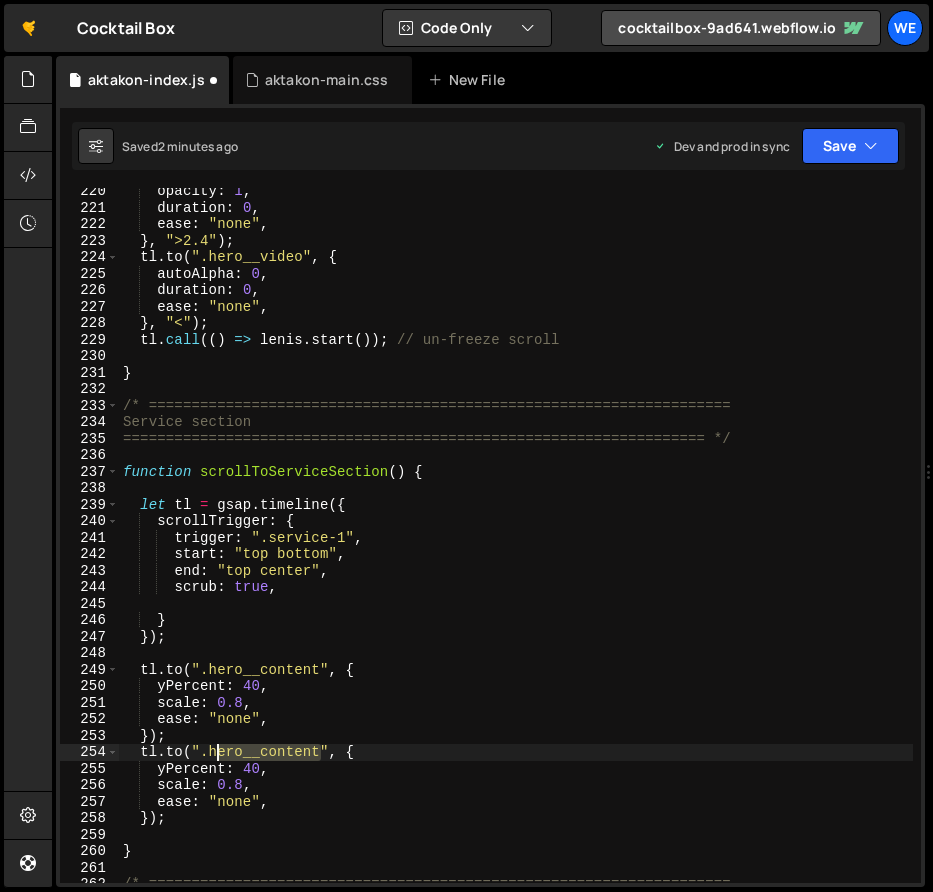 drag, startPoint x: 318, startPoint y: 748, endPoint x: 211, endPoint y: 749, distance: 107.00467 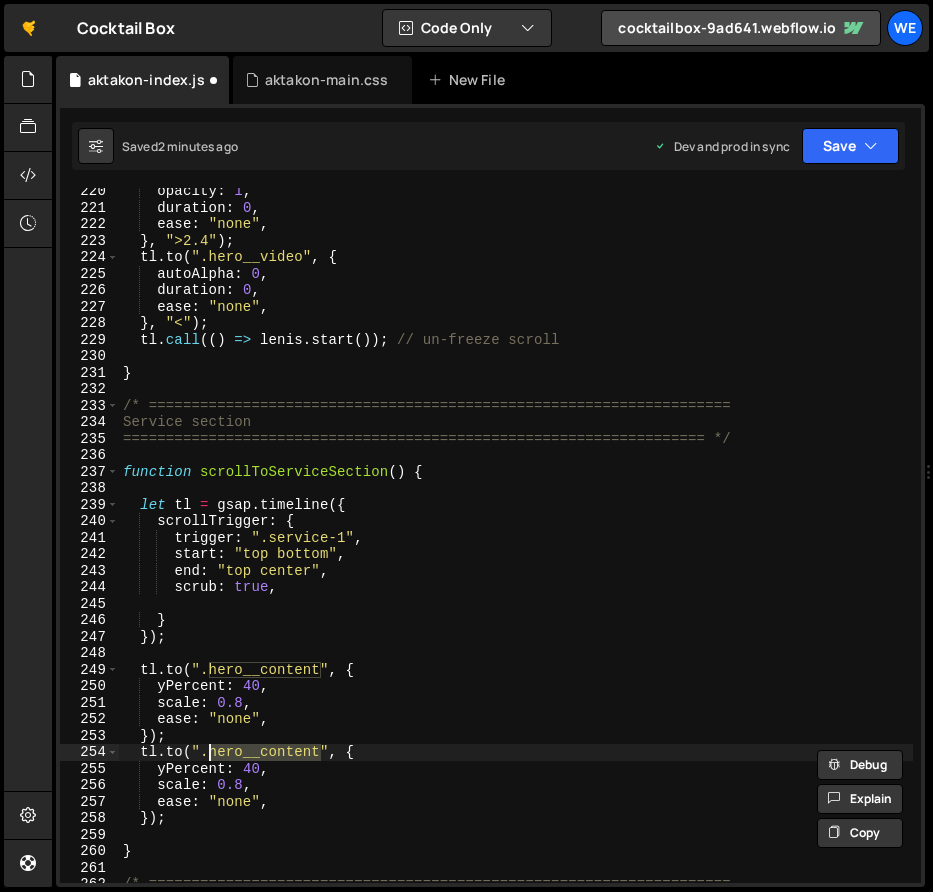 paste on "image" 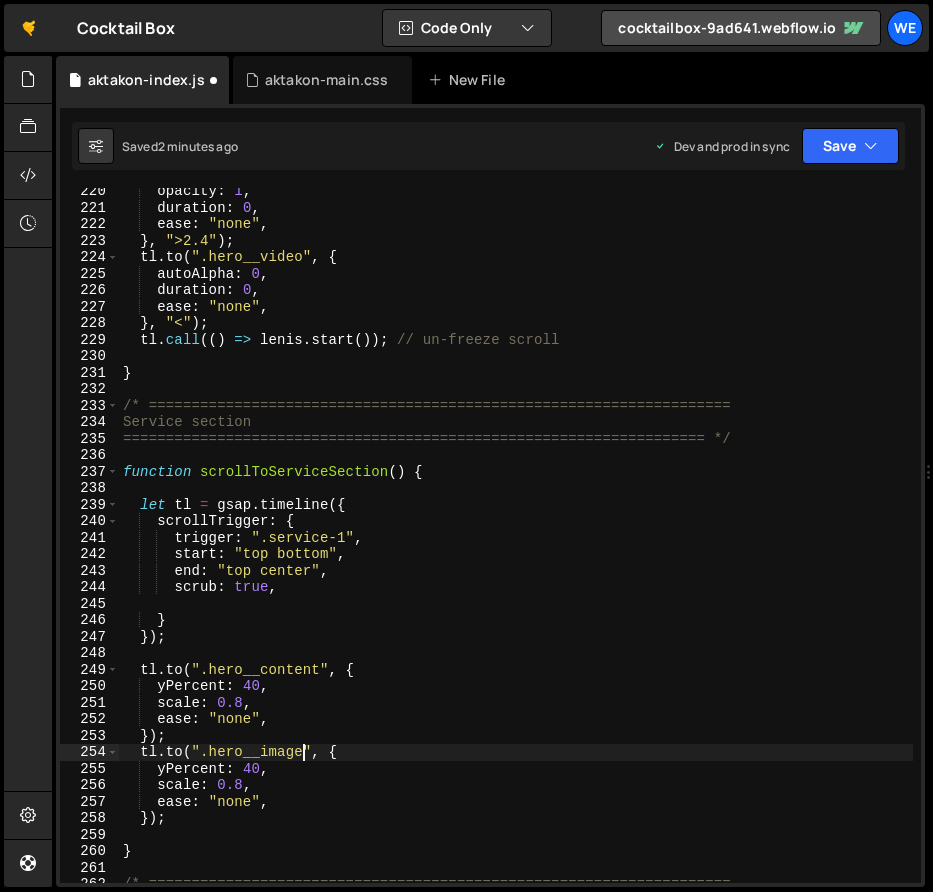 click on "opacity :   1 ,       duration :   0 ,       ease :   "none" ,    } ,   ">2.4" ) ;    tl . to ( ".hero__video" ,   {       autoAlpha :   0 ,       duration :   0 ,       ease :   "none" ,    } ,   "<" ) ;    tl . call (( )   =>   lenis . start ( )) ;   // un-freeze scroll } /* ====================================================================   Service section ==================================================================== */ function   scrollToServiceSection ( )   {    let   tl   =   gsap . timeline ({       scrollTrigger :   {          trigger :   ".service-1" ,          start :   "top bottom" ,          end :   "top center" ,          scrub :   true ,       }    }) ;    tl . to ( ".hero__content" ,   {       yPercent :   40 ,       scale :   0.8 ,       ease :   "none" ,    }) ;    tl . to ( ".hero__image" ,   {       yPercent :   40 ,       scale :   0.8 ,       ease :   "none" ,    }) ; } /* ====================================================================   Global Parallax" at bounding box center [516, 547] 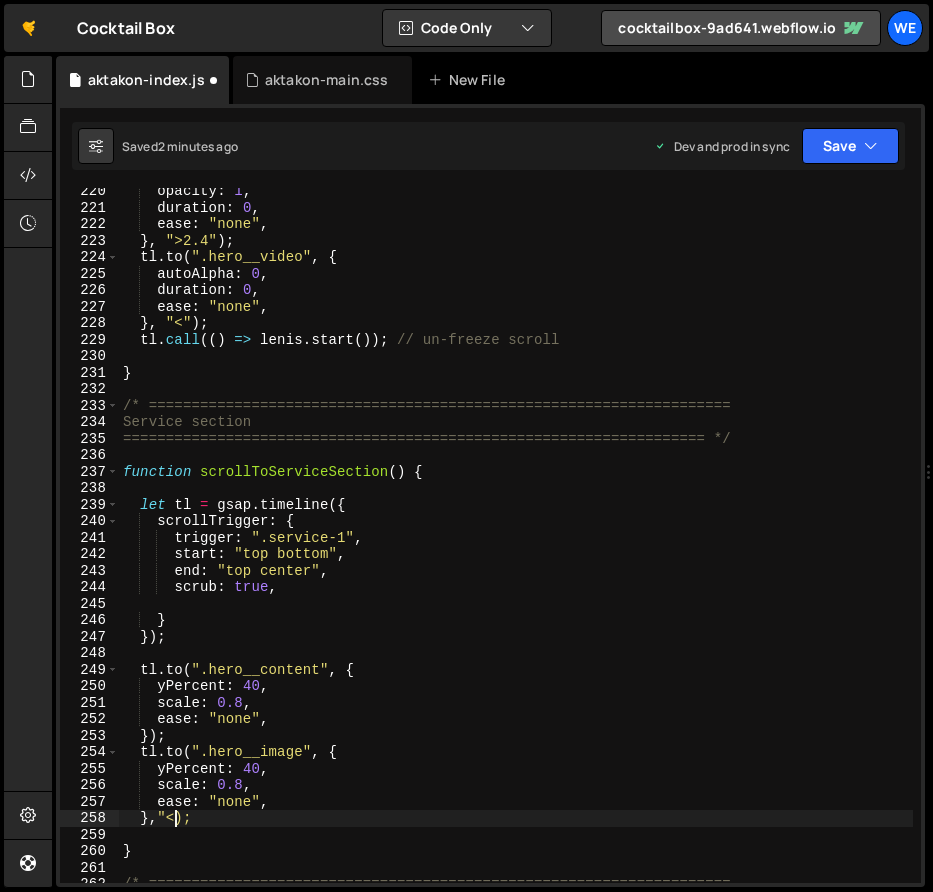 scroll, scrollTop: 0, scrollLeft: 3, axis: horizontal 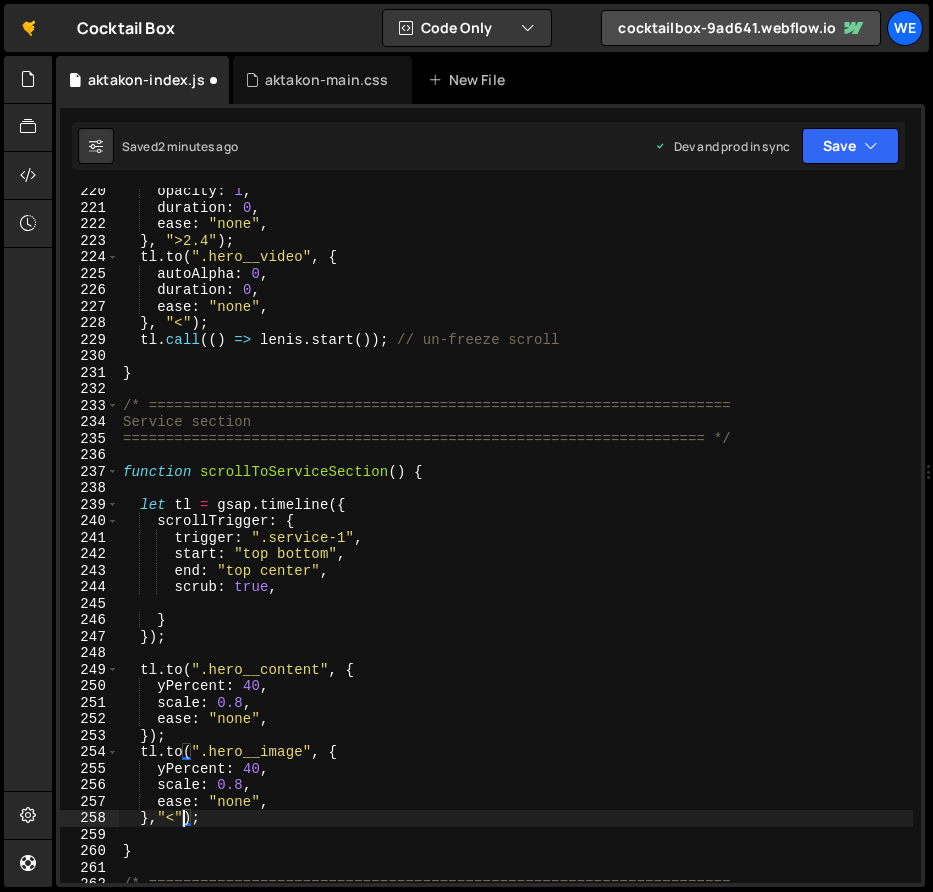 click on "opacity :   1 ,       duration :   0 ,       ease :   "none" ,    } ,   ">2.4" ) ;    tl . to ( ".hero__video" ,   {       autoAlpha :   0 ,       duration :   0 ,       ease :   "none" ,    } ,   "<" ) ;    tl . call (( )   =>   lenis . start ( )) ;   // un-freeze scroll } /* ====================================================================   Service section ==================================================================== */ function   scrollToServiceSection ( )   {    let   tl   =   gsap . timeline ({       scrollTrigger :   {          trigger :   ".service-1" ,          start :   "top bottom" ,          end :   "top center" ,          scrub :   true ,       }    }) ;    tl . to ( ".hero__content" ,   {       yPercent :   40 ,       scale :   0.8 ,       ease :   "none" ,    }) ;    tl . to ( ".hero__image" ,   {       yPercent :   40 ,       scale :   0.8 ,       ease :   "none" ,    } , "<" ) ; } /* ====================================================================   Global Parallax" at bounding box center [516, 547] 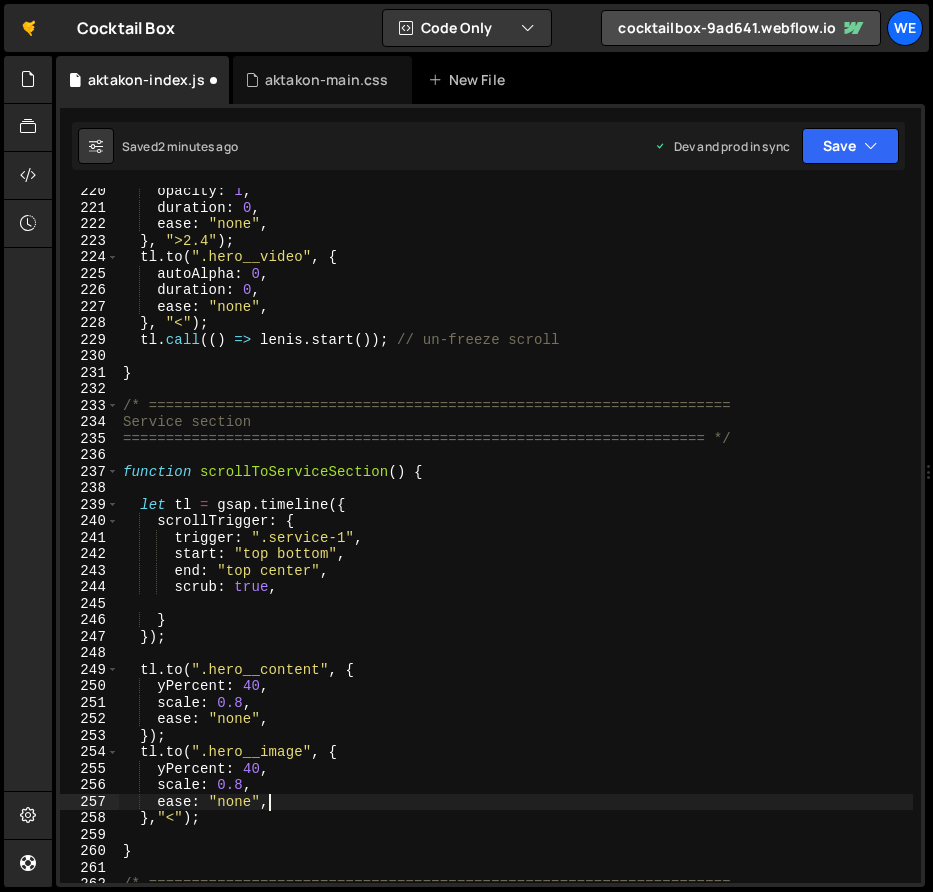 click on "opacity :   1 ,       duration :   0 ,       ease :   "none" ,    } ,   ">2.4" ) ;    tl . to ( ".hero__video" ,   {       autoAlpha :   0 ,       duration :   0 ,       ease :   "none" ,    } ,   "<" ) ;    tl . call (( )   =>   lenis . start ( )) ;   // un-freeze scroll } /* ====================================================================   Service section ==================================================================== */ function   scrollToServiceSection ( )   {    let   tl   =   gsap . timeline ({       scrollTrigger :   {          trigger :   ".service-1" ,          start :   "top bottom" ,          end :   "top center" ,          scrub :   true ,       }    }) ;    tl . to ( ".hero__content" ,   {       yPercent :   40 ,       scale :   0.8 ,       ease :   "none" ,    }) ;    tl . to ( ".hero__image" ,   {       yPercent :   40 ,       scale :   0.8 ,       ease :   "none" ,    } , "<" ) ; } /* ====================================================================   Global Parallax" at bounding box center [516, 547] 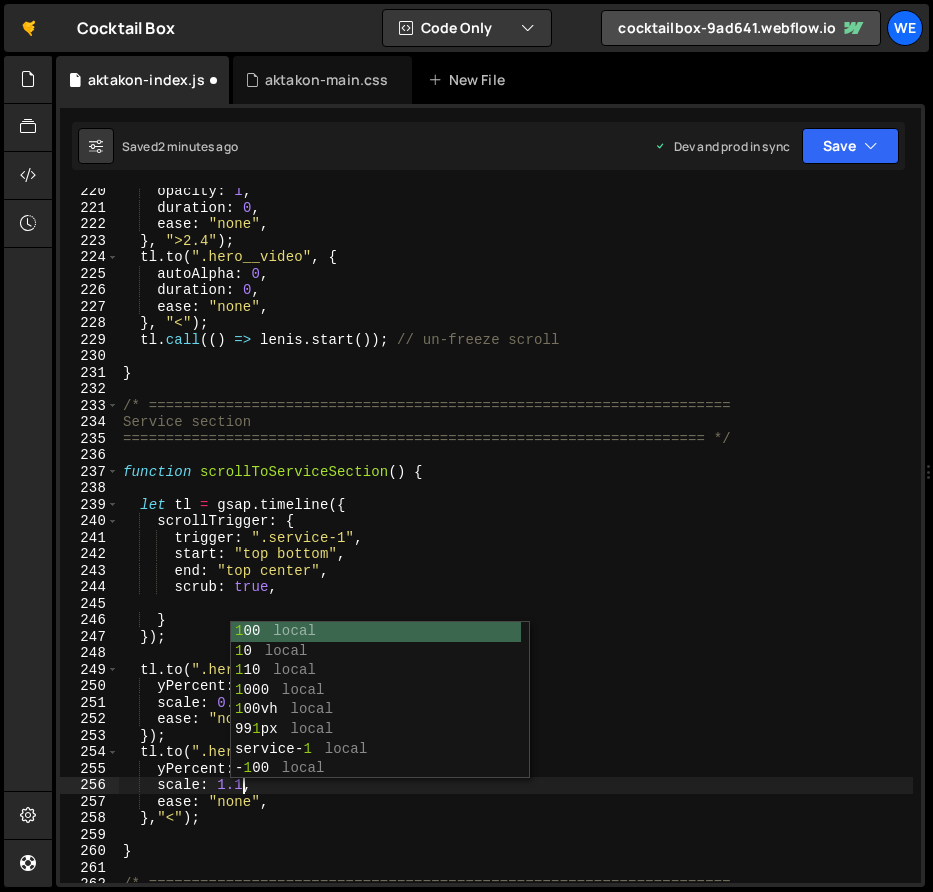 scroll, scrollTop: 0, scrollLeft: 8, axis: horizontal 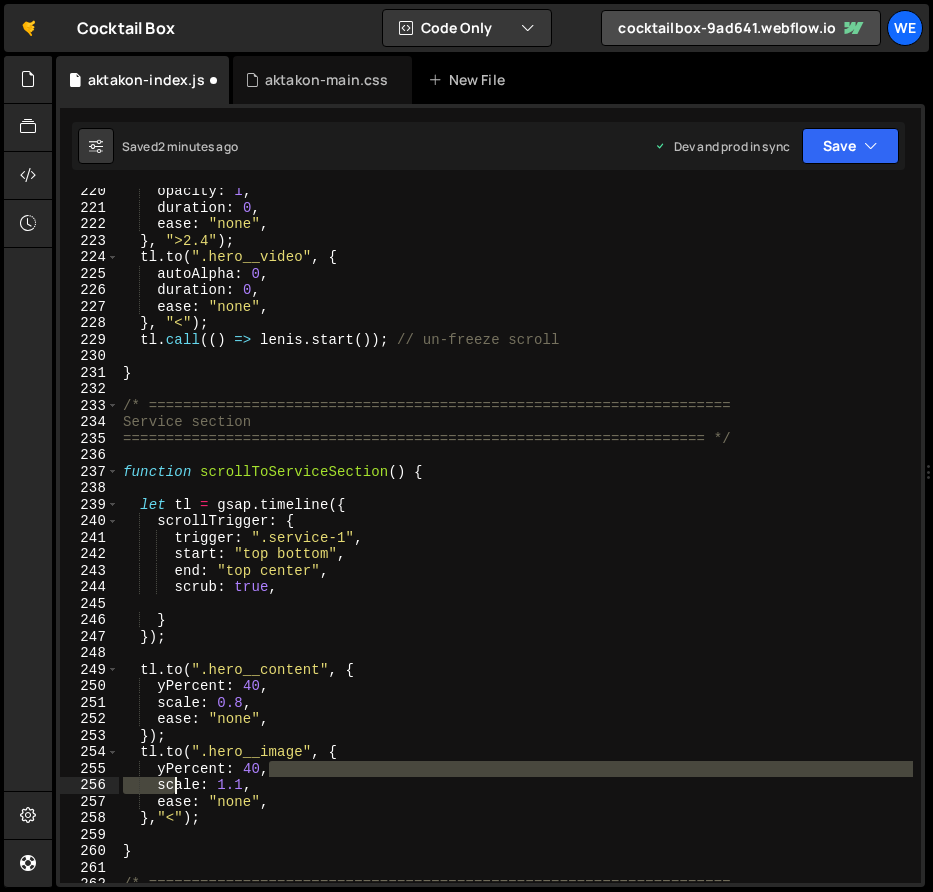 drag, startPoint x: 268, startPoint y: 771, endPoint x: 169, endPoint y: 780, distance: 99.40825 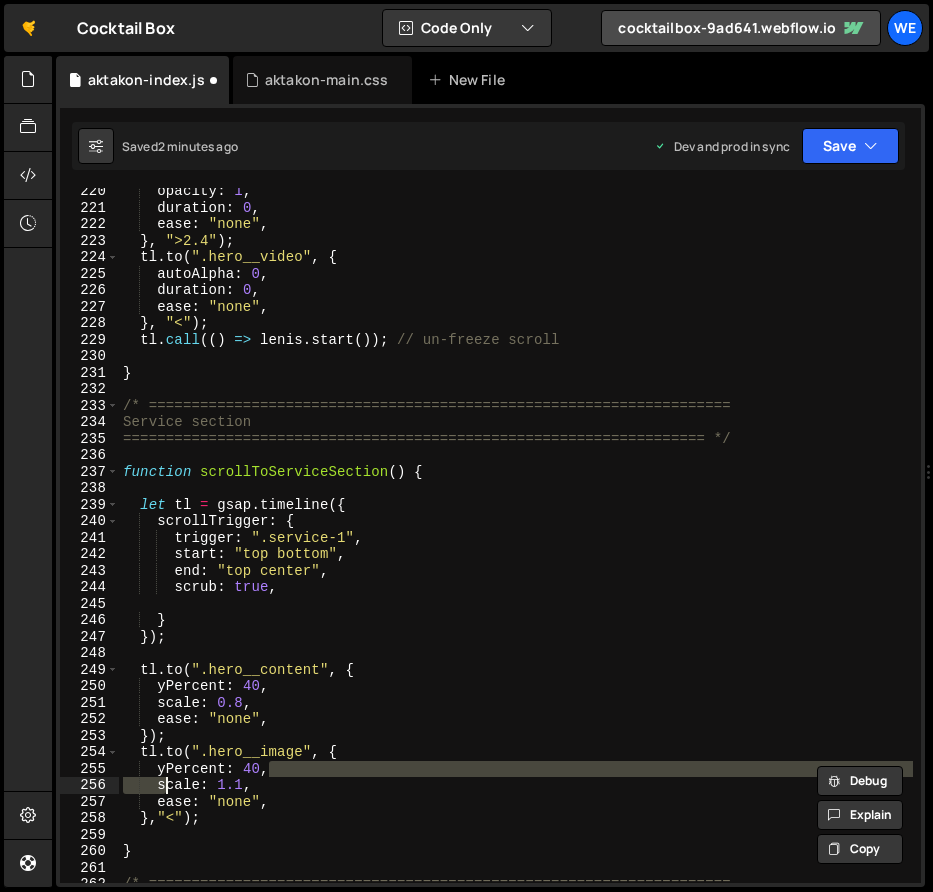 click on "opacity :   1 ,       duration :   0 ,       ease :   "none" ,    } ,   ">2.4" ) ;    tl . to ( ".hero__video" ,   {       autoAlpha :   0 ,       duration :   0 ,       ease :   "none" ,    } ,   "<" ) ;    tl . call (( )   =>   lenis . start ( )) ;   // un-freeze scroll } /* ====================================================================   Service section ==================================================================== */ function   scrollToServiceSection   ( ) {       let   tl   =   gsap . timeline ({       scrollTrigger :   {          trigger :   ".c-about" ,          start :   "top center" ,          scrub :   true ,               }    }) ;    scene       . to ( ".c-hero__base" ,   {          yPercent :   - 360 ,          ease :   "none" ,       })       . to ( ".c-hero__content" ,   {          yPercent :   - 300 ,          // ease: "power1.out",          duration :   3 ,       } ,   "<" ) ; //  // Function-based values so they randomize on each iteration    // x: () => gsap.utils.random(-40, 40)," at bounding box center (516, 547) 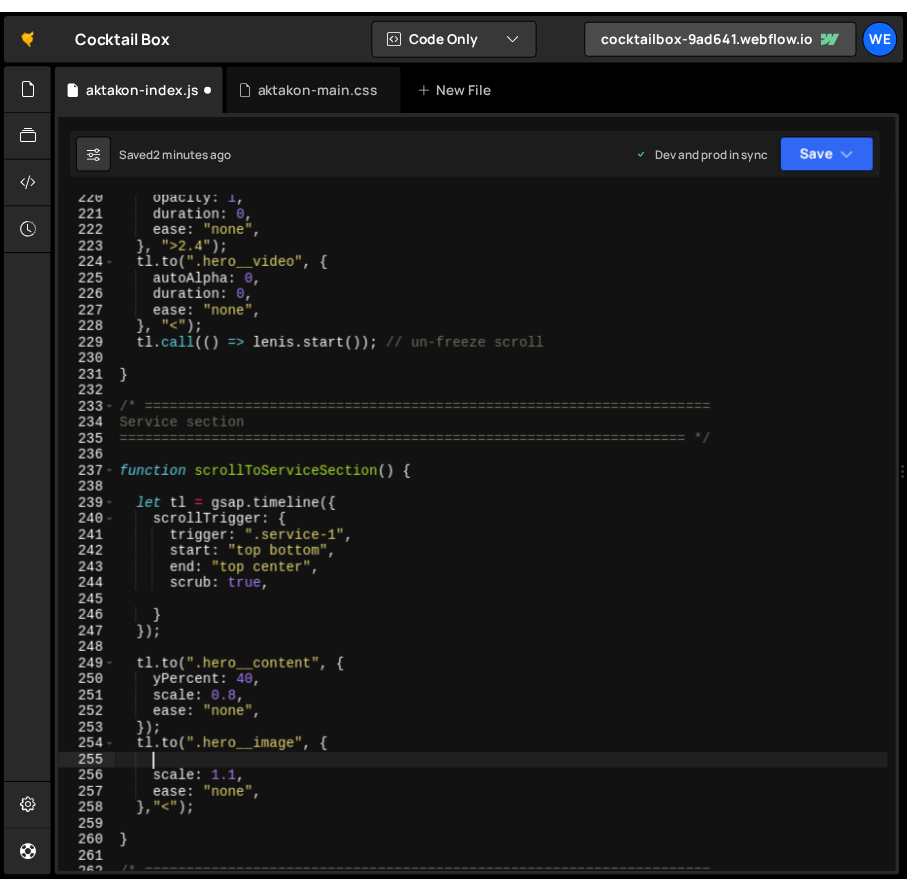 scroll, scrollTop: 0, scrollLeft: 0, axis: both 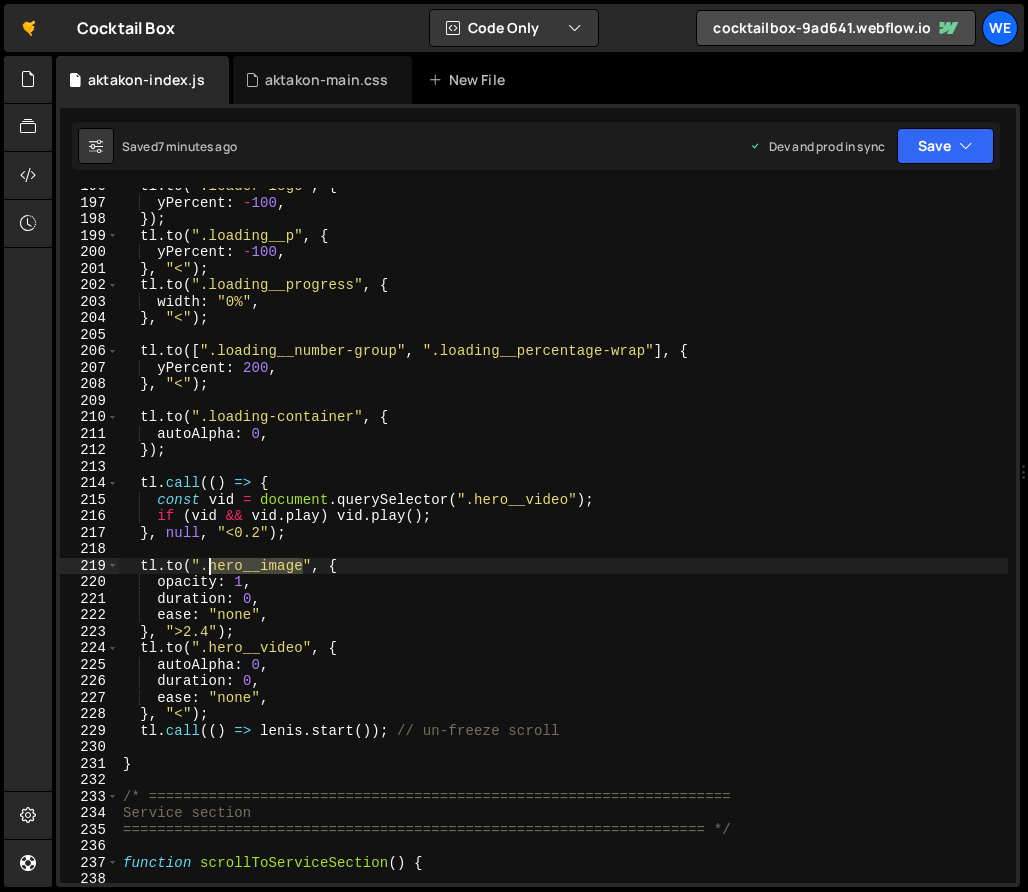 drag, startPoint x: 304, startPoint y: 568, endPoint x: 210, endPoint y: 565, distance: 94.04786 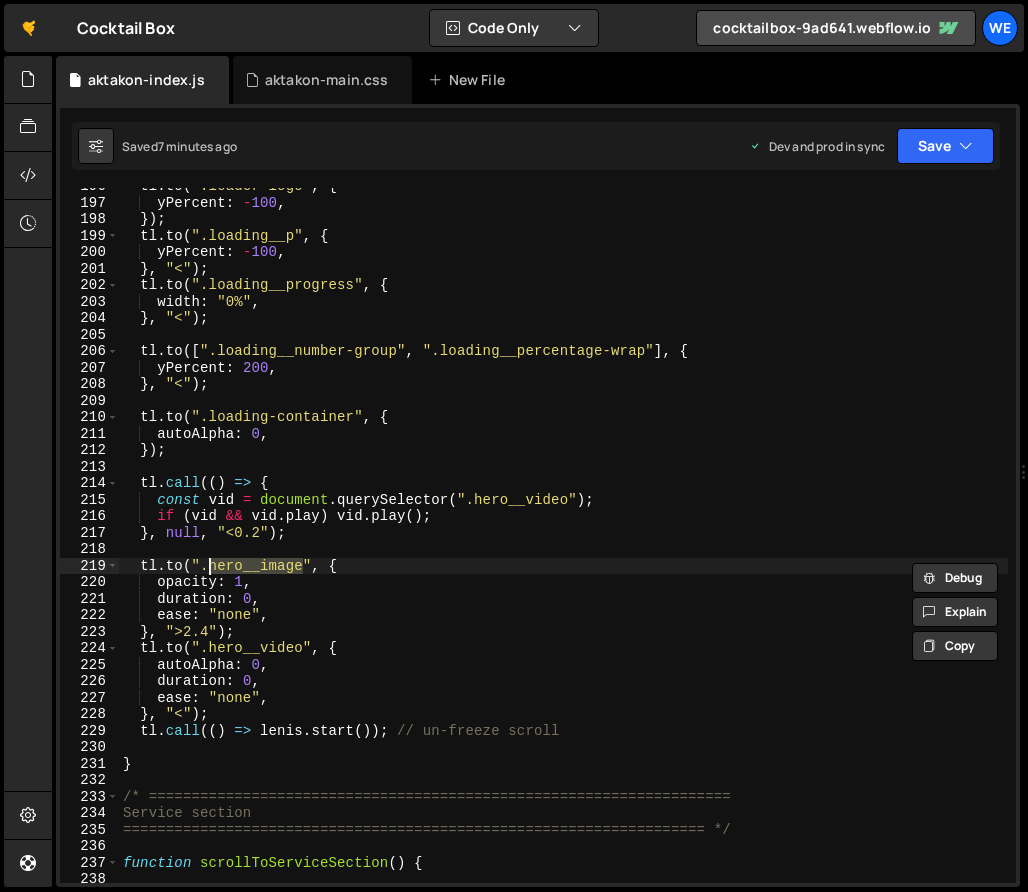 paste on "ouse__front" 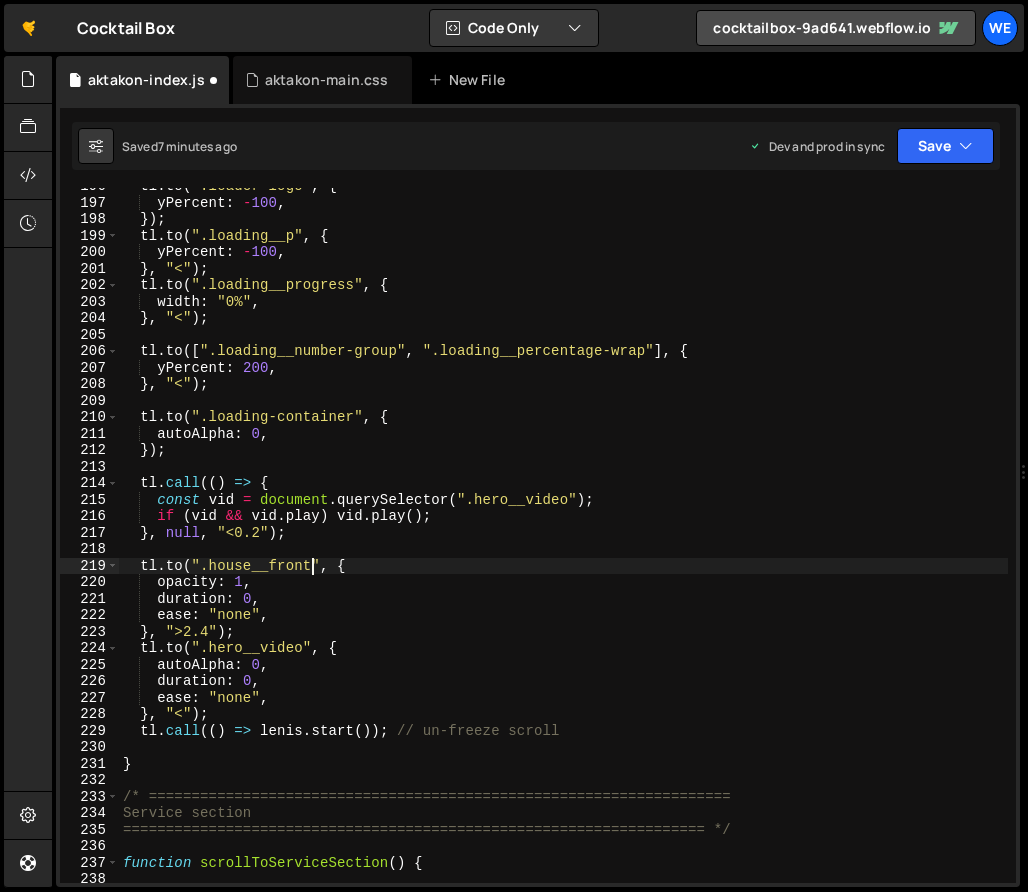 click on "tl . to ( ".loader-logo" ,   {       yPercent :   - 100 ,    }) ;    tl . to ( ".loading__p" ,   {       yPercent :   - 100 ,    } ,   "<" ) ;    tl . to ( ".loading__progress" ,   {       width :   "0%" ,    } ,   "<" ) ;    tl . to ([ ".loading__number-group" ,   ".loading__percentage-wrap" ] ,   {       yPercent :   200 ,    } ,   "<" ) ;    tl . to ( ".loading-container" ,   {       autoAlpha :   0 ,    }) ;    tl . call (( )   =>   {       const   vid   =   document . querySelector ( ".hero__video" ) ;       if   ( vid   &&   vid . play )   vid . play ( ) ;    } ,   null ,   "<0.2" ) ;    tl . to ( ".house__front" ,   {       opacity :   1 ,       duration :   0 ,       ease :   "none" ,    } ,   ">2.4" ) ;    tl . to ( ".hero__video" ,   {       autoAlpha :   0 ,       duration :   0 ,       ease :   "none" ,    } ,   "<" ) ;    tl . call (( )   =>   lenis . start ( )) ;   // un-freeze scroll } /* ====================================================================   Service section function   ( )" at bounding box center [563, 542] 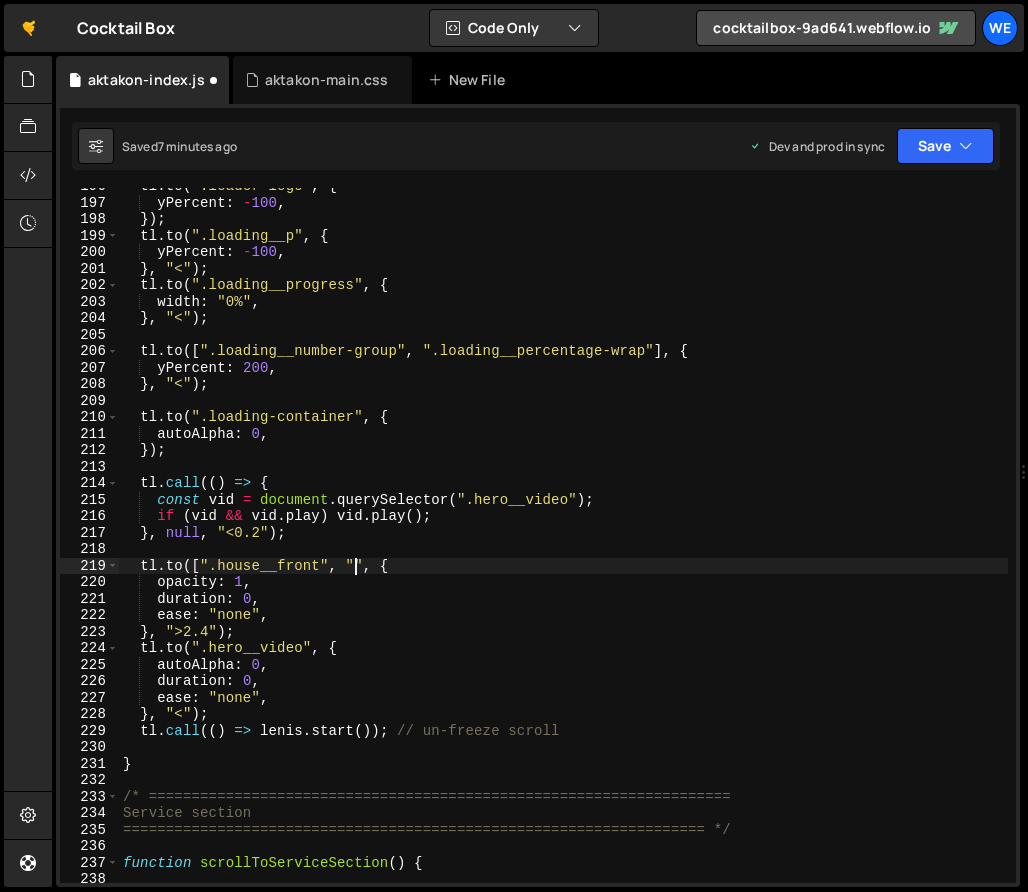 scroll, scrollTop: 0, scrollLeft: 16, axis: horizontal 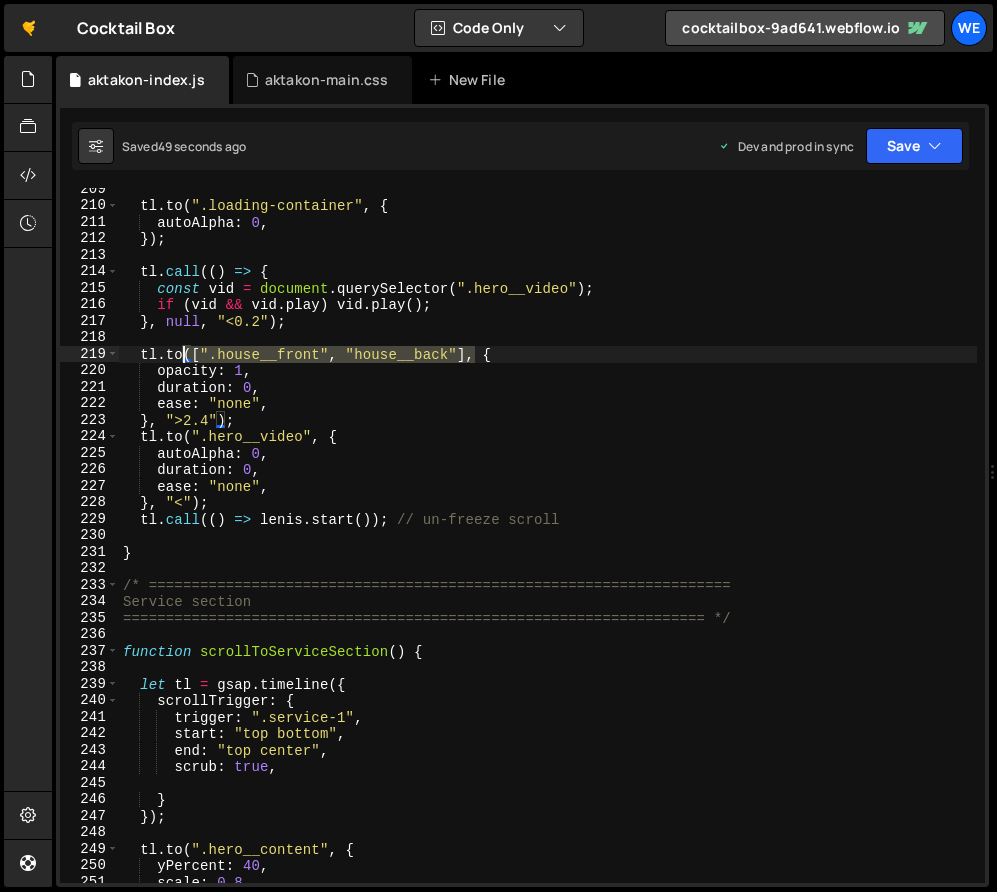 drag, startPoint x: 475, startPoint y: 357, endPoint x: 186, endPoint y: 353, distance: 289.02768 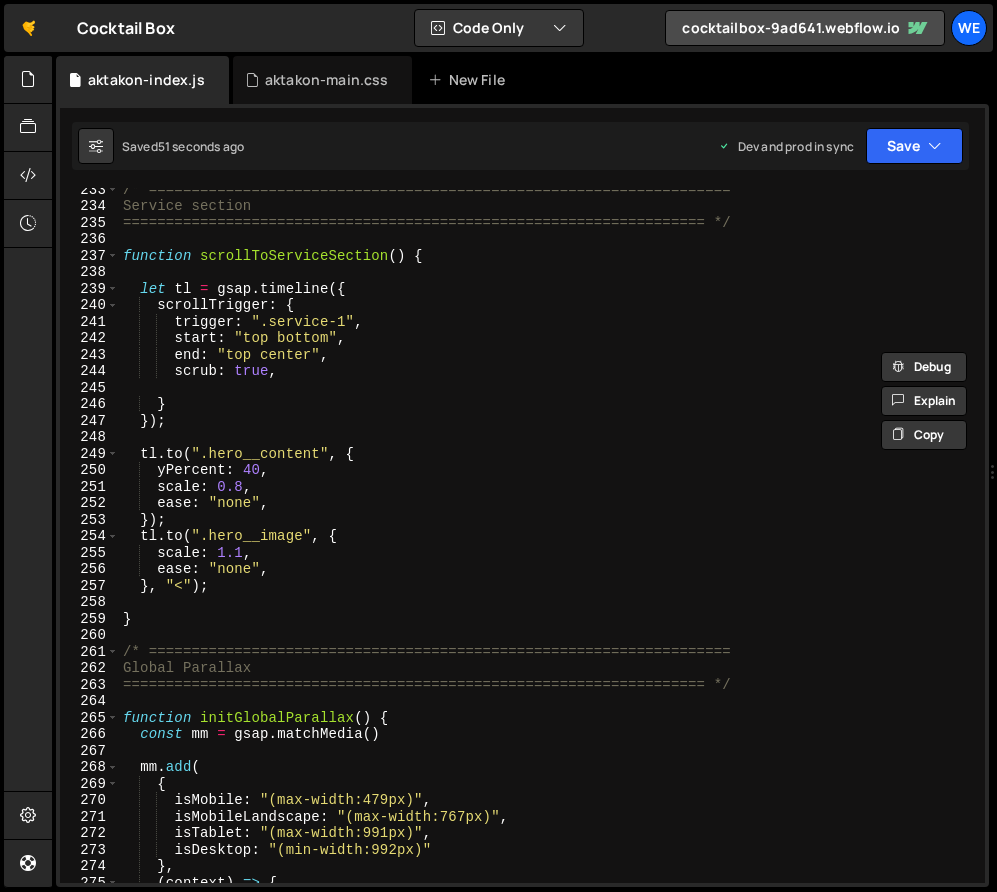 scroll, scrollTop: 3858, scrollLeft: 0, axis: vertical 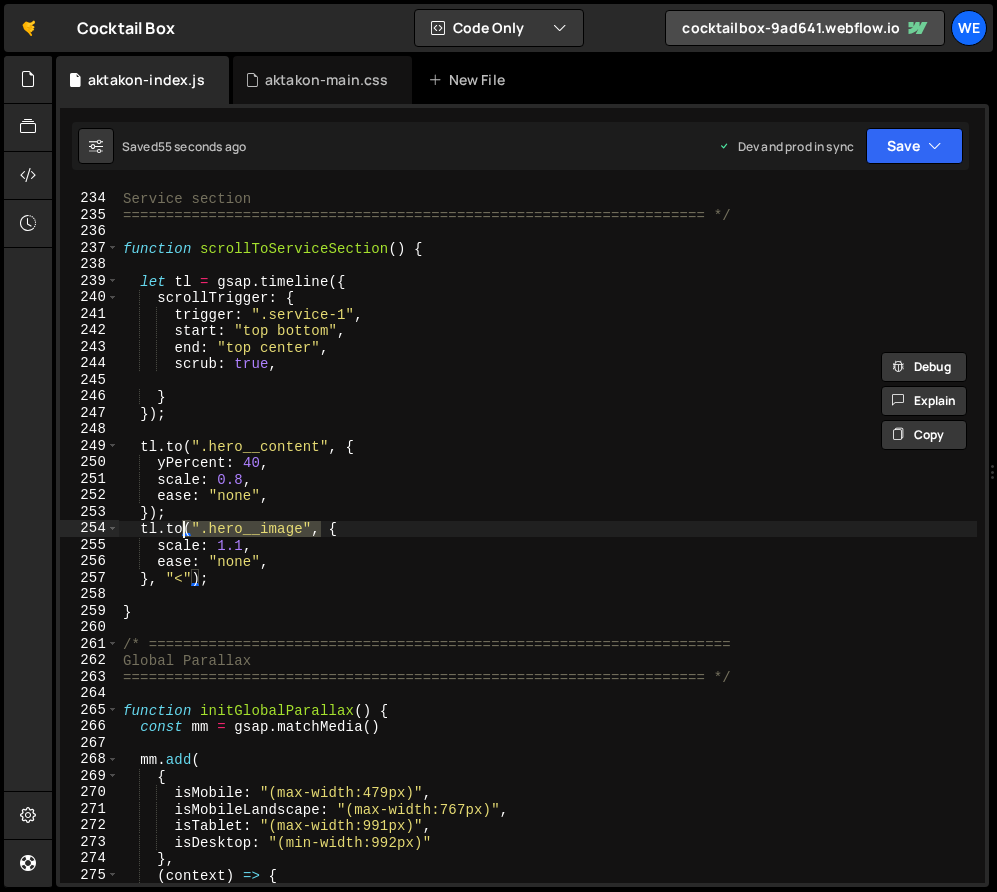 drag, startPoint x: 318, startPoint y: 528, endPoint x: 186, endPoint y: 527, distance: 132.00378 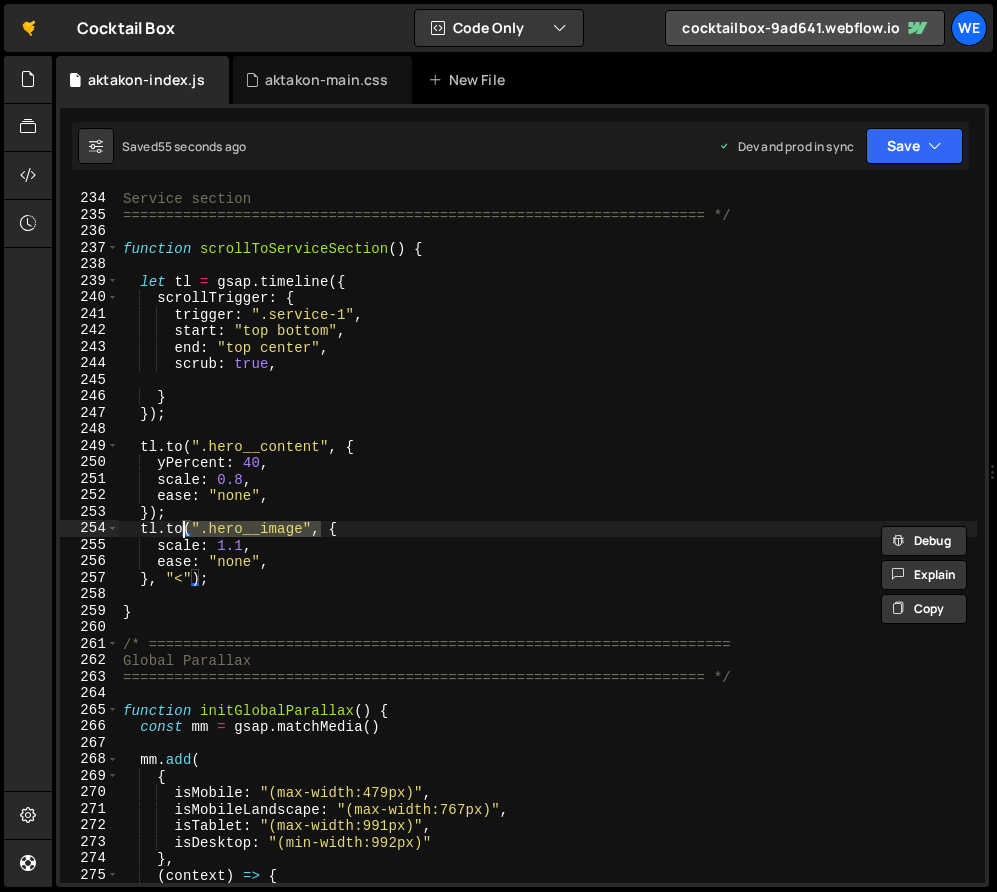 scroll, scrollTop: 0, scrollLeft: 14, axis: horizontal 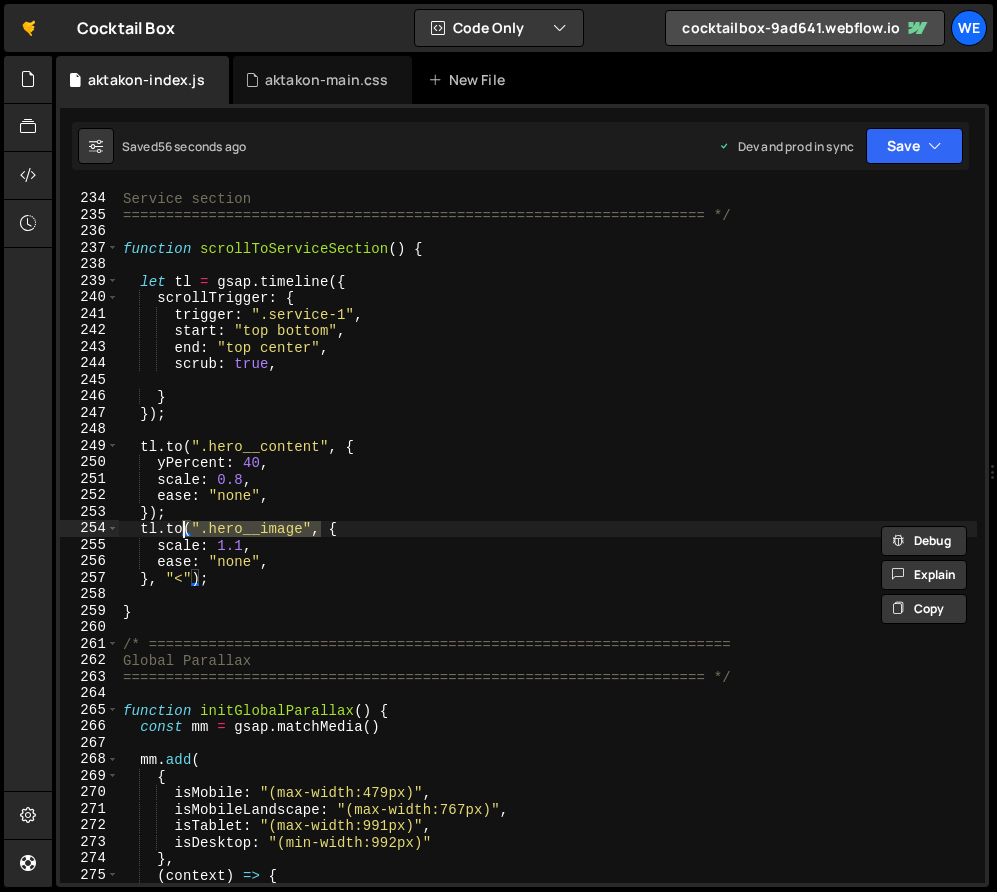 paste on "[".house__front", "house__back"]" 